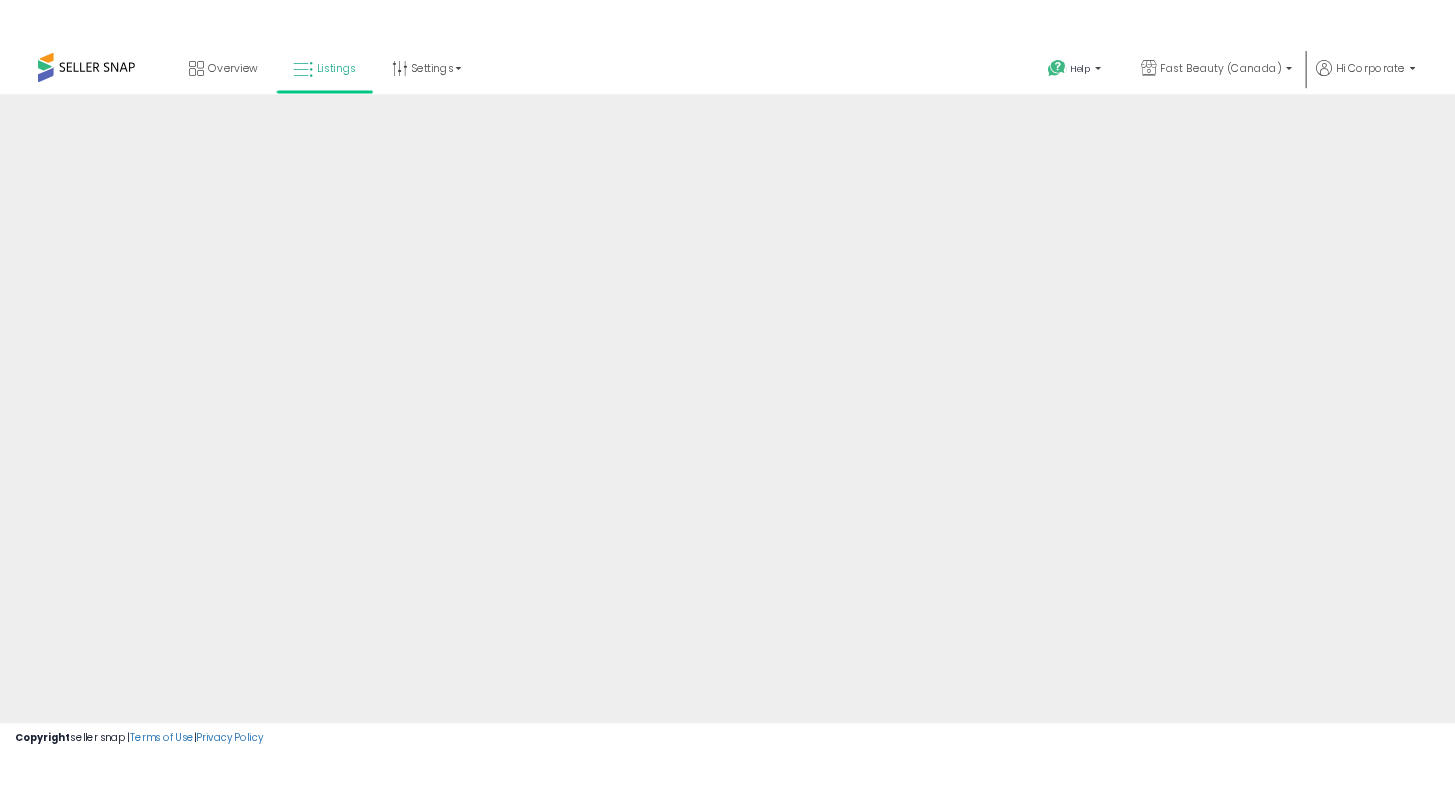 scroll, scrollTop: 0, scrollLeft: 0, axis: both 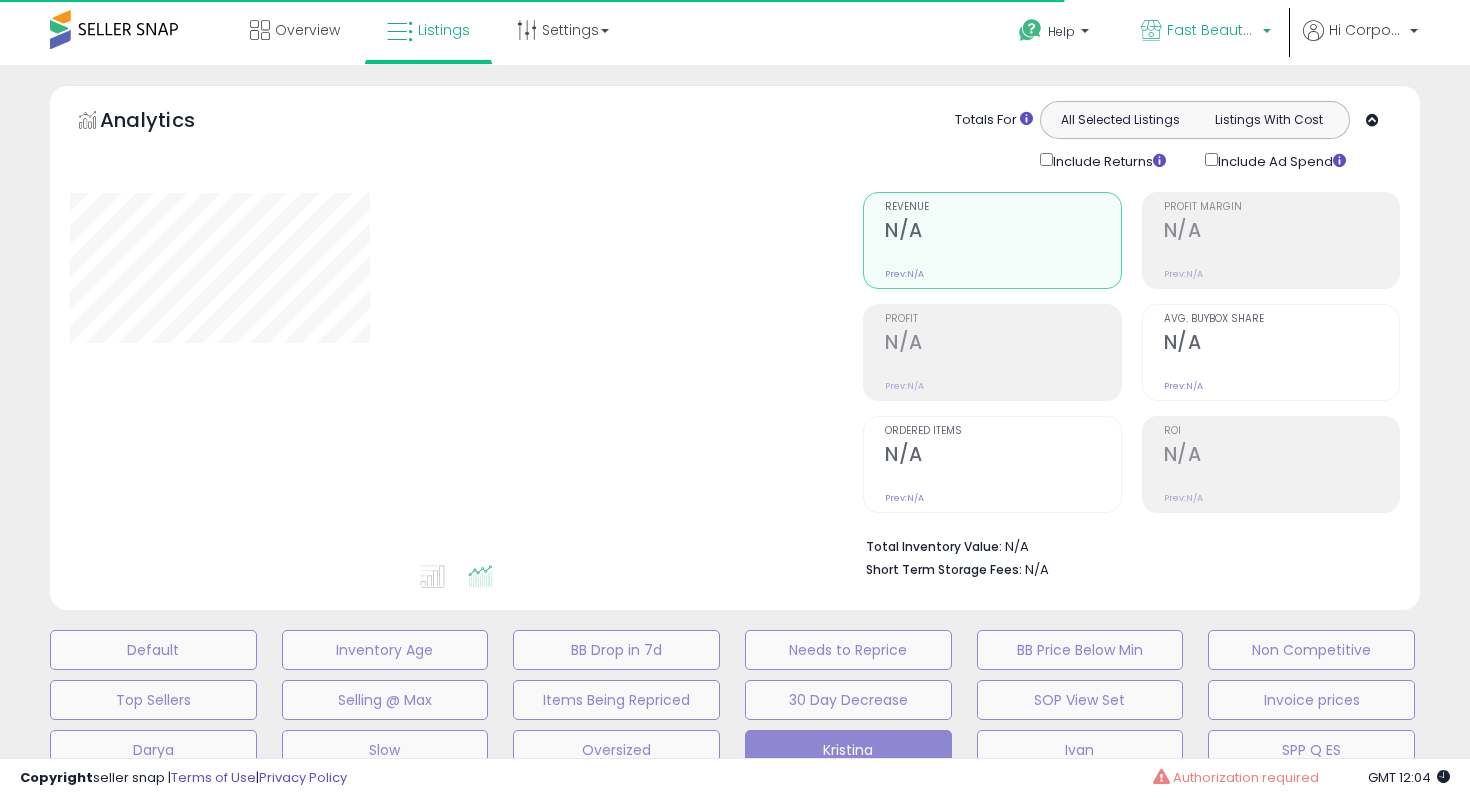 click on "Fast Beauty (Canada)" at bounding box center [1212, 30] 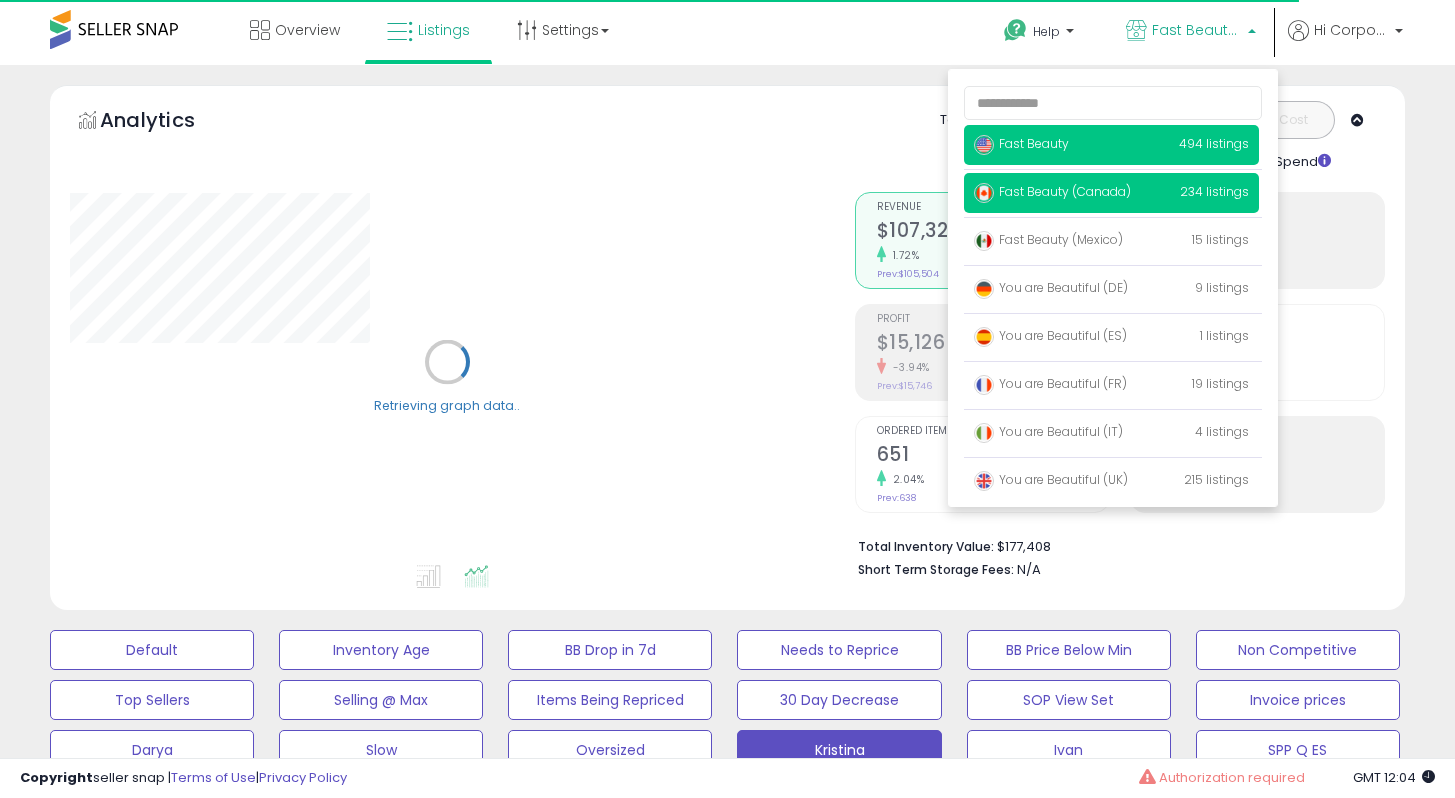 click on "Fast Beauty" at bounding box center (1021, 143) 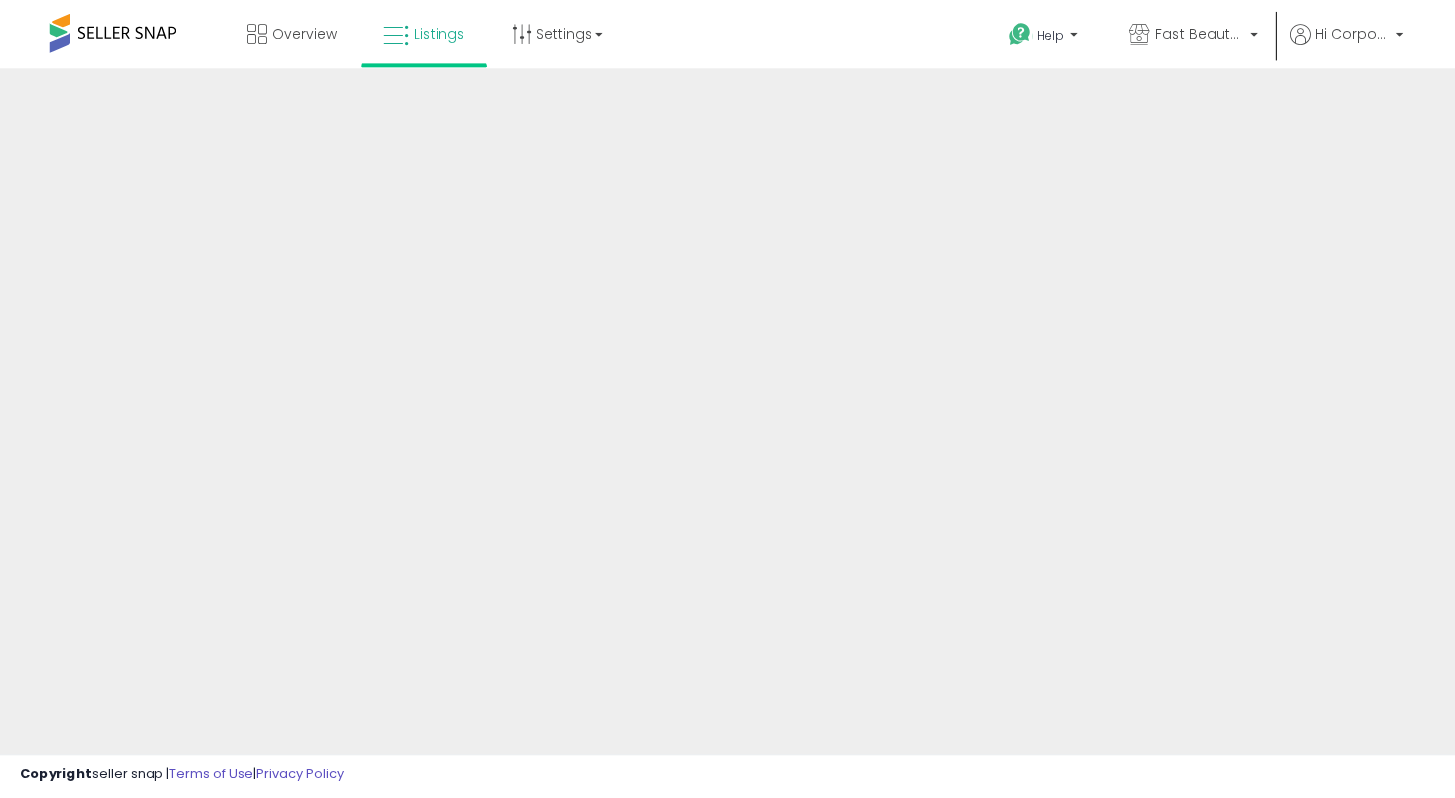 scroll, scrollTop: 0, scrollLeft: 0, axis: both 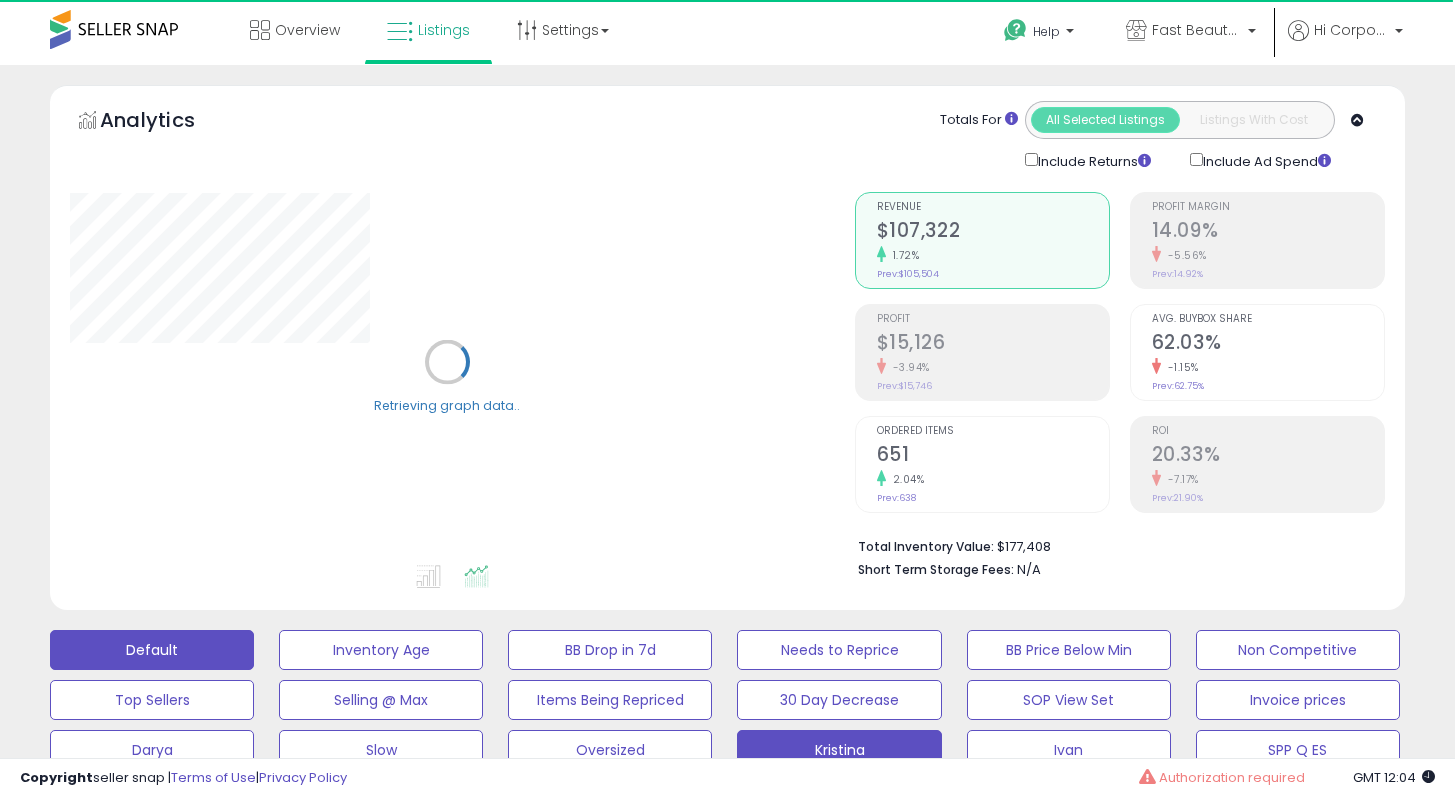 click on "Default" at bounding box center (152, 650) 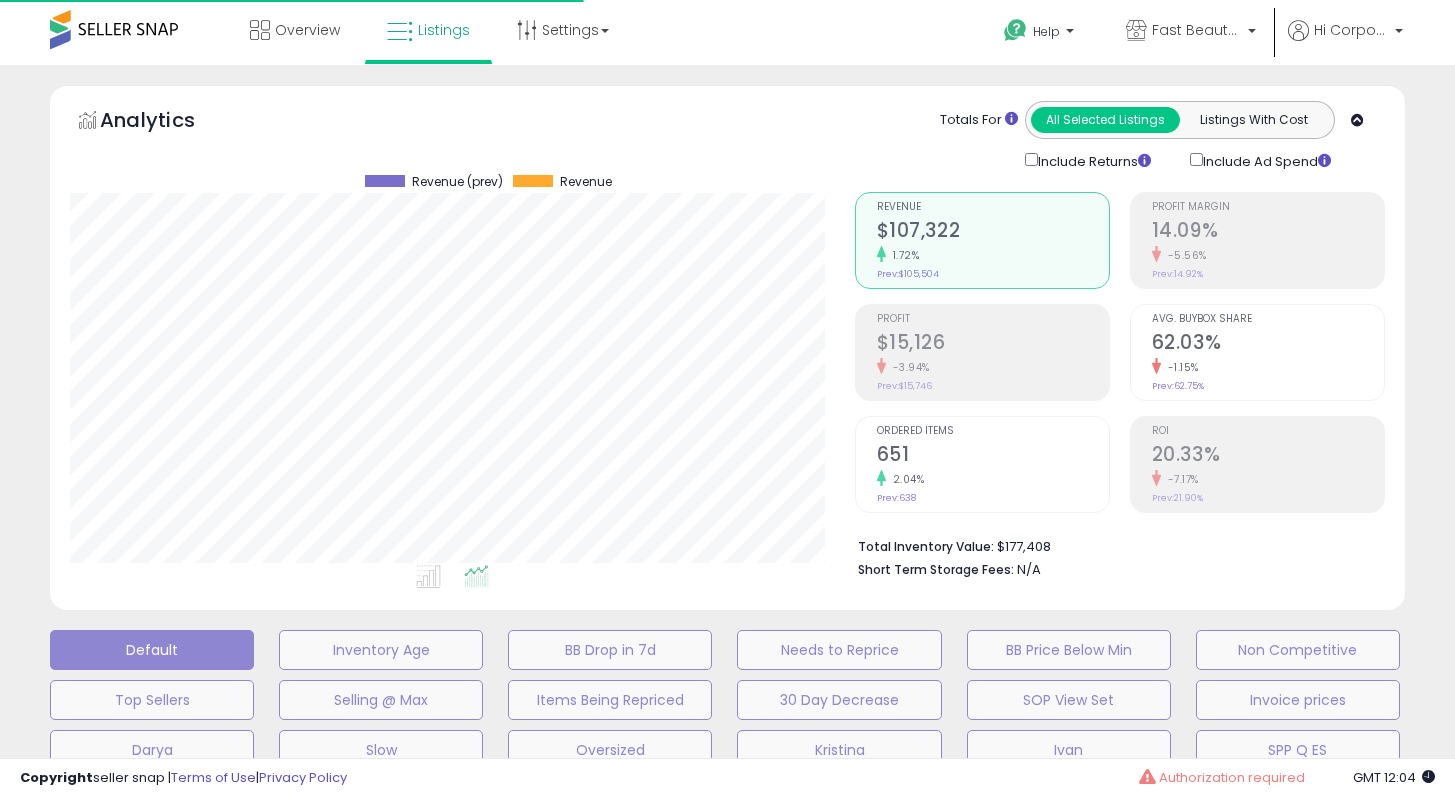 scroll, scrollTop: 999590, scrollLeft: 999215, axis: both 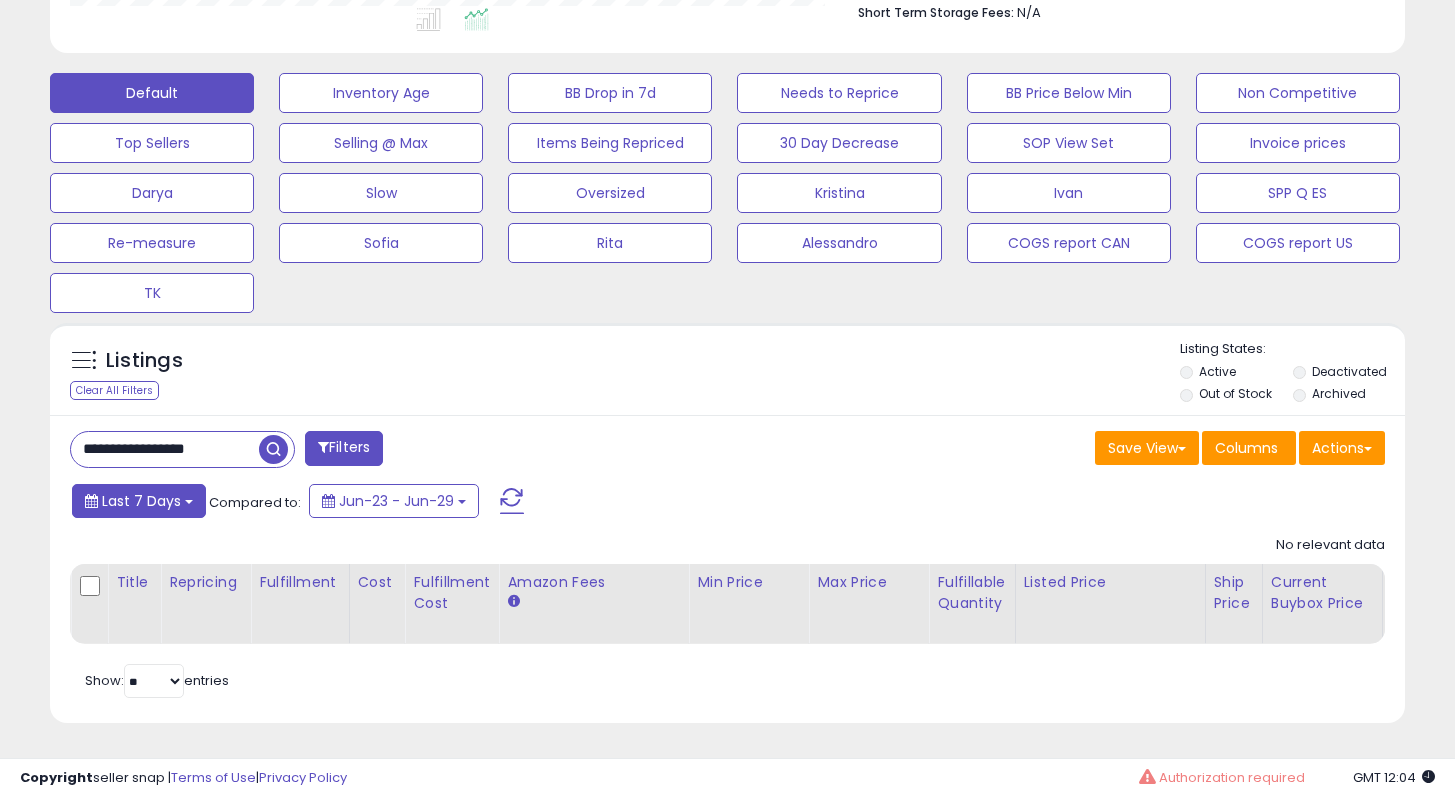 click on "Last 7 Days" at bounding box center (139, 501) 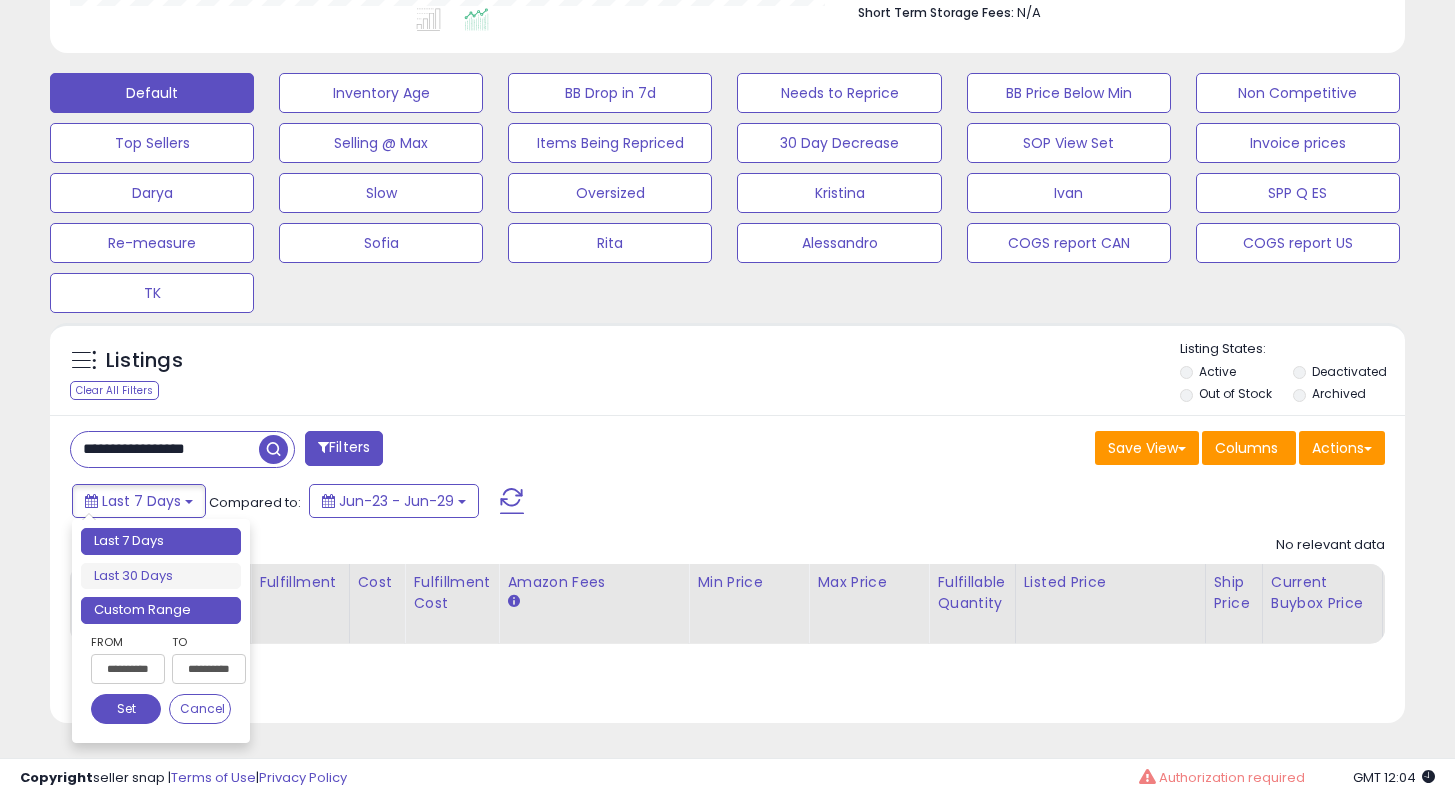 click on "Custom Range" at bounding box center (161, 610) 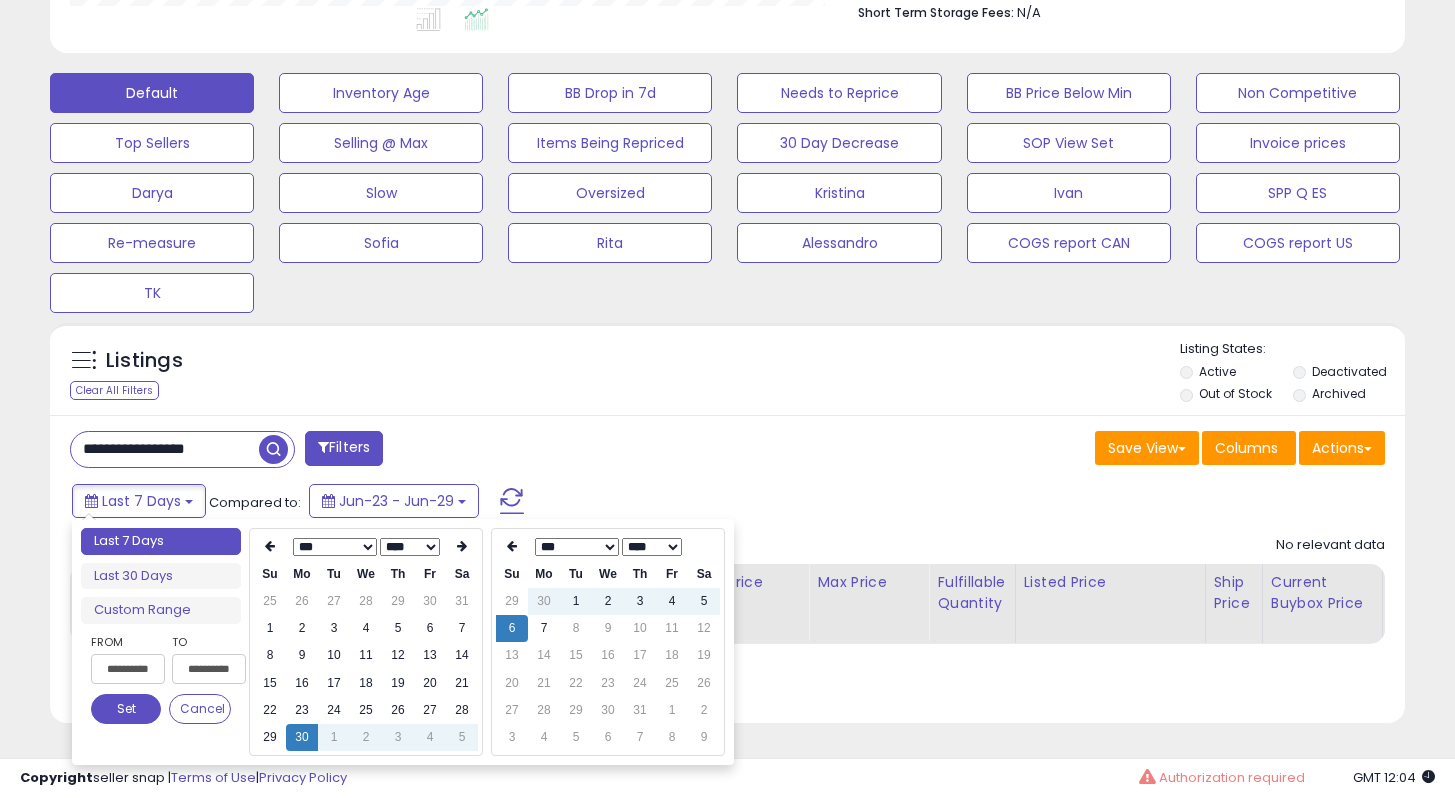 click on "**** **** **** **** **** **** **** **** **** **** **** **** **** **** **** **** **** **** **** **** **** **** **** **** **** **** **** **** **** **** **** **** **** **** **** **** **** **** **** **** **** **** **** **** **** **** **** **** **** **** ****" at bounding box center [410, 547] 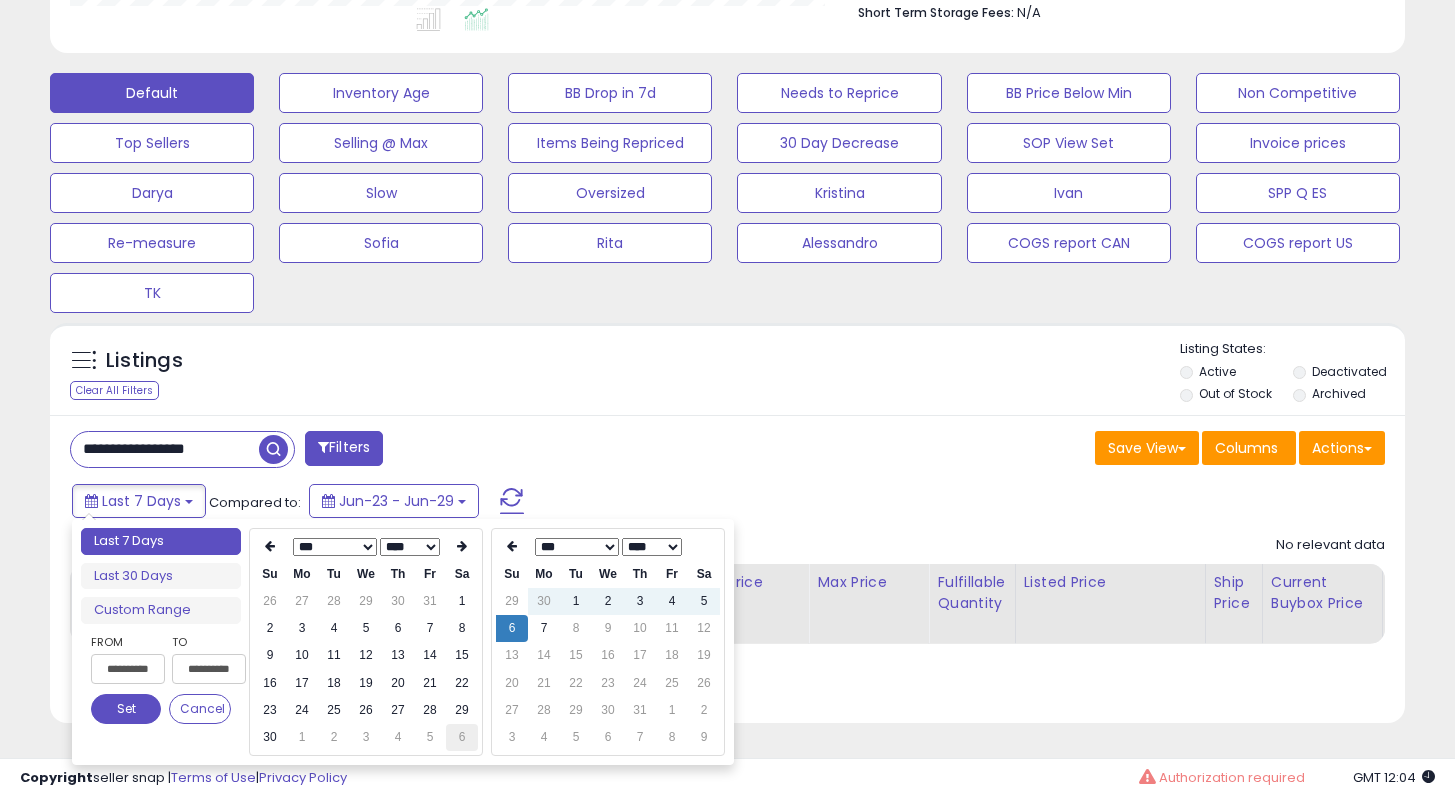 click on "6" at bounding box center [462, 737] 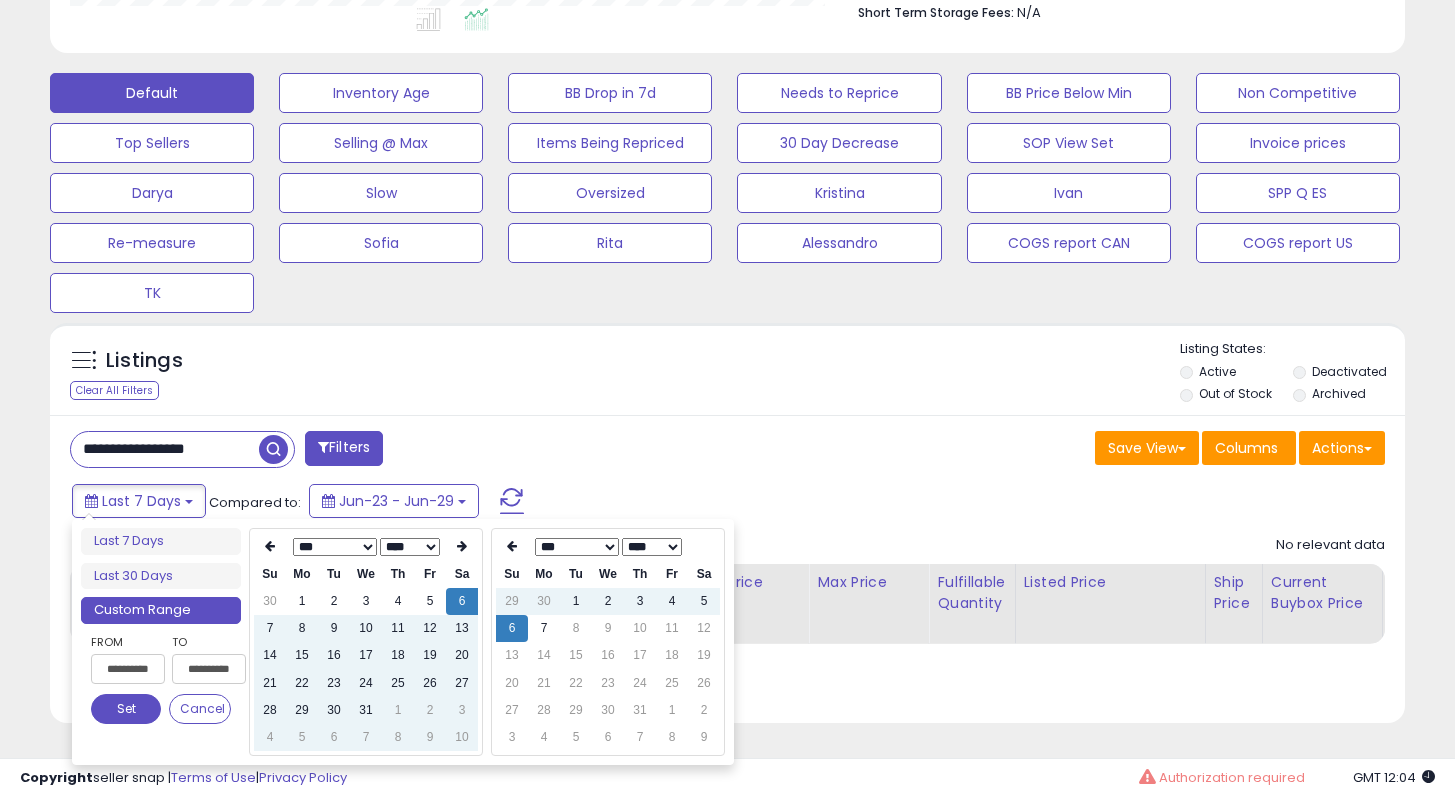 click on "Set" at bounding box center [126, 709] 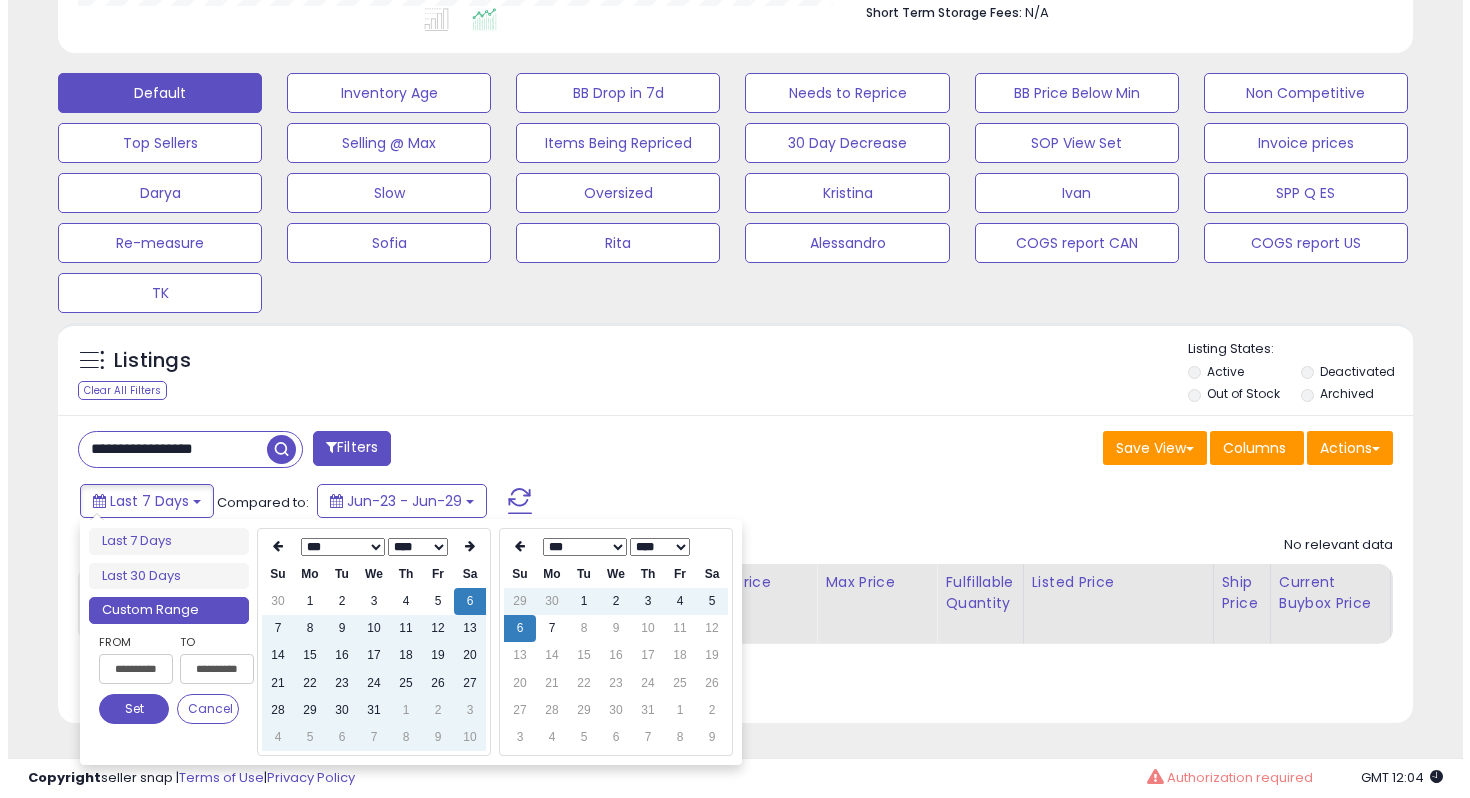 scroll, scrollTop: 566, scrollLeft: 0, axis: vertical 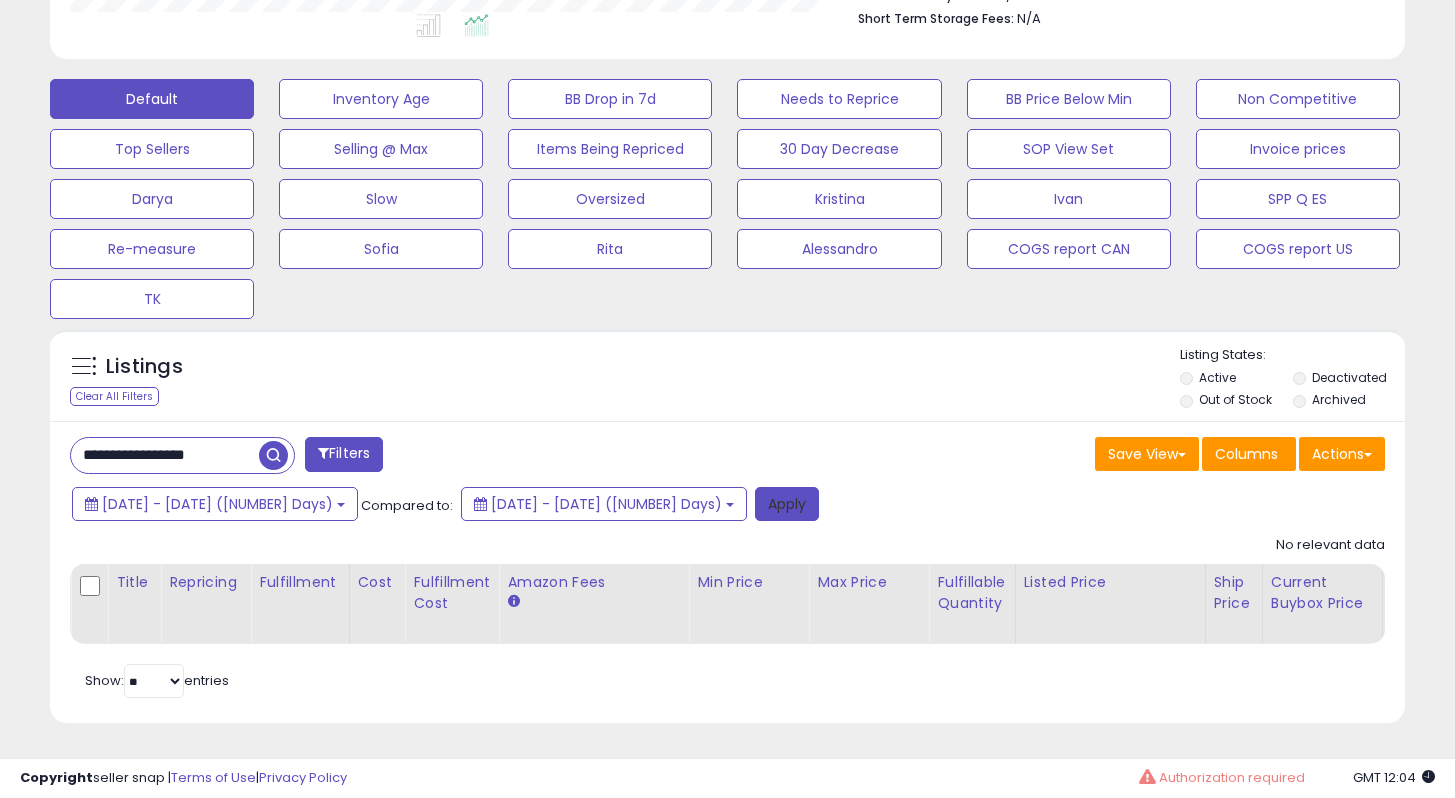click on "Apply" at bounding box center [787, 504] 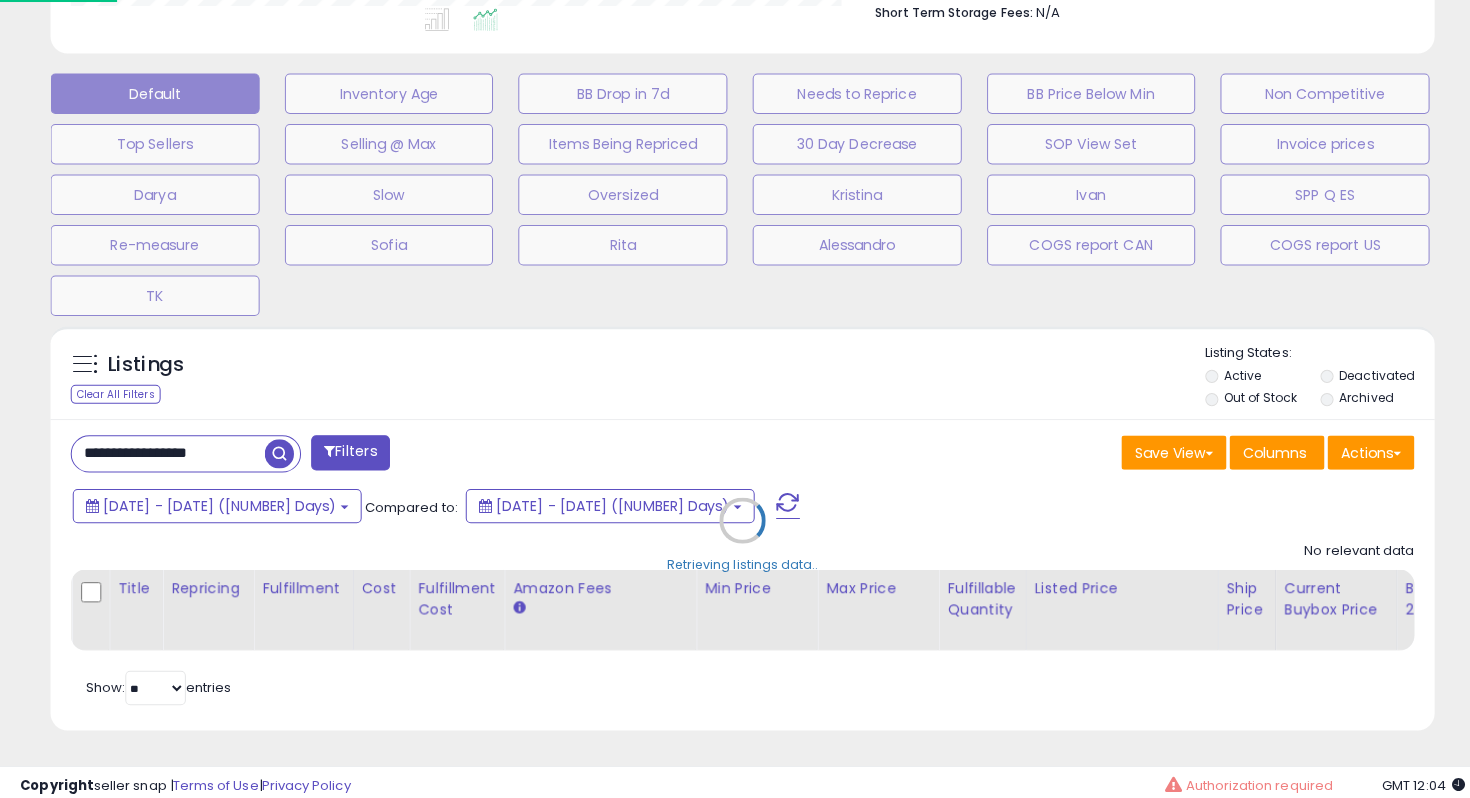 scroll, scrollTop: 999590, scrollLeft: 999206, axis: both 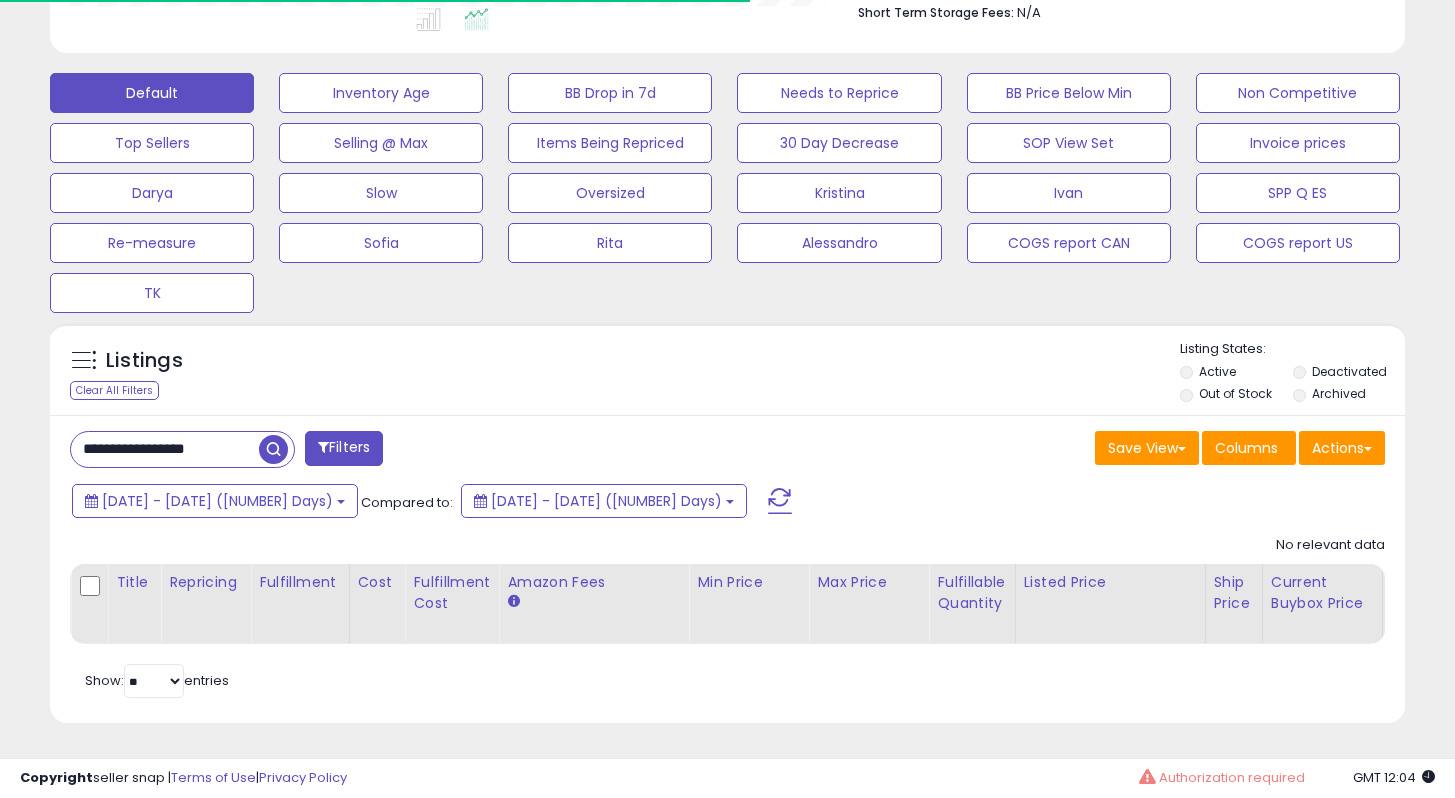 click on "**********" at bounding box center (165, 449) 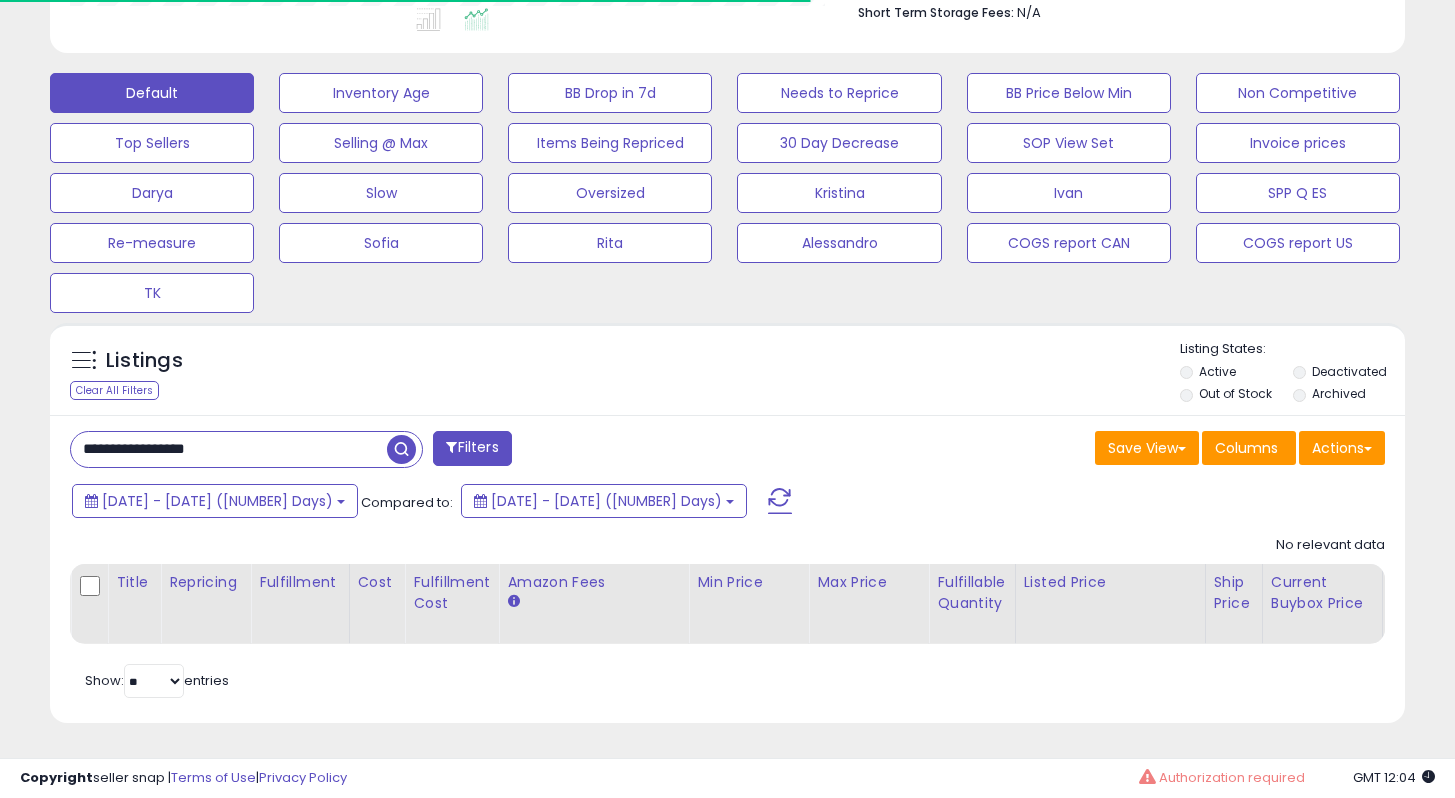 click on "**********" at bounding box center (229, 449) 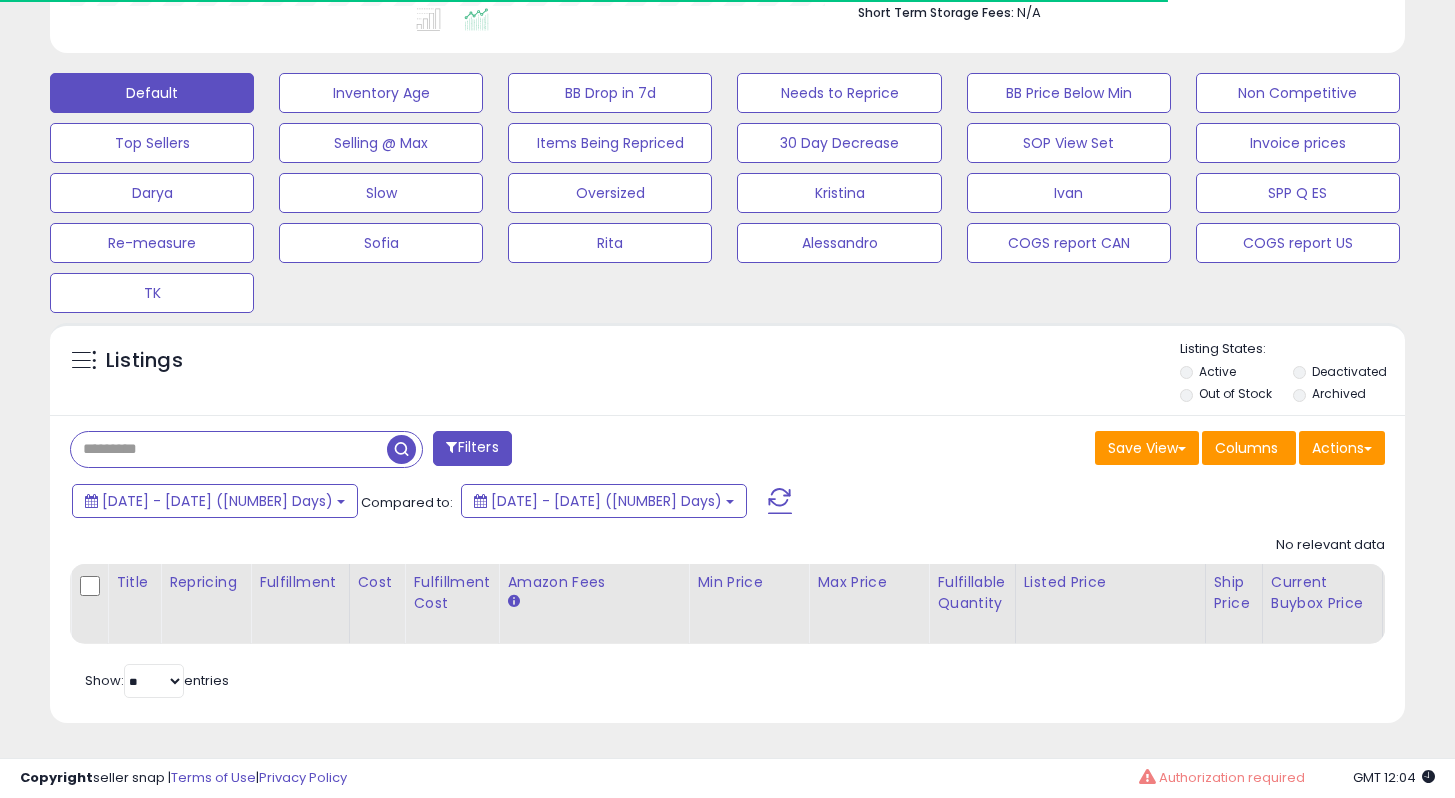 type 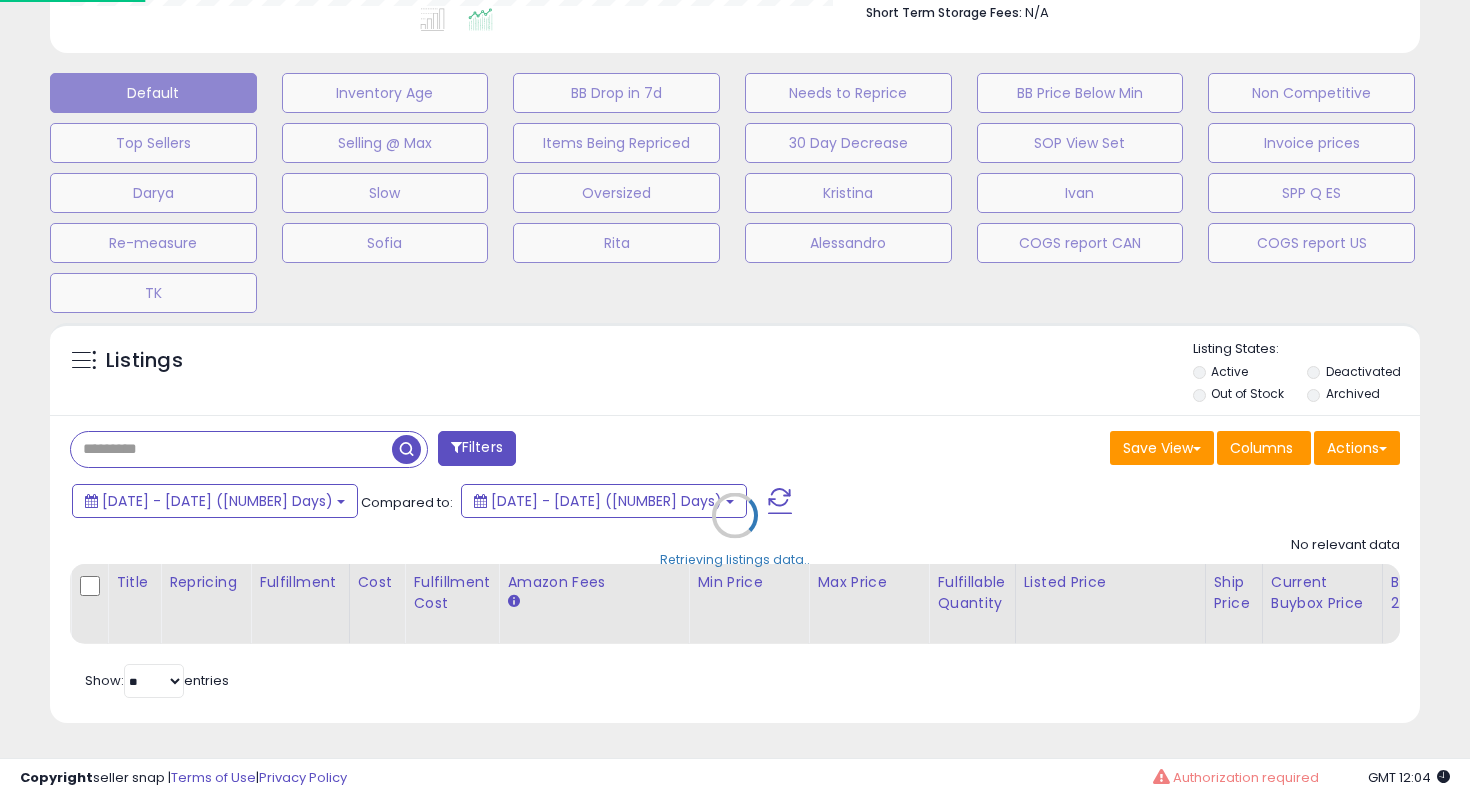 scroll, scrollTop: 999590, scrollLeft: 999206, axis: both 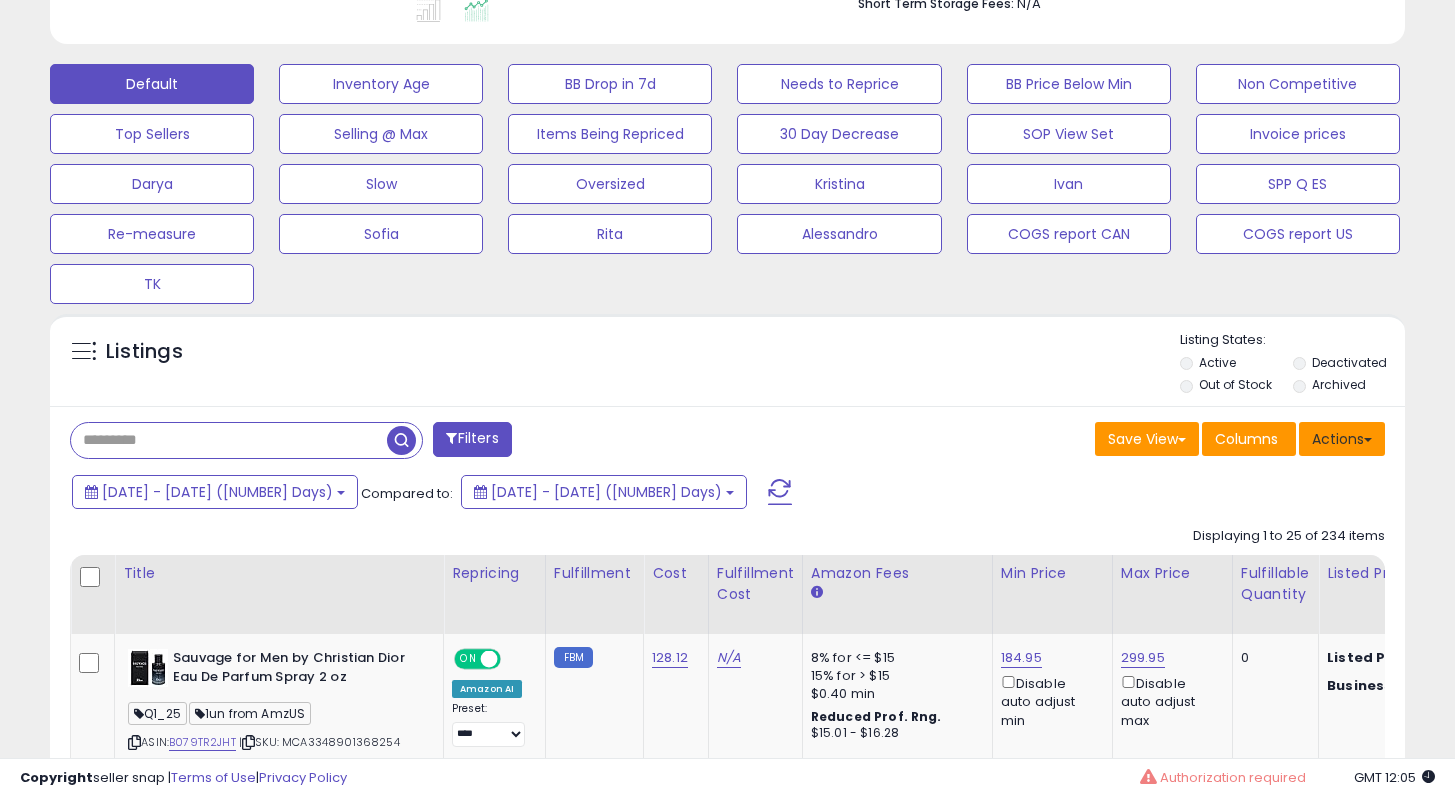 click on "Actions" at bounding box center [1342, 439] 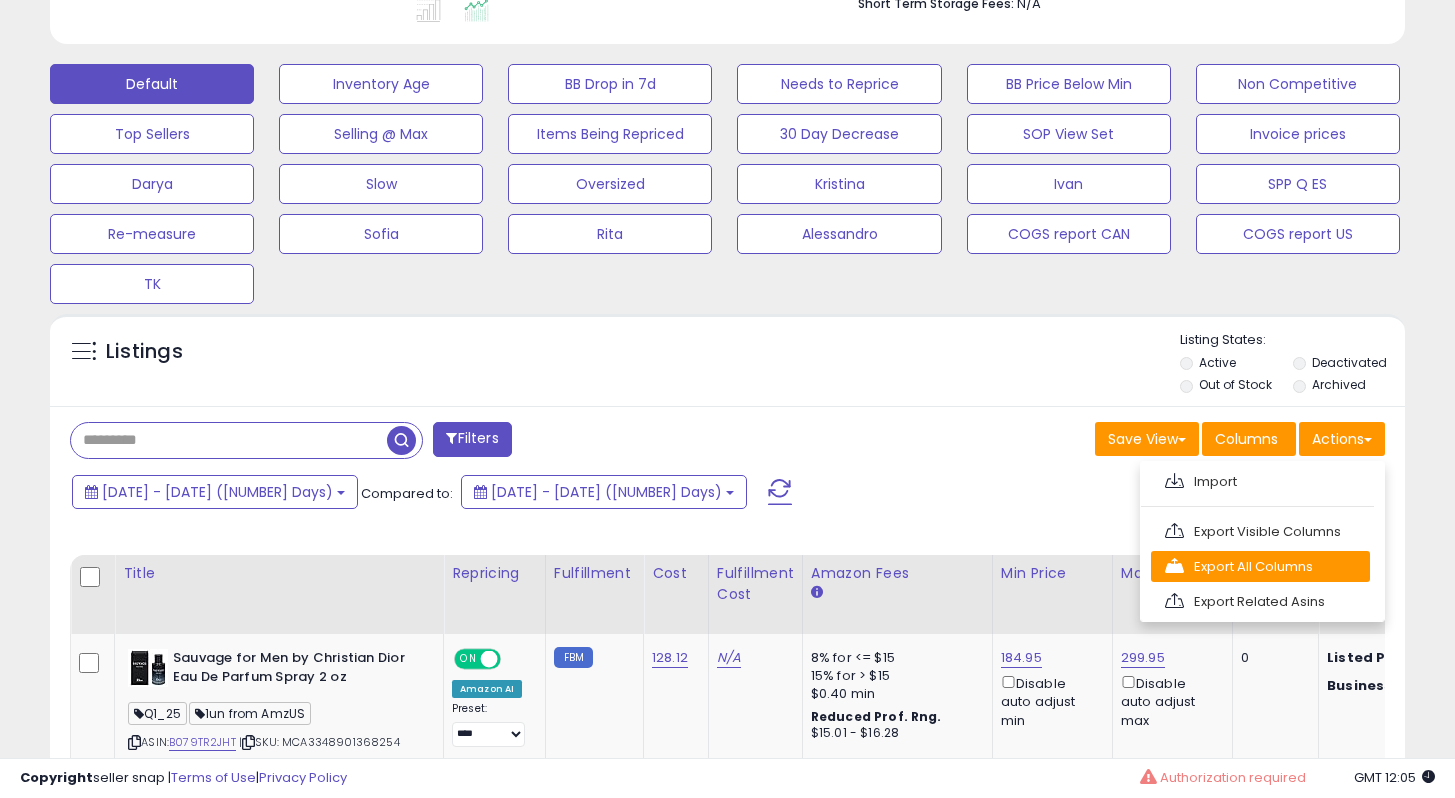 click on "Export All Columns" at bounding box center [1260, 481] 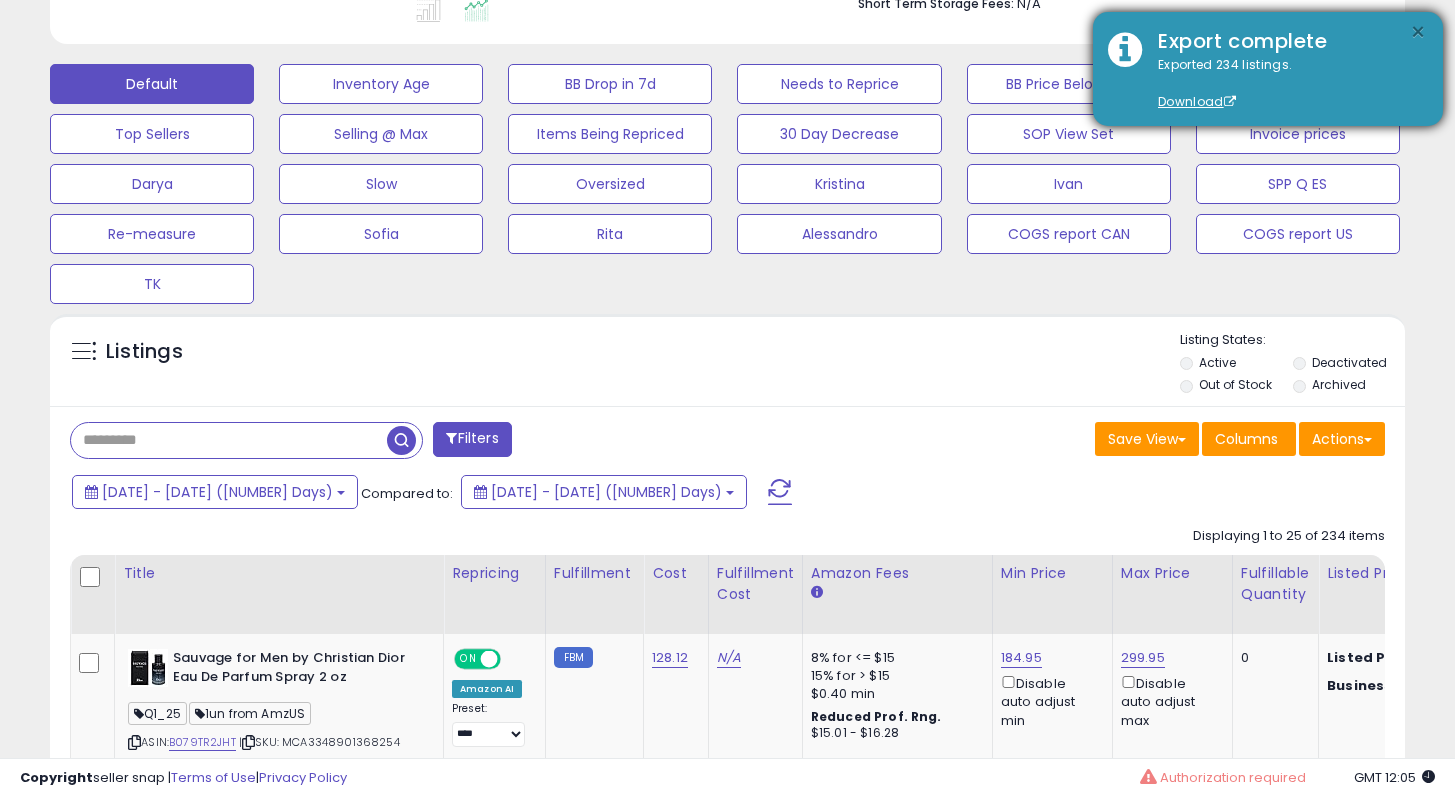 click on "×" at bounding box center [1418, 32] 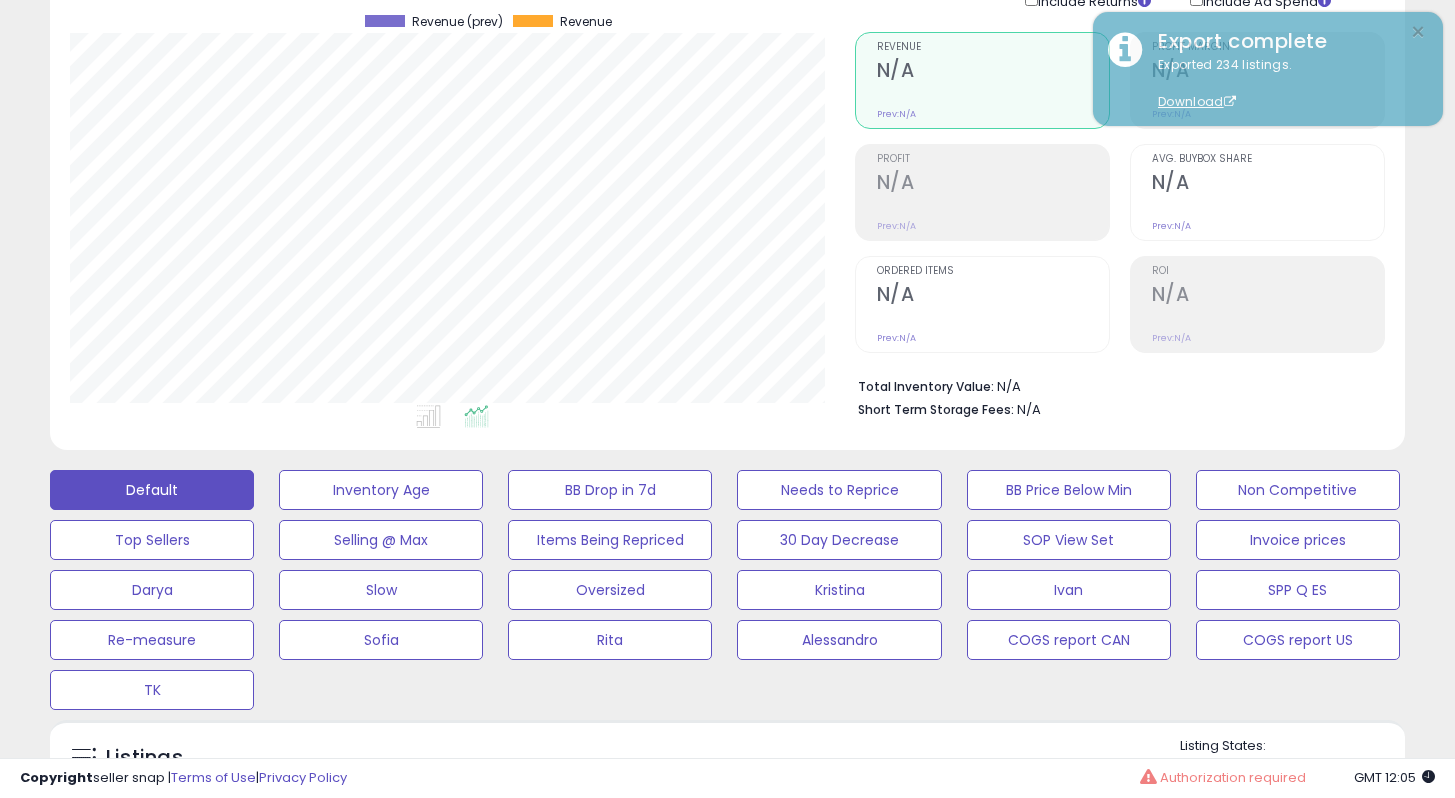 scroll, scrollTop: 0, scrollLeft: 0, axis: both 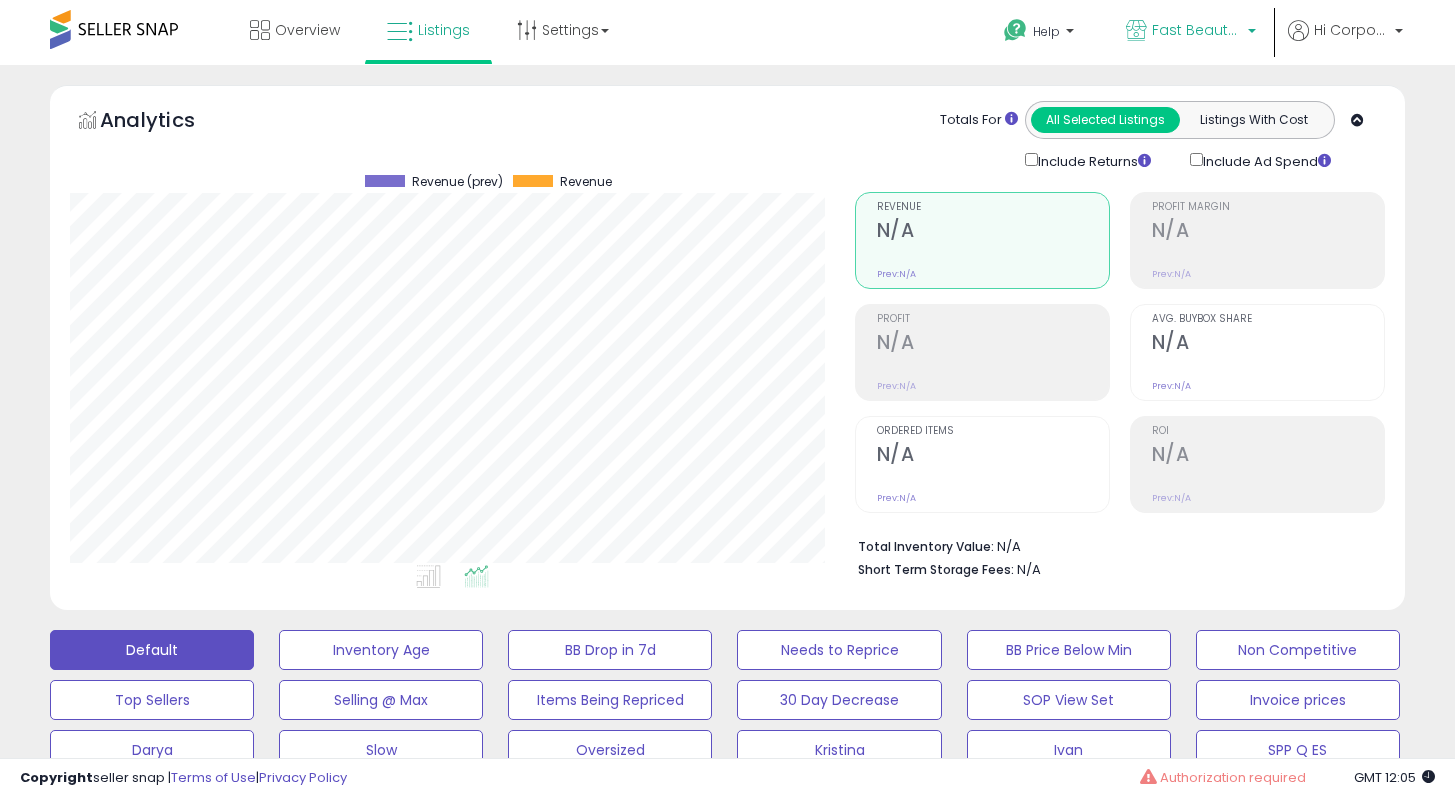click on "Fast Beauty (Canada)" at bounding box center [1191, 32] 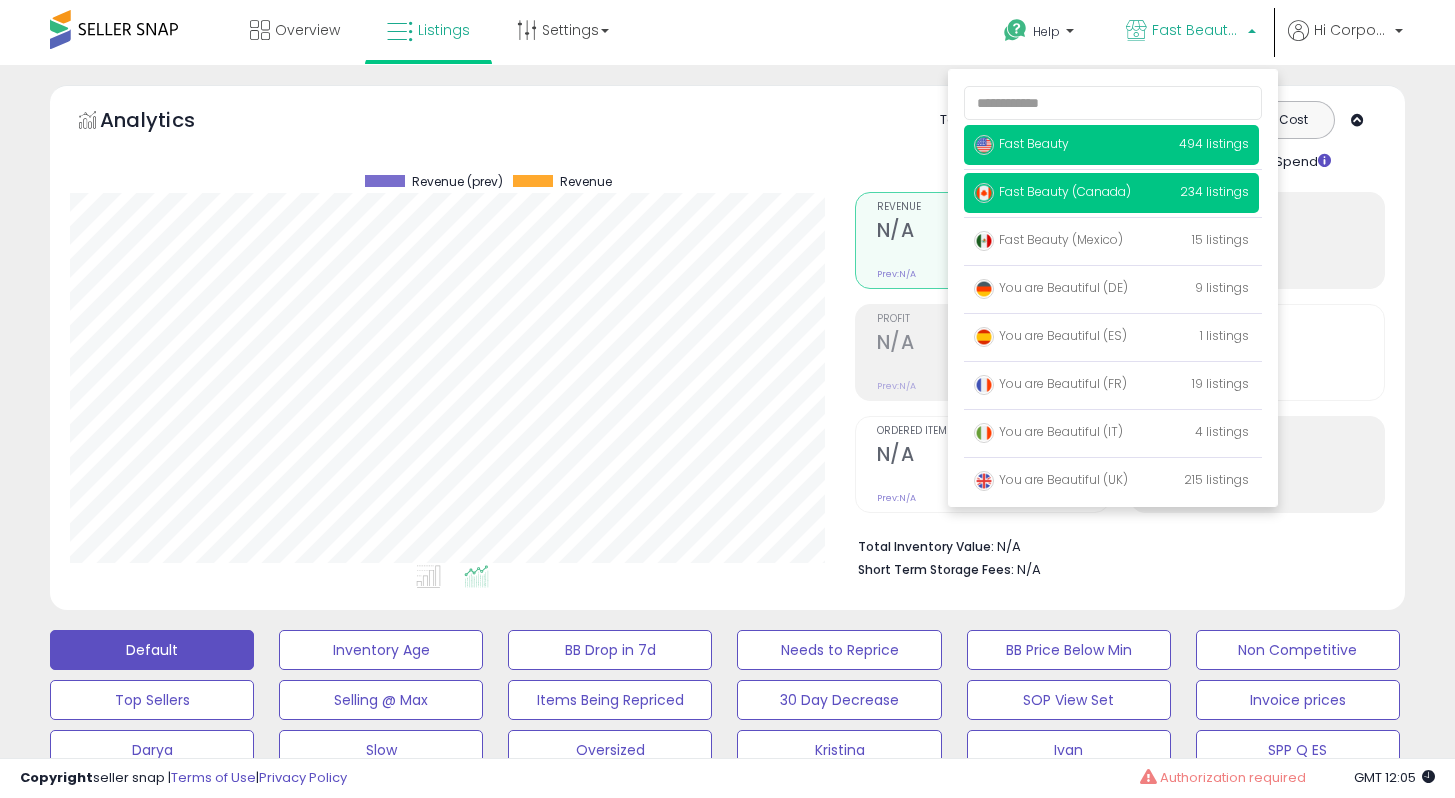 click on "Fast Beauty" at bounding box center [1021, 143] 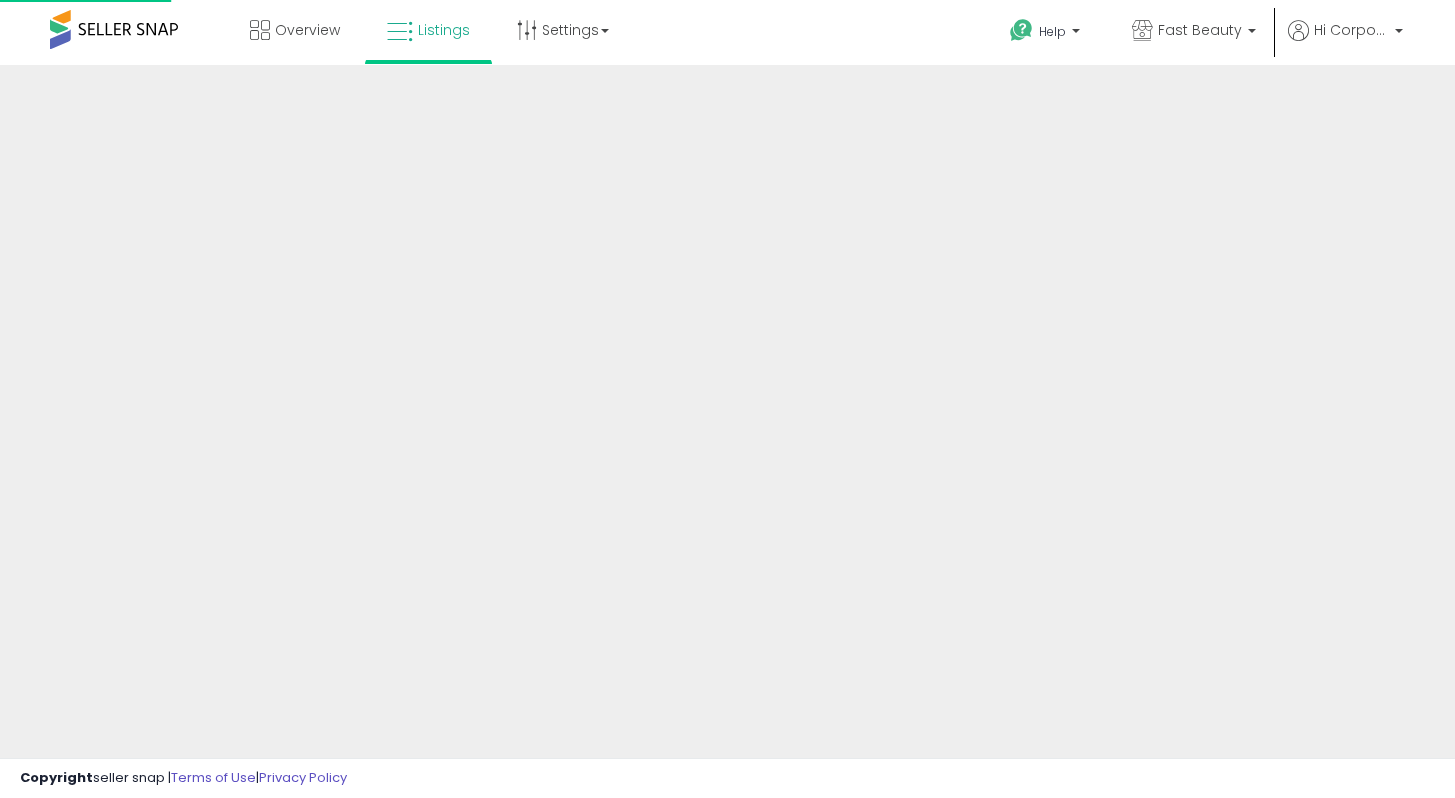 scroll, scrollTop: 0, scrollLeft: 0, axis: both 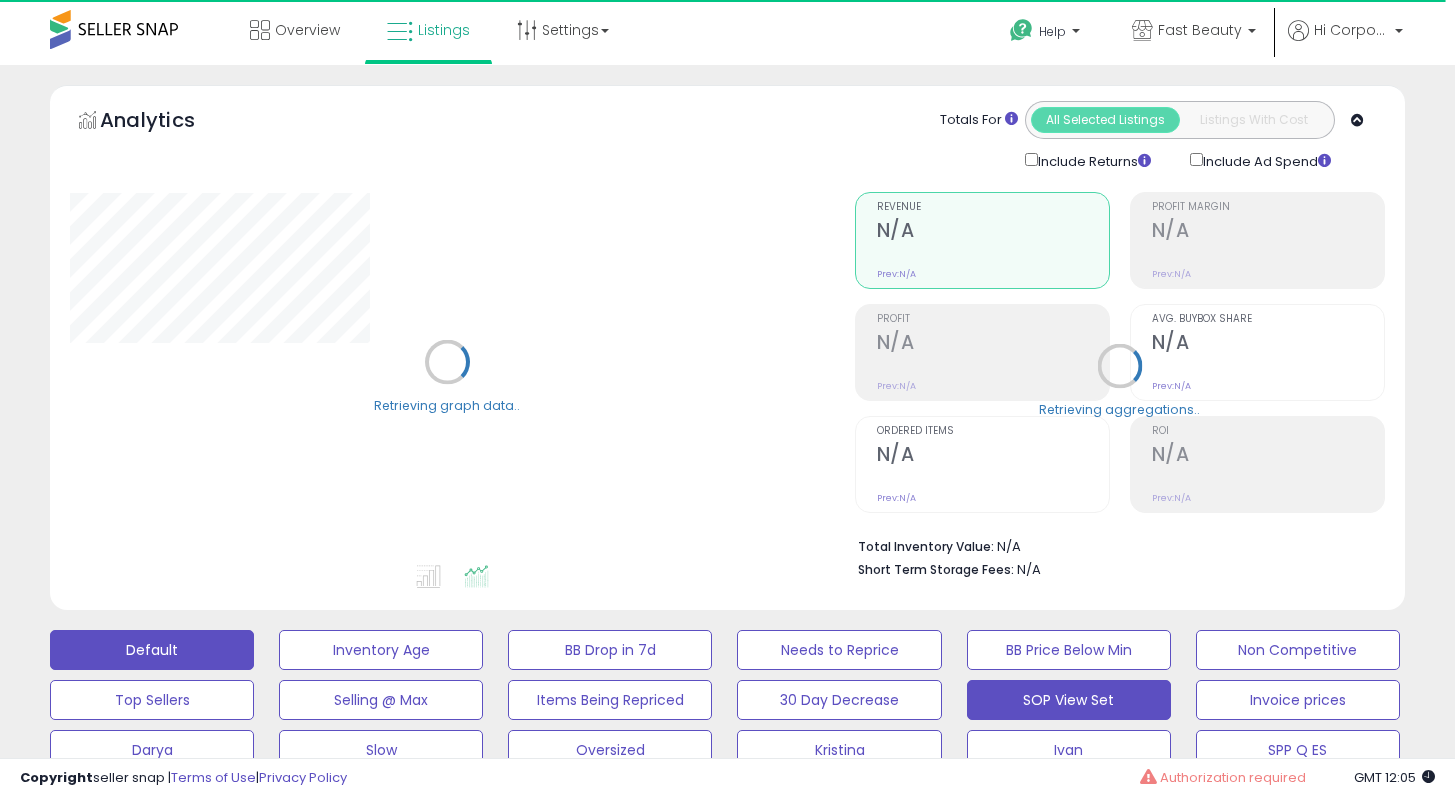 click on "Default" at bounding box center [152, 650] 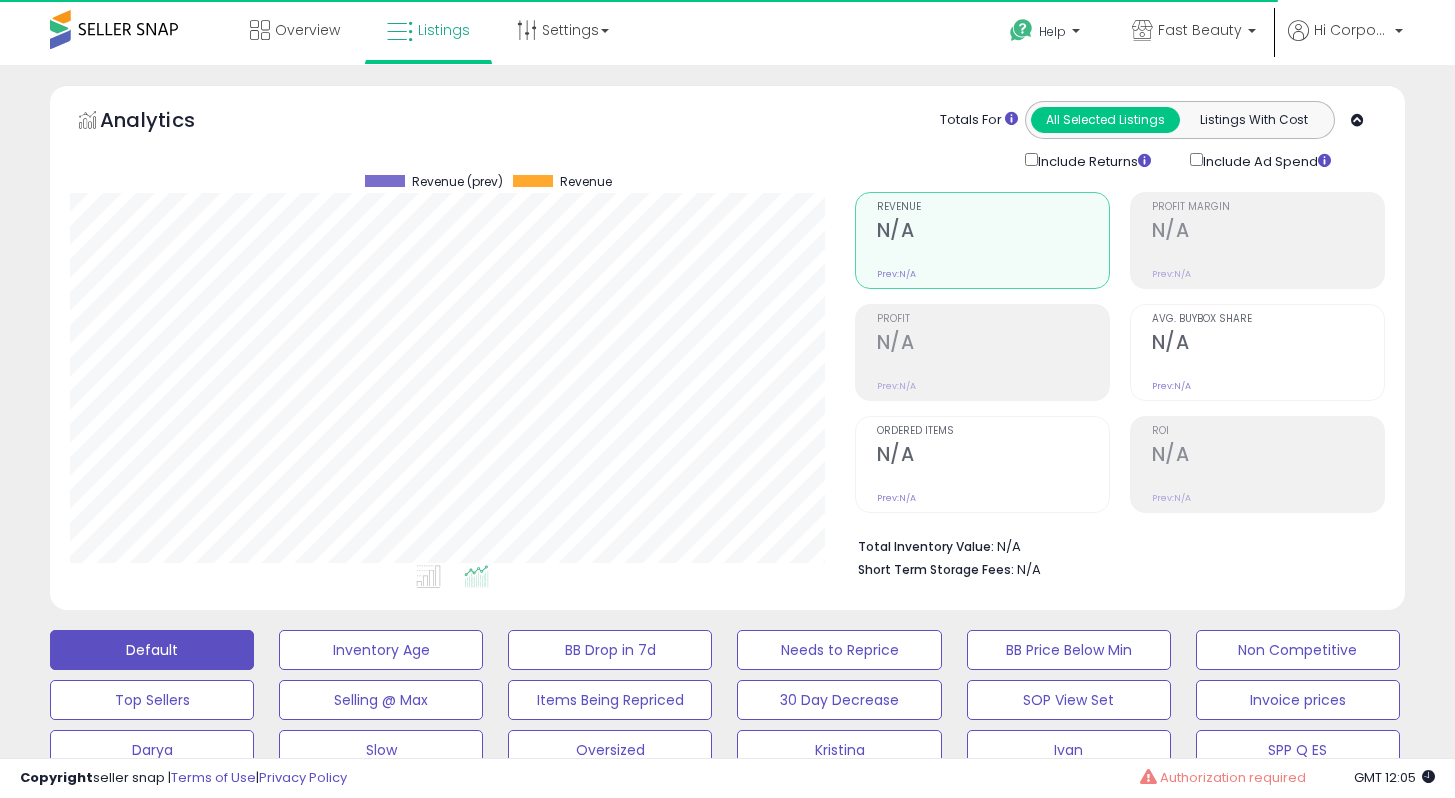 scroll, scrollTop: 0, scrollLeft: 0, axis: both 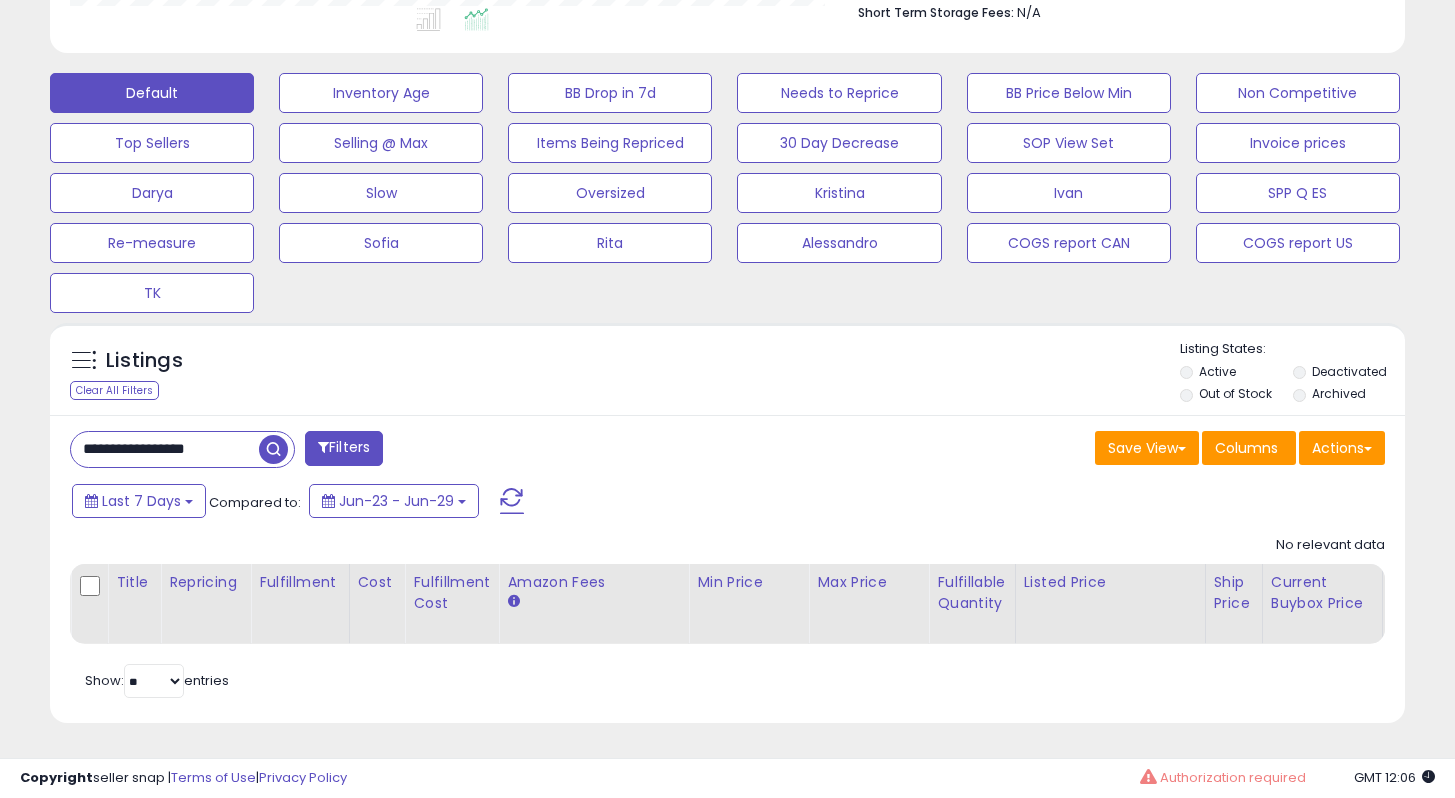 click on "Last 7 Days
Compared to:
Jun-23 - Jun-29" at bounding box center [560, 503] 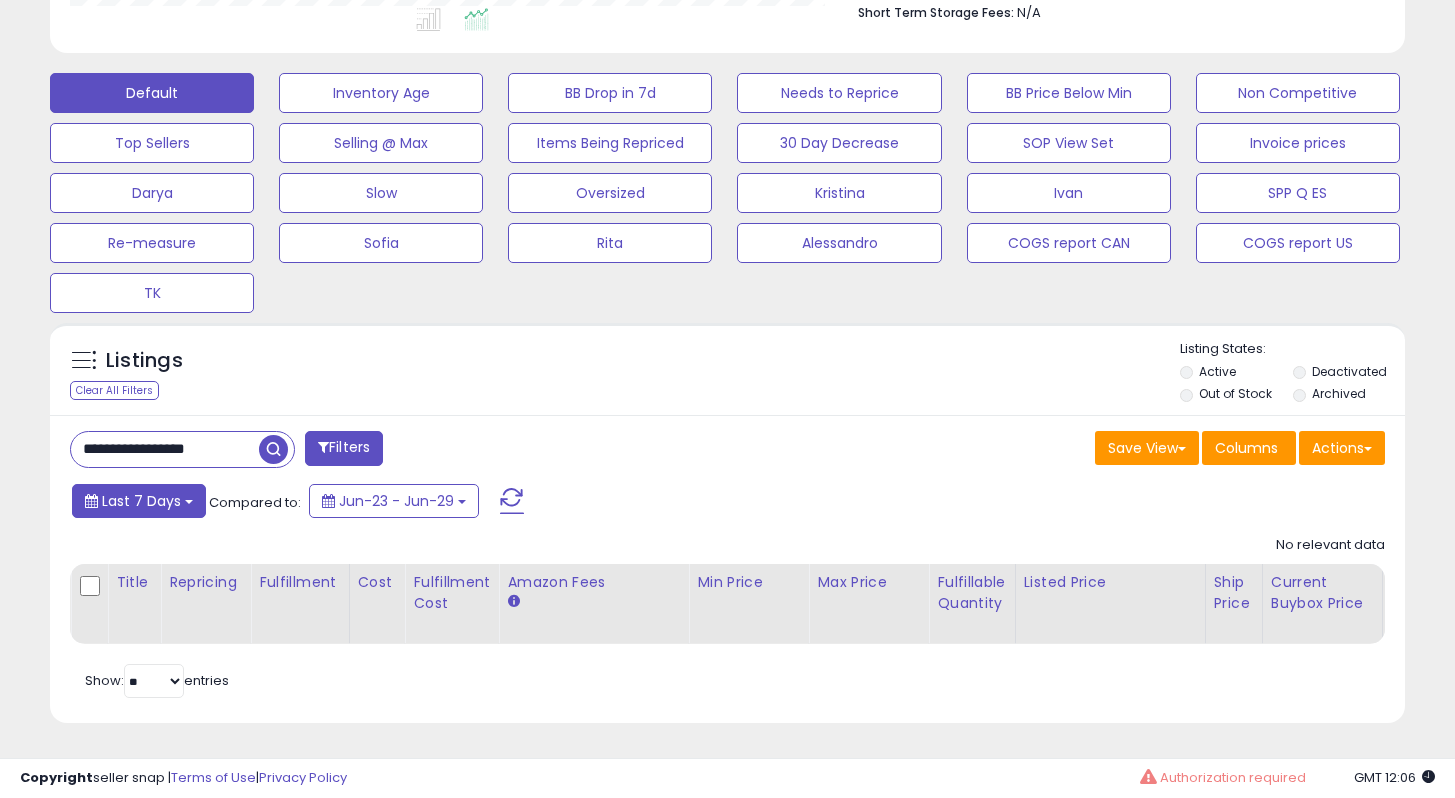 click on "Last 7 Days" at bounding box center [139, 501] 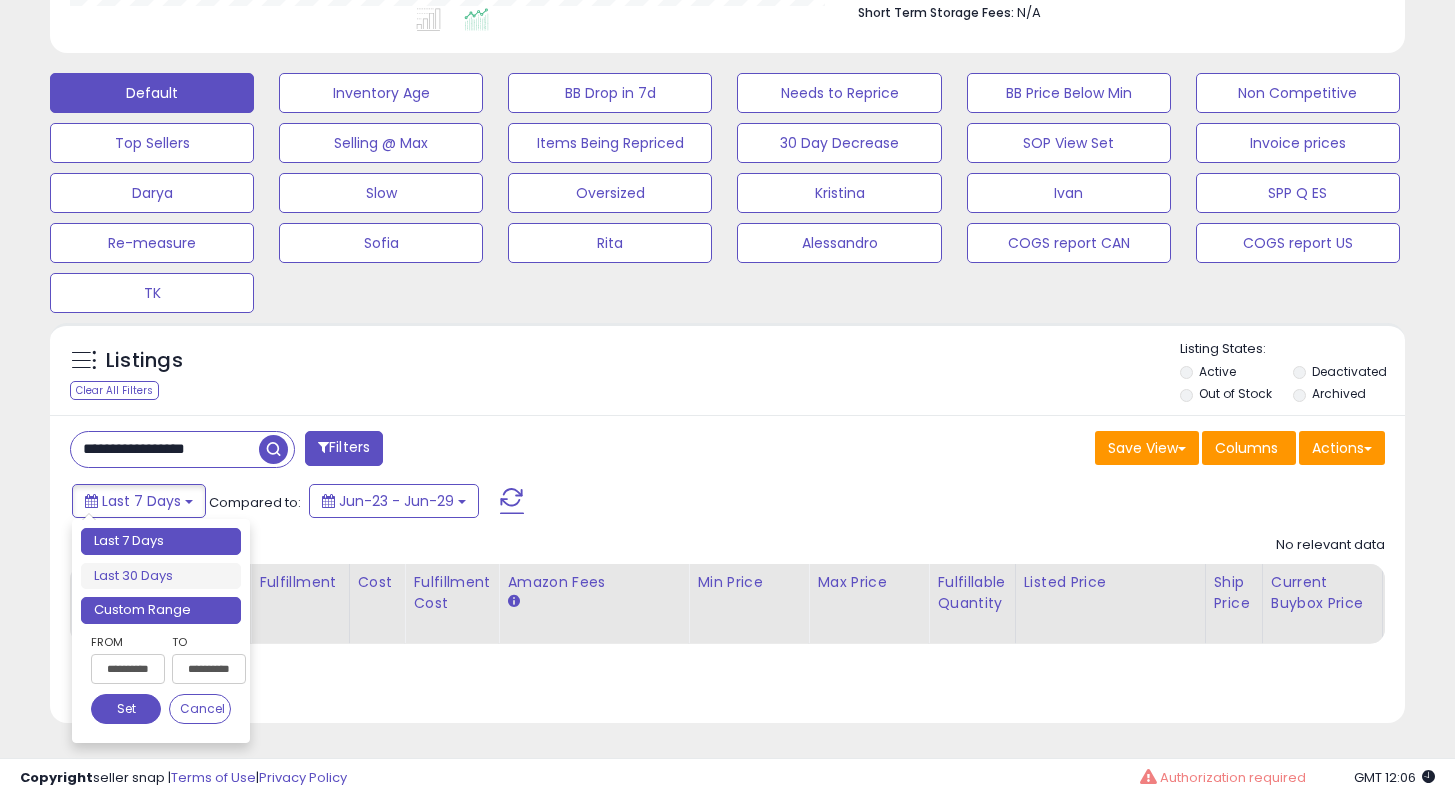 click on "Custom Range" at bounding box center [161, 610] 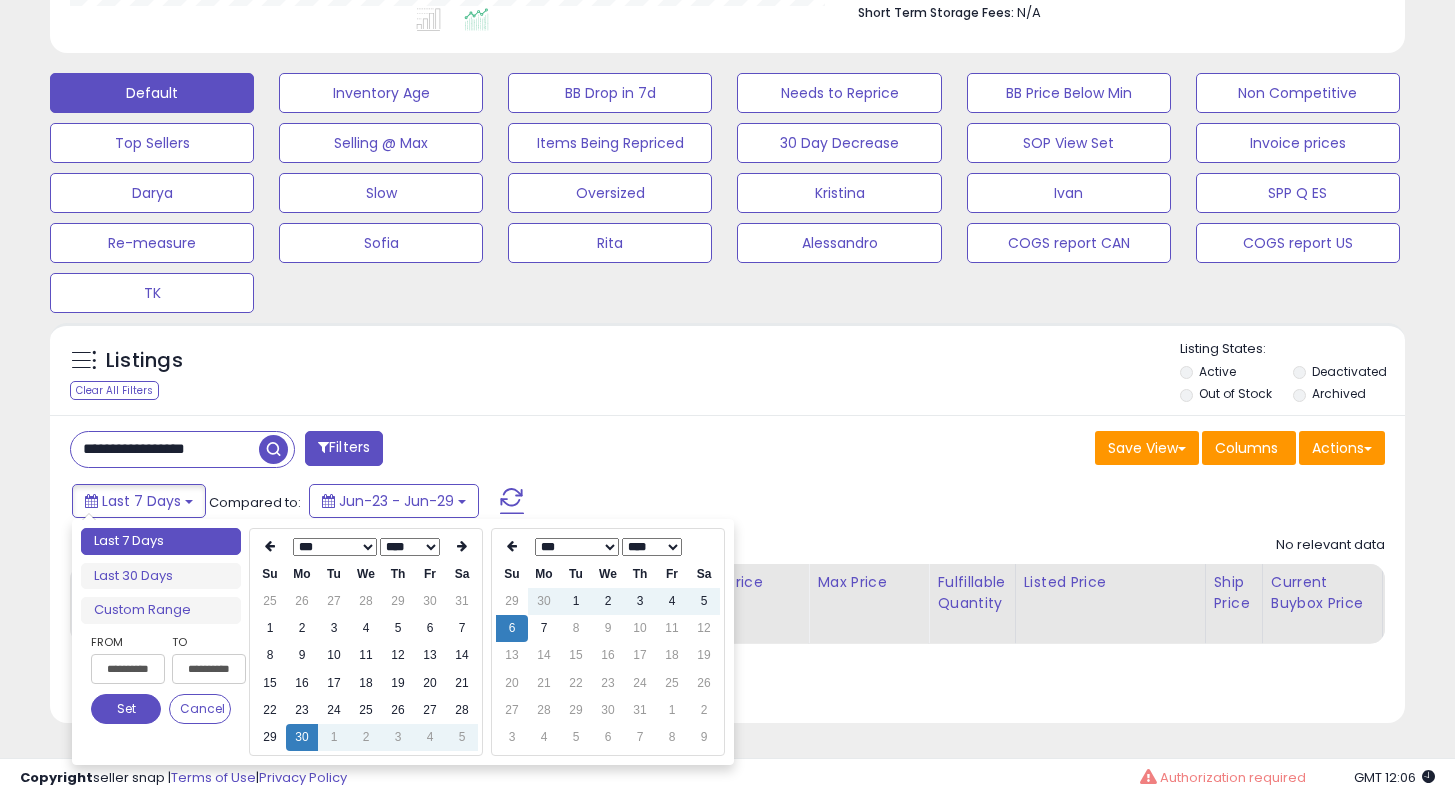 click on "**** **** **** **** **** **** **** **** **** **** **** **** **** **** **** **** **** **** **** **** **** **** **** **** **** **** **** **** **** **** **** **** **** **** **** **** **** **** **** **** **** **** **** **** **** **** **** **** **** **** ****" at bounding box center [410, 547] 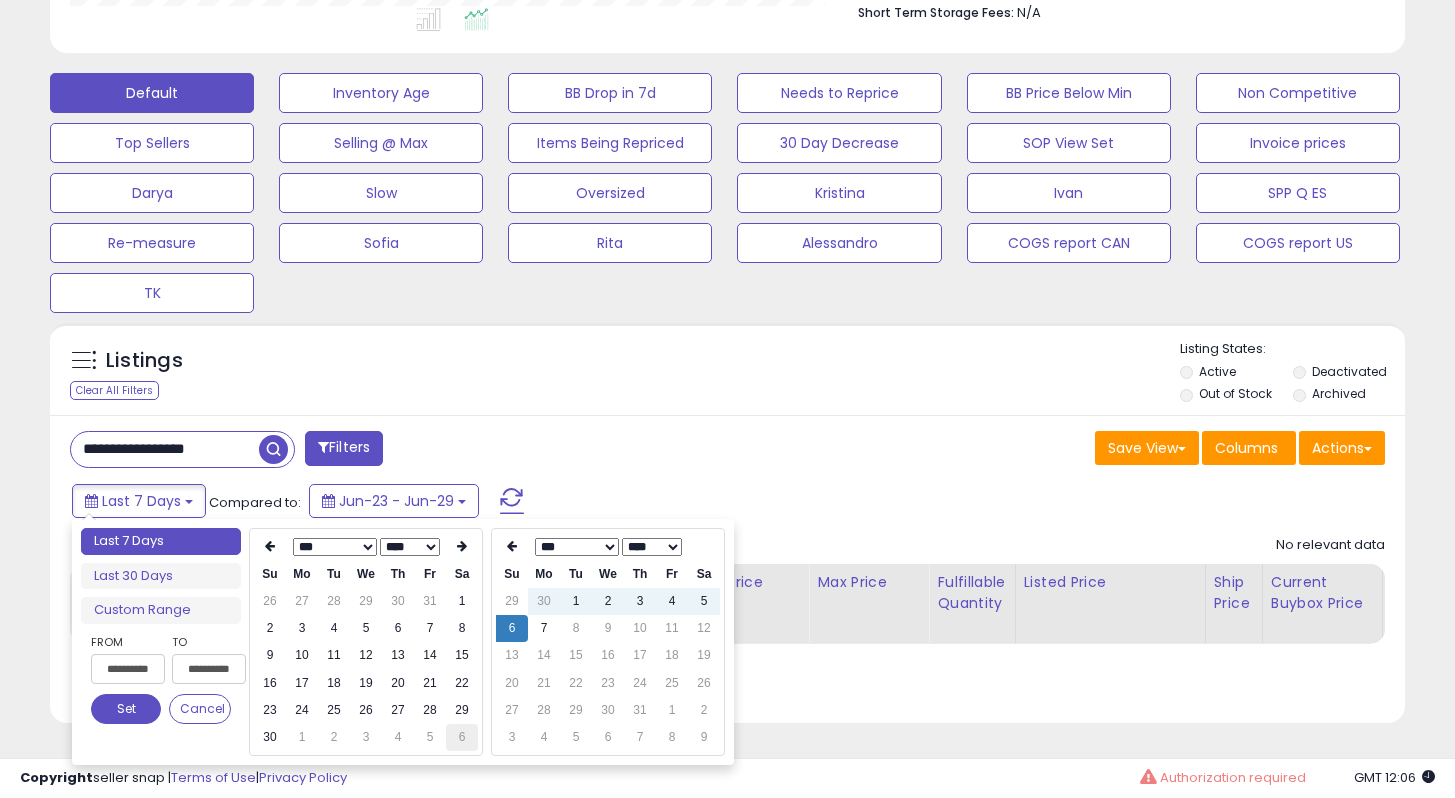 click on "6" at bounding box center [462, 737] 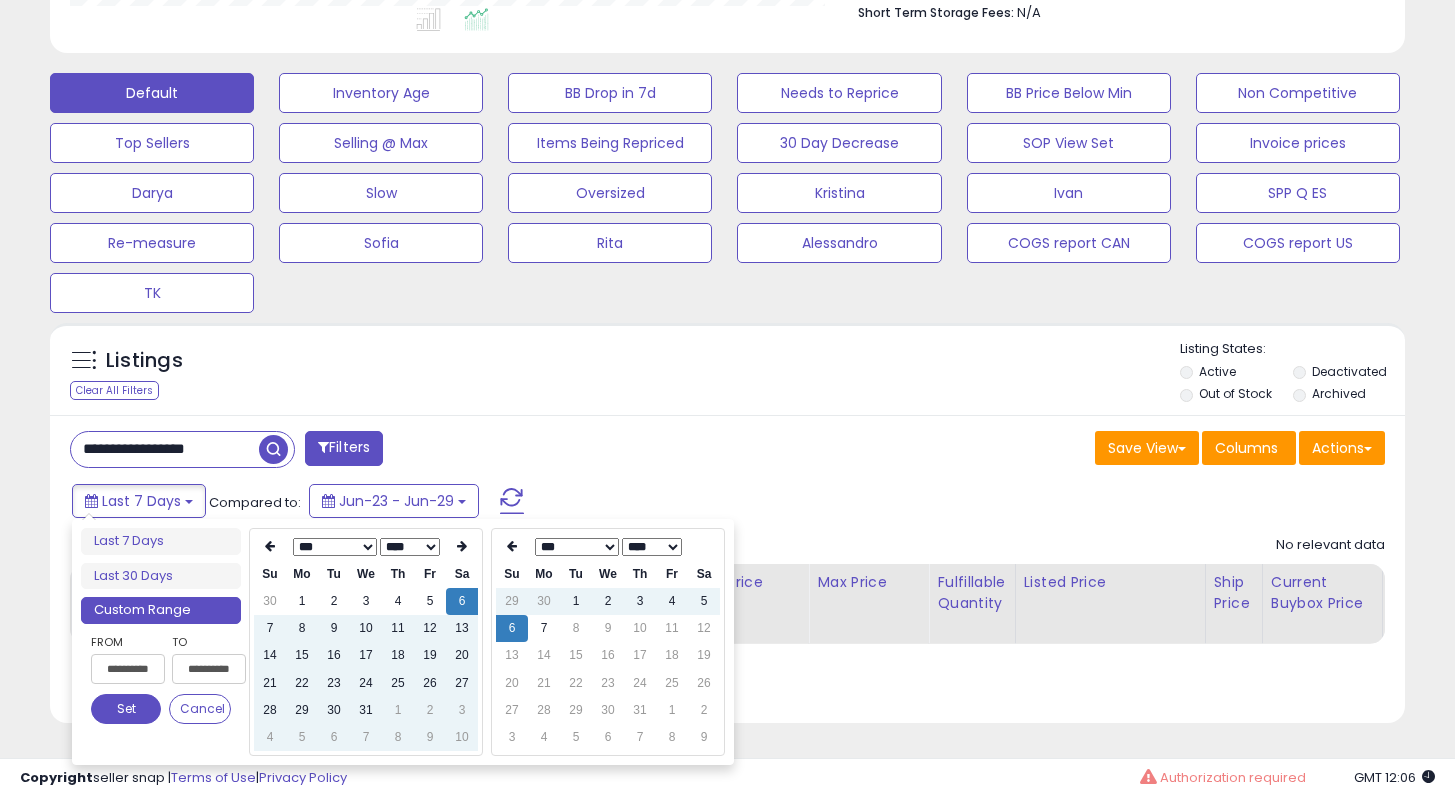 click on "Set" at bounding box center [126, 709] 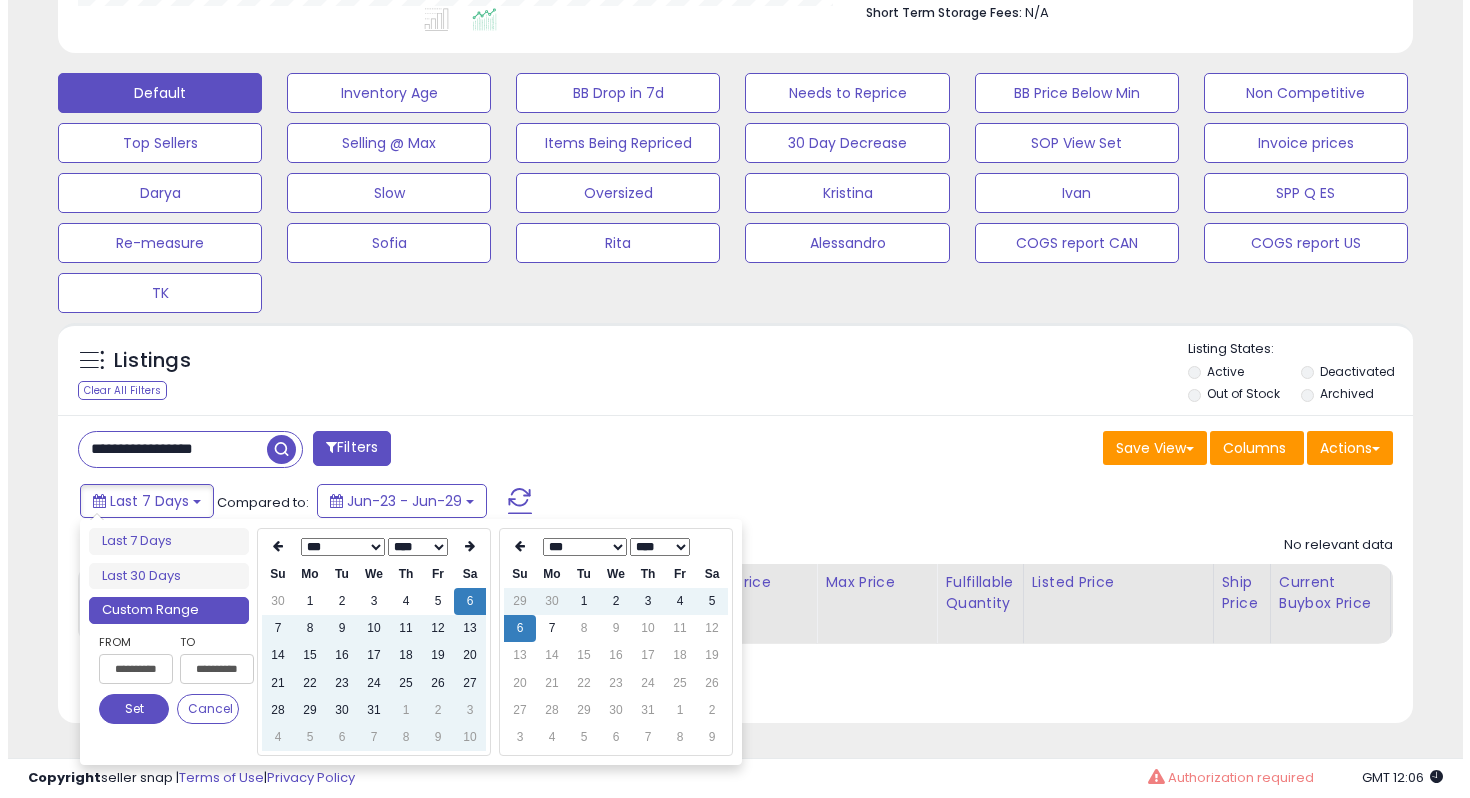scroll, scrollTop: 566, scrollLeft: 0, axis: vertical 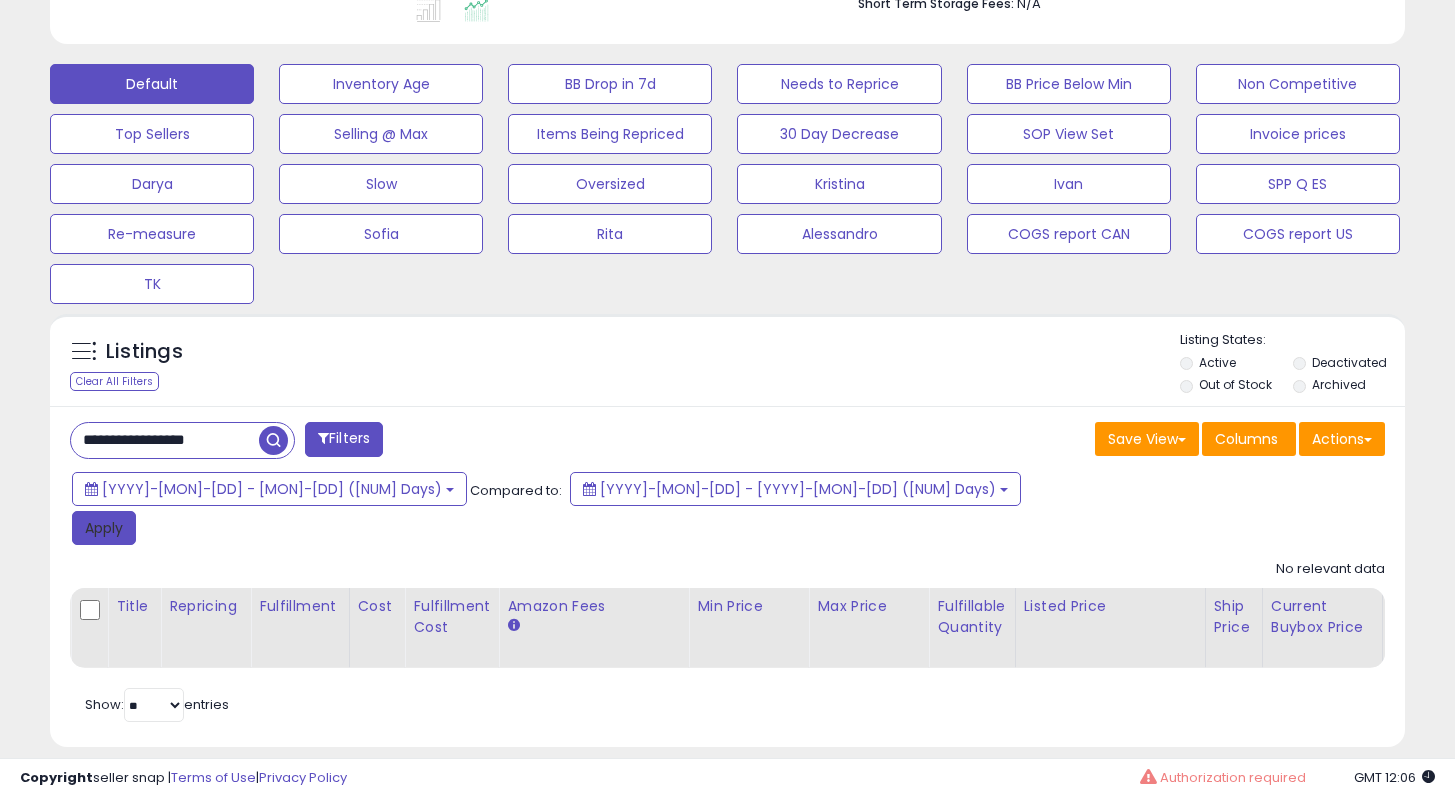 click on "Apply" at bounding box center [104, 528] 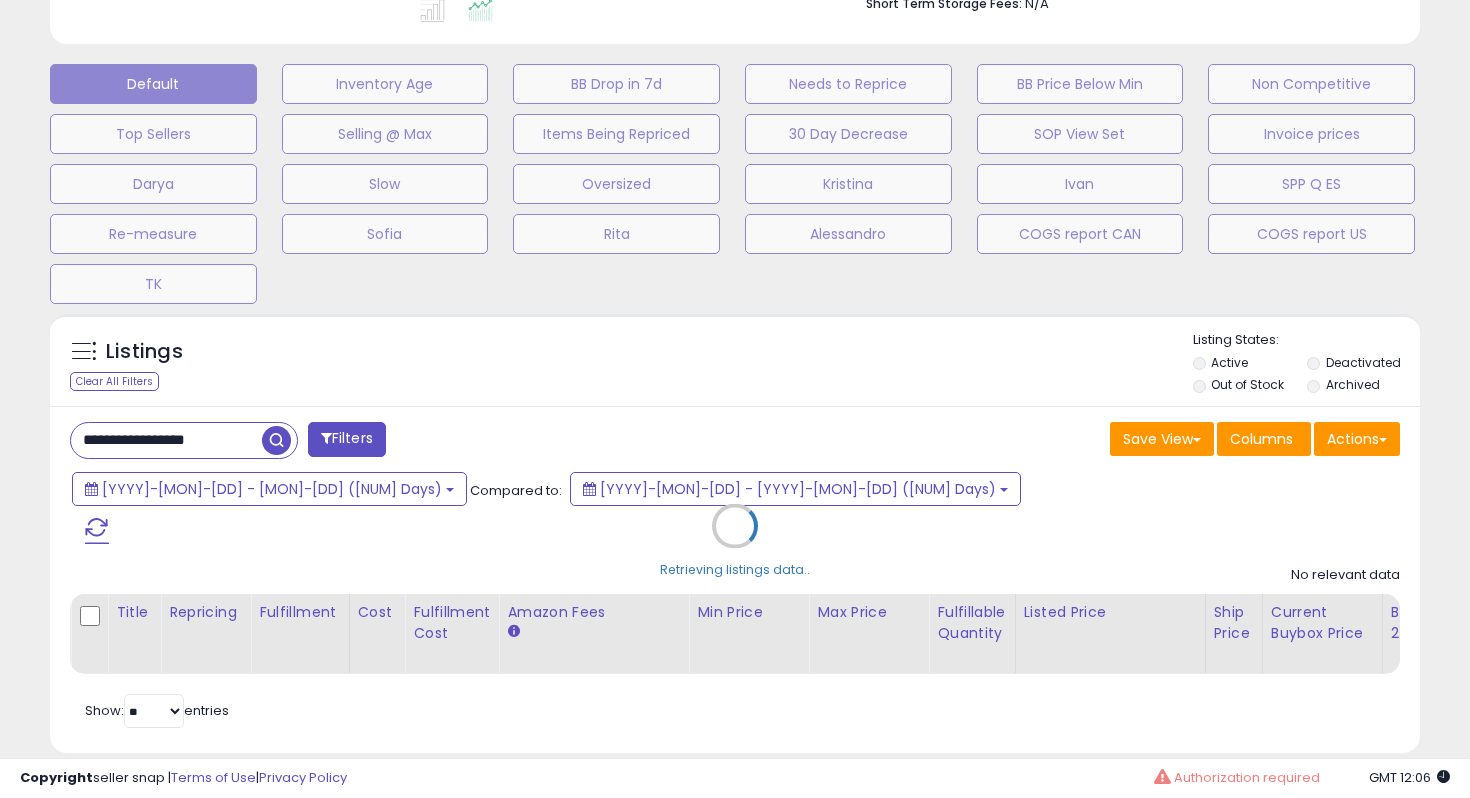 scroll, scrollTop: 999590, scrollLeft: 999206, axis: both 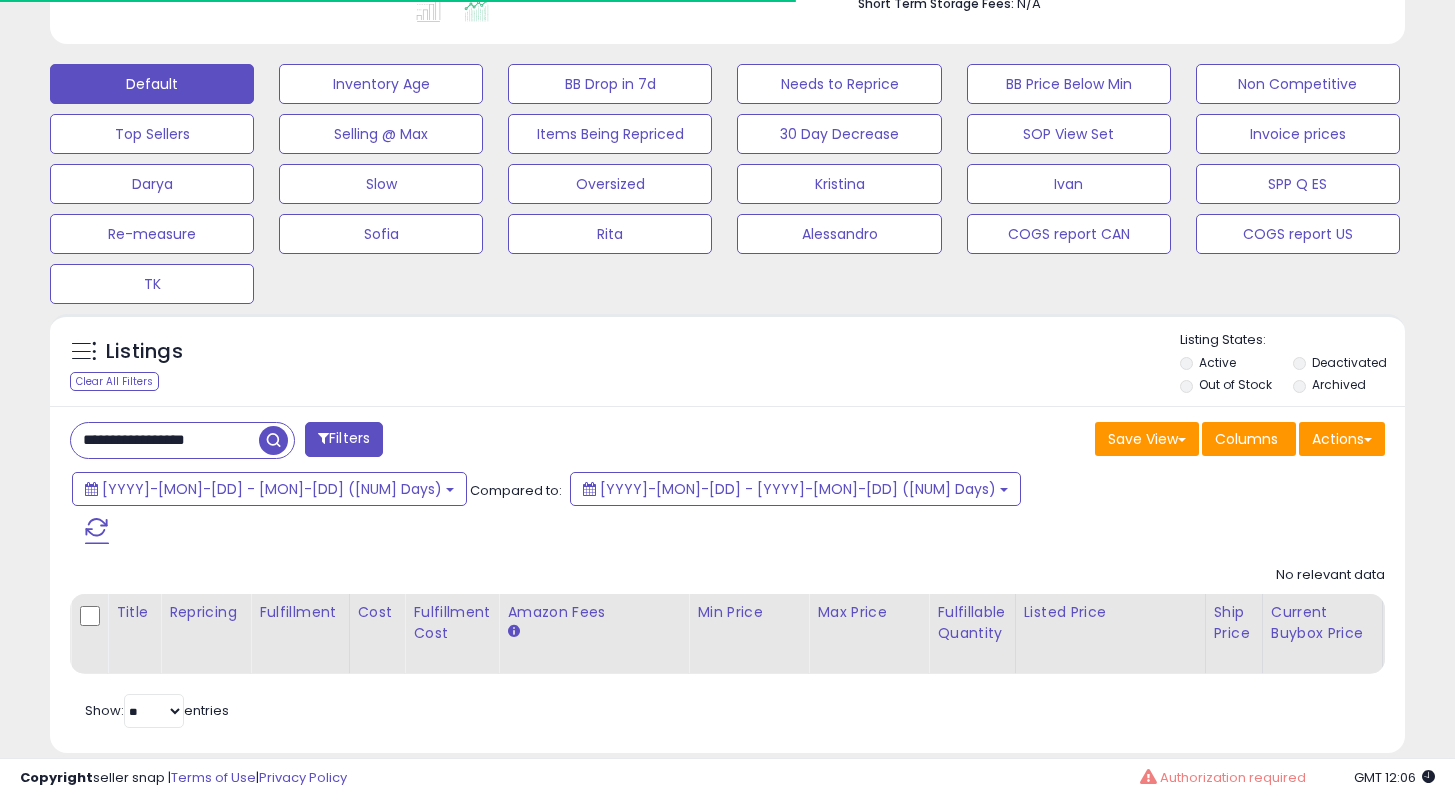 click on "**********" at bounding box center [165, 440] 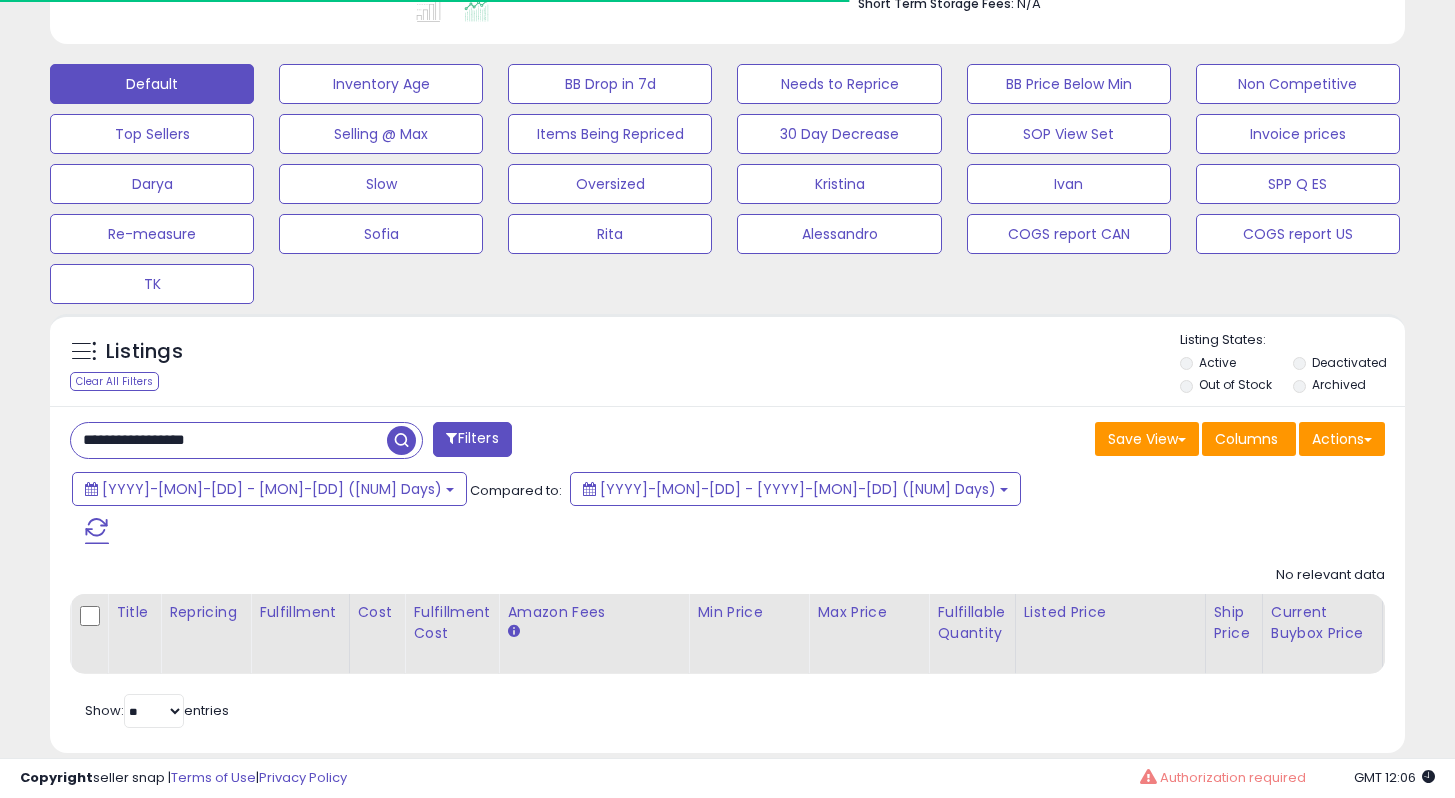 click on "**********" at bounding box center [229, 440] 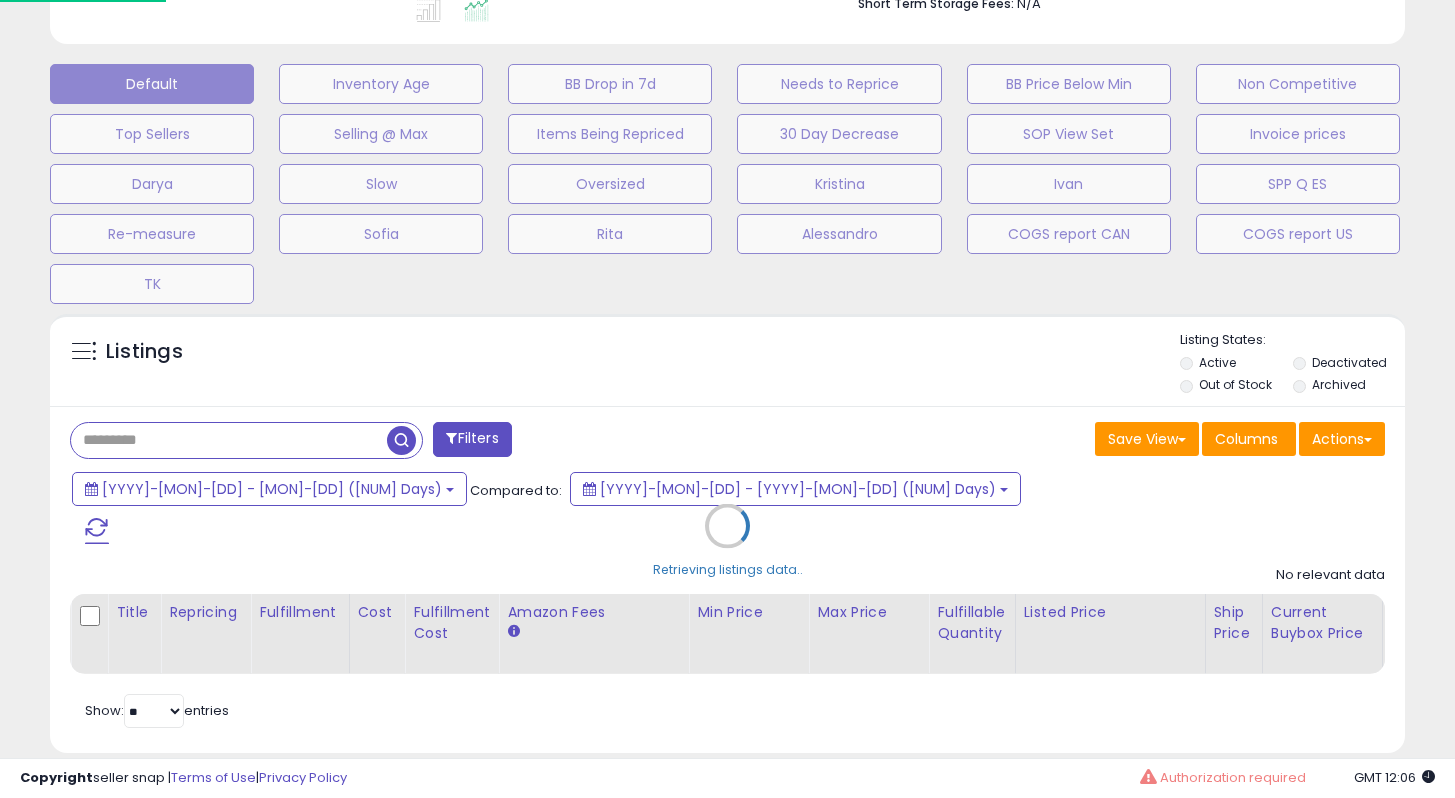 scroll, scrollTop: 999590, scrollLeft: 999206, axis: both 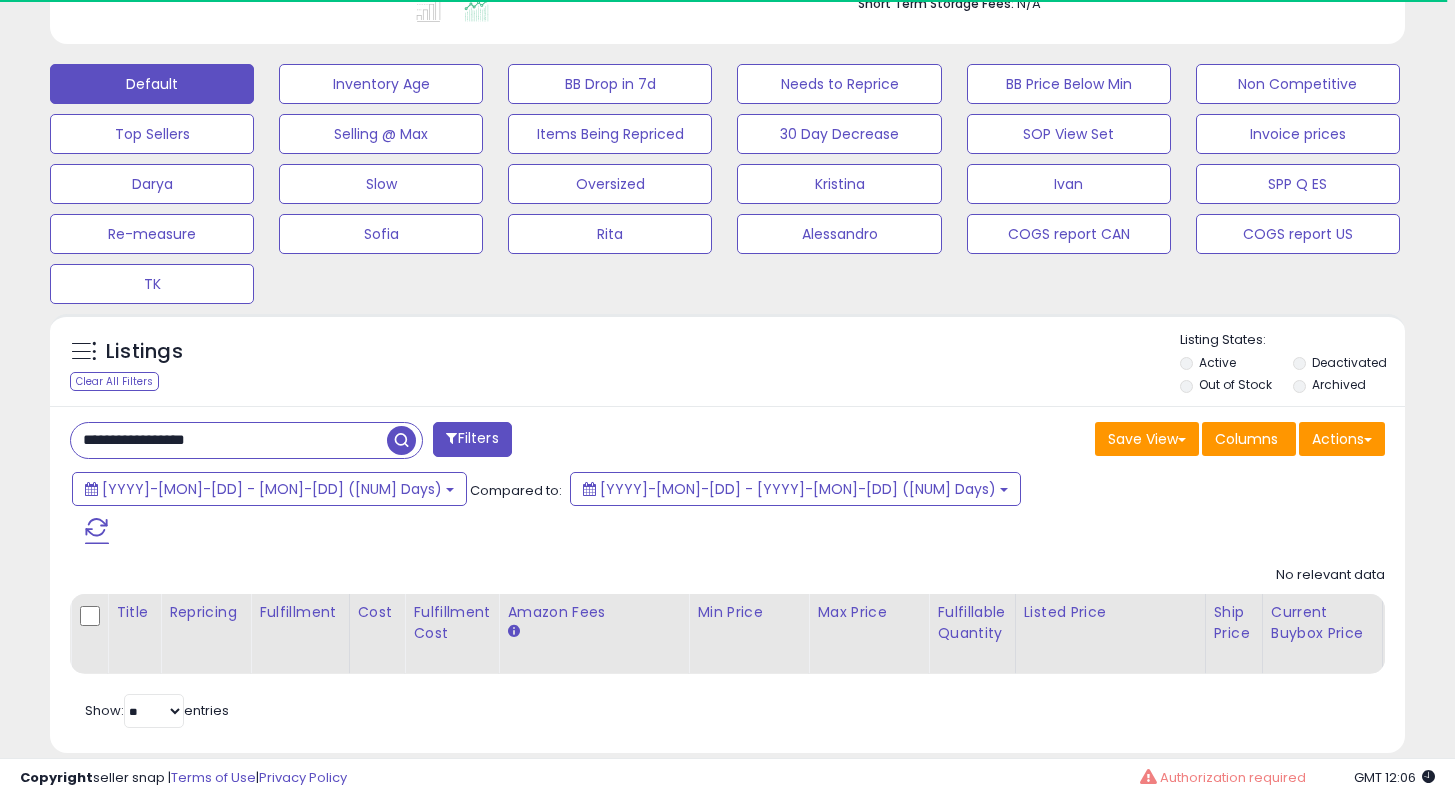 click on "**********" at bounding box center (229, 440) 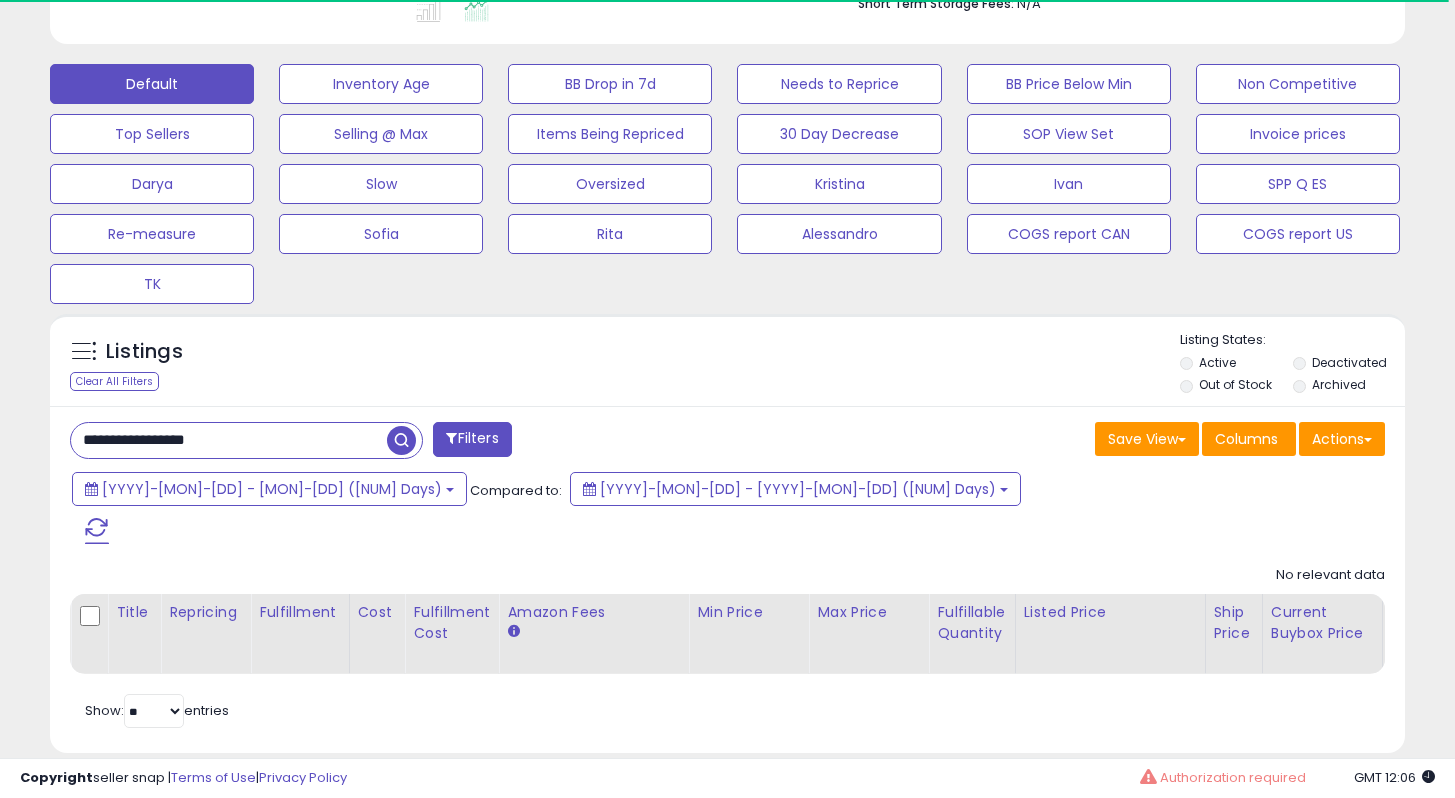 click on "**********" at bounding box center (229, 440) 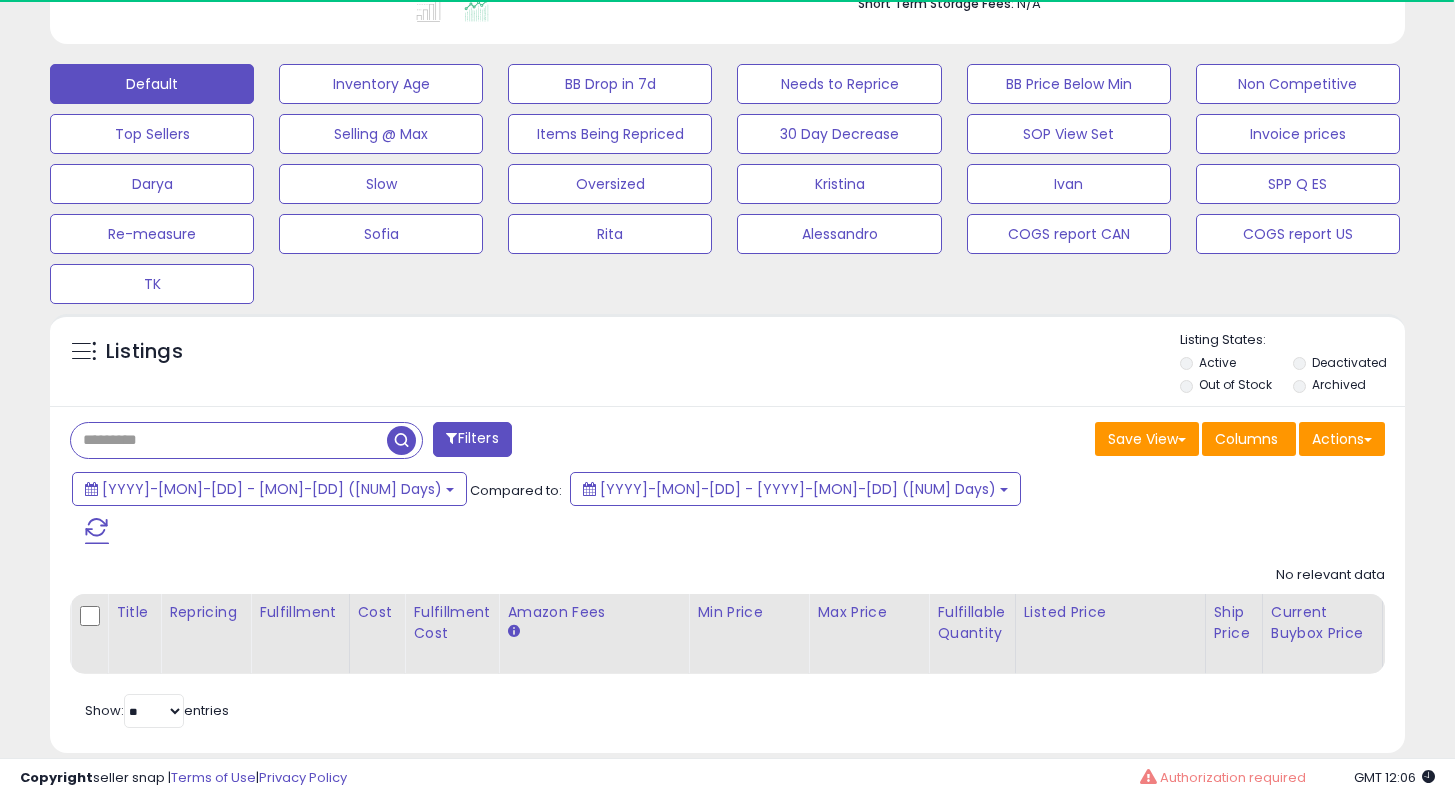 type 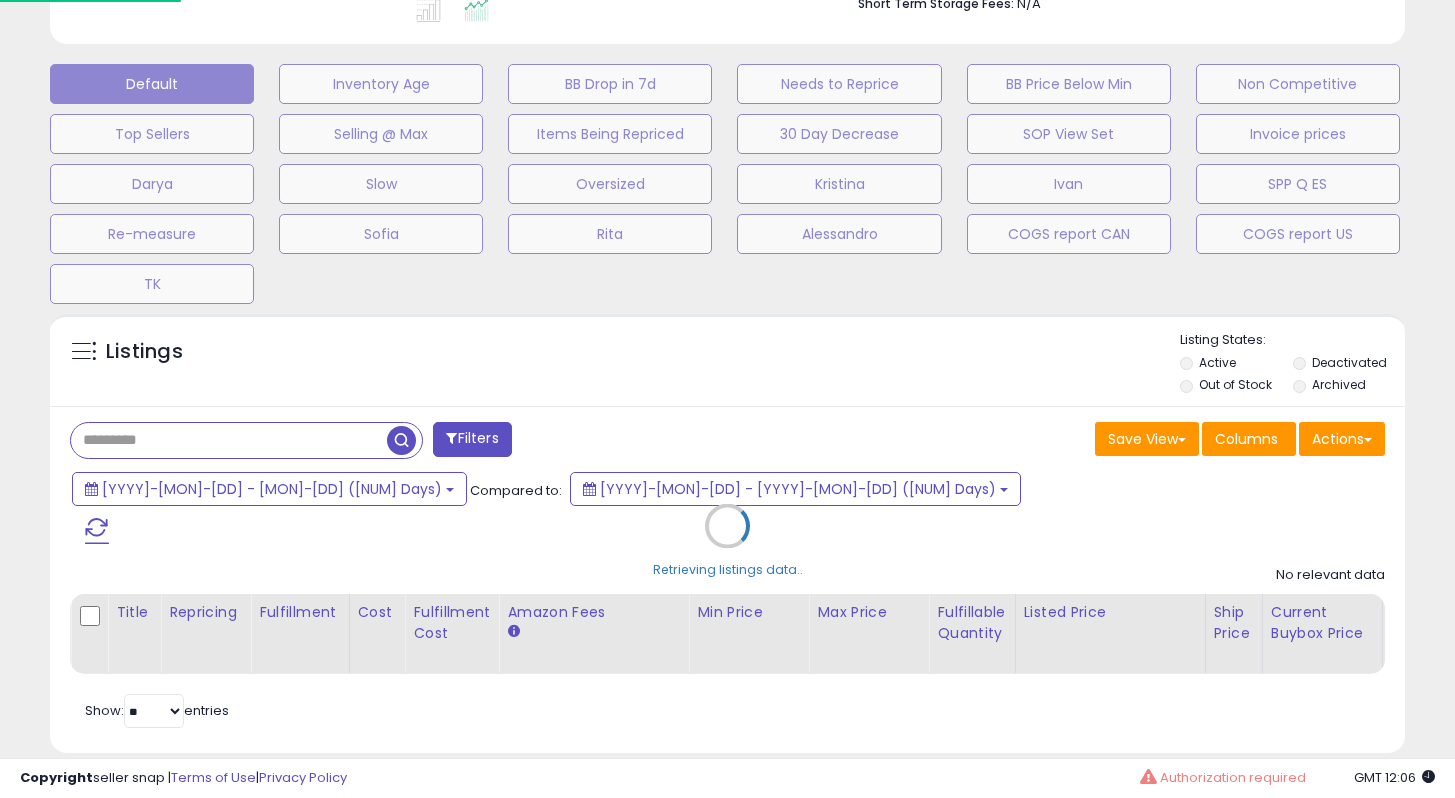 scroll, scrollTop: 999590, scrollLeft: 999206, axis: both 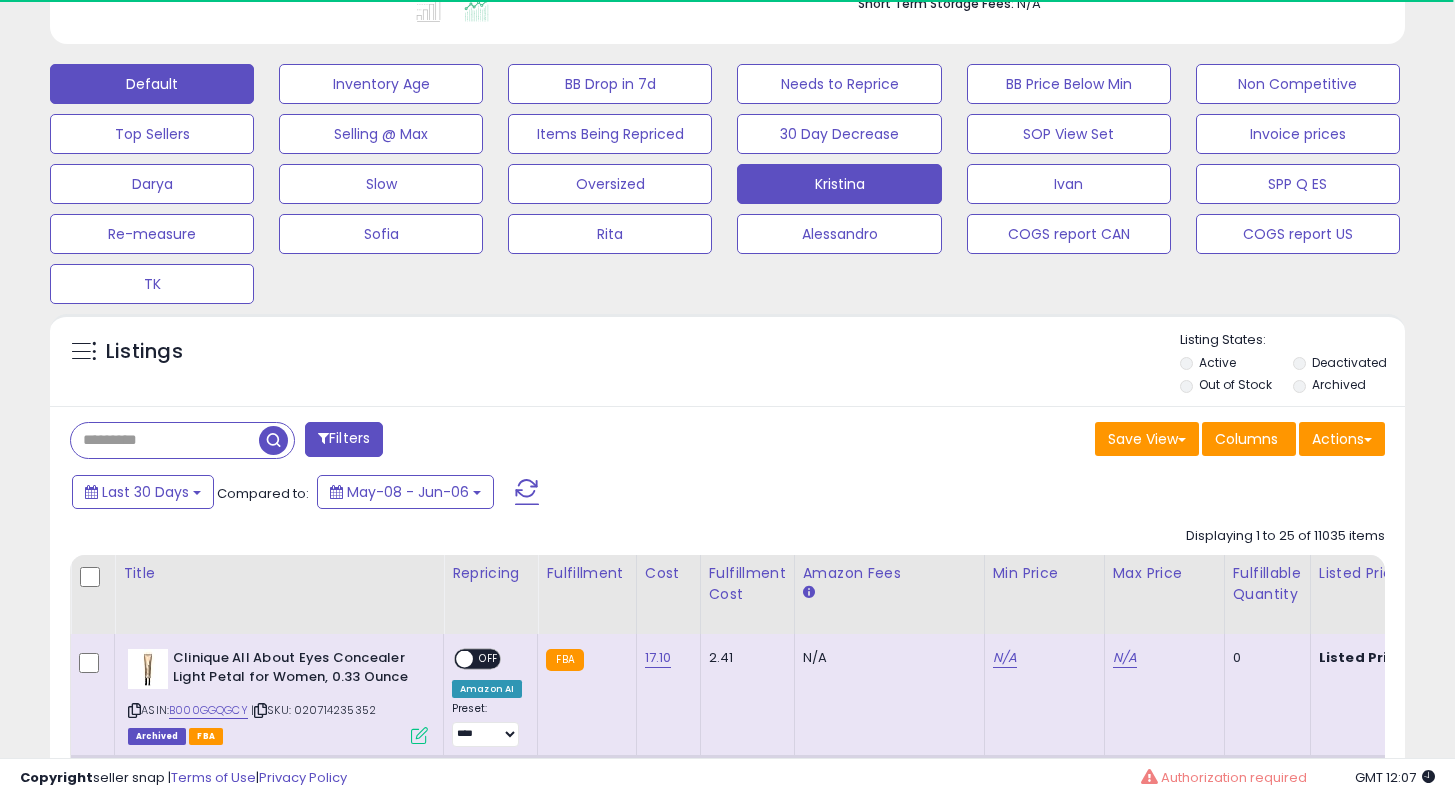 click on "Default" at bounding box center [152, 84] 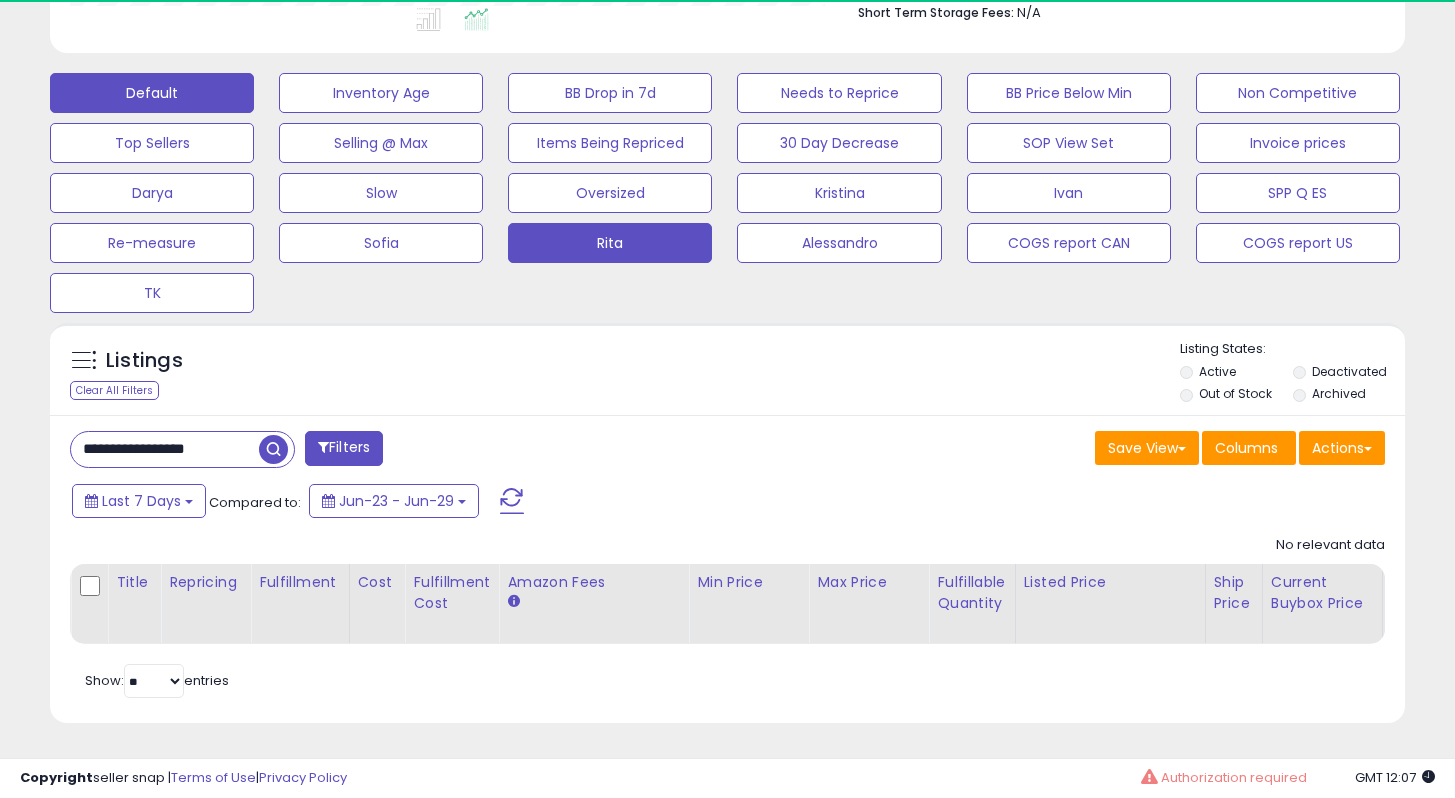 scroll, scrollTop: 999590, scrollLeft: 999215, axis: both 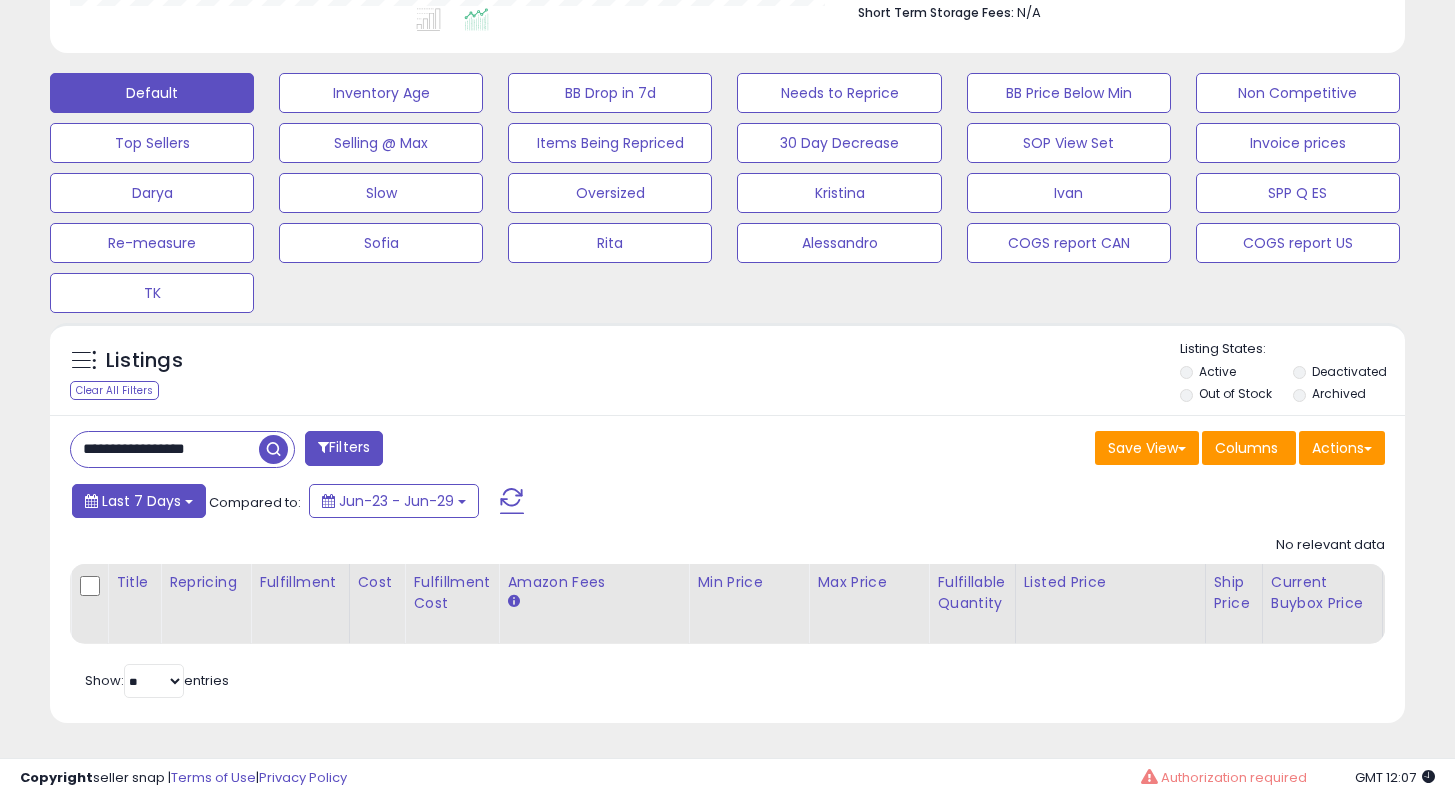 click on "Last 7 Days" at bounding box center [141, 501] 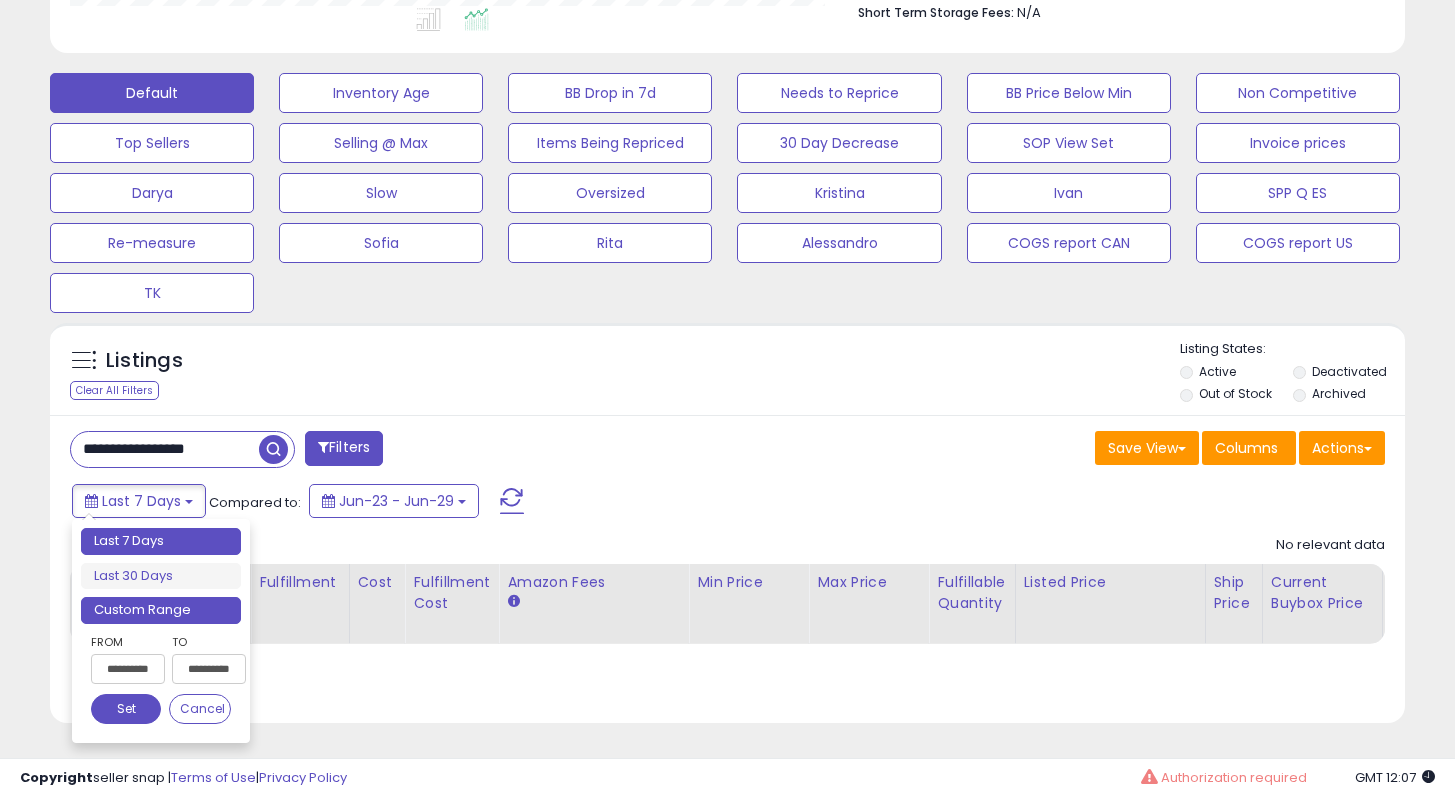 click on "Custom Range" at bounding box center (161, 610) 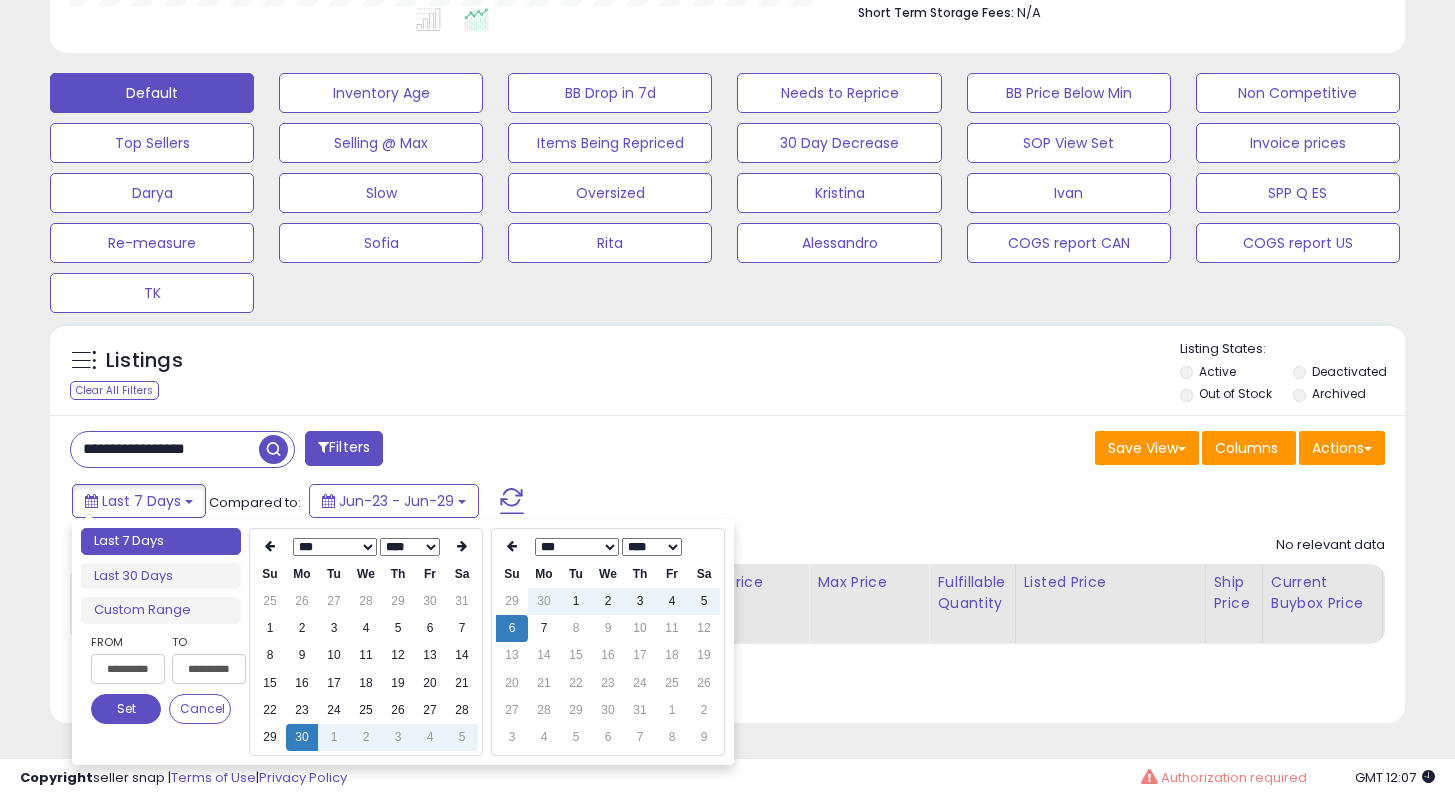 click on "**** **** **** **** **** **** **** **** **** **** **** **** **** **** **** **** **** **** **** **** **** **** **** **** **** **** **** **** **** **** **** **** **** **** **** **** **** **** **** **** **** **** **** **** **** **** **** **** **** **** ****" at bounding box center [410, 547] 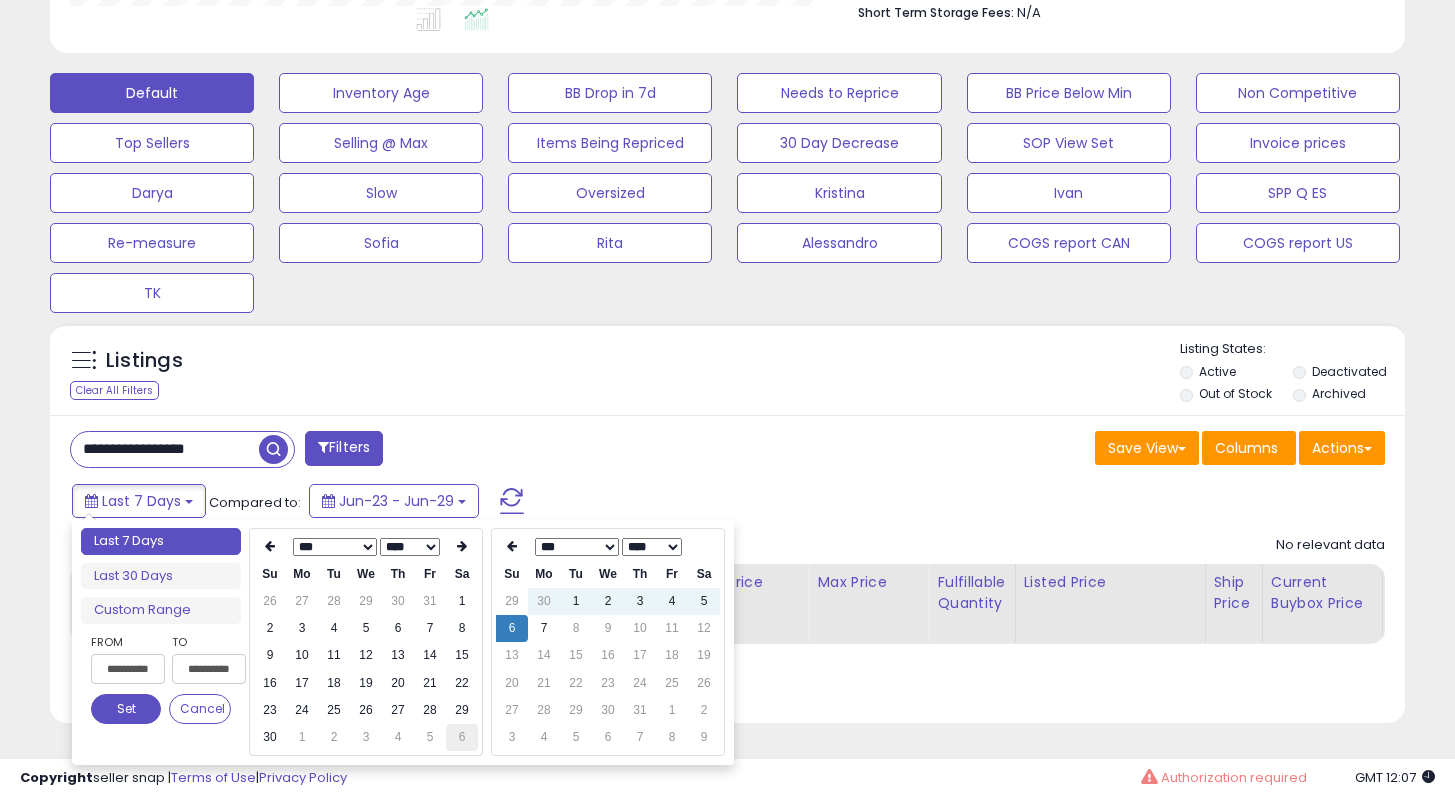 click on "6" at bounding box center (462, 737) 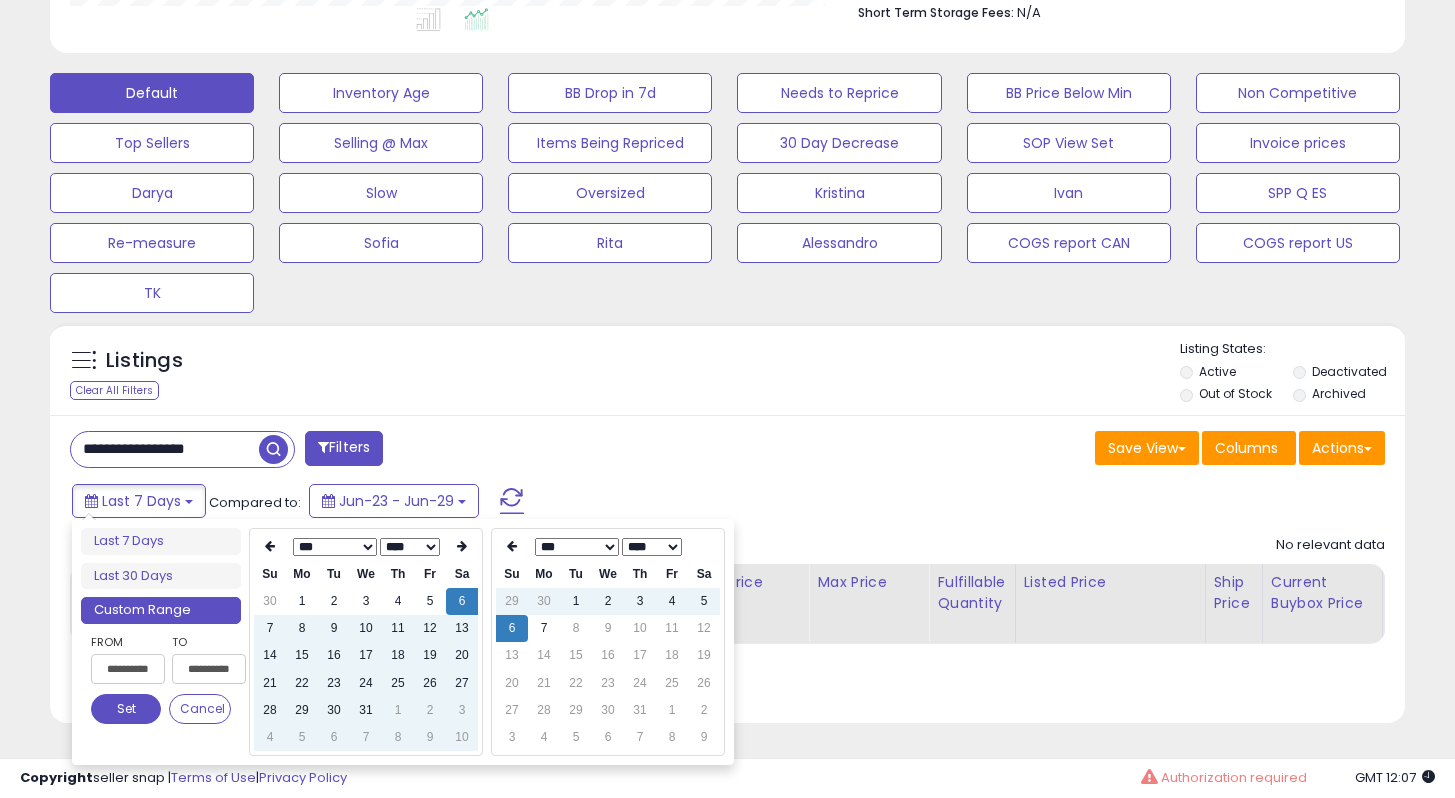 click on "Set" at bounding box center (126, 709) 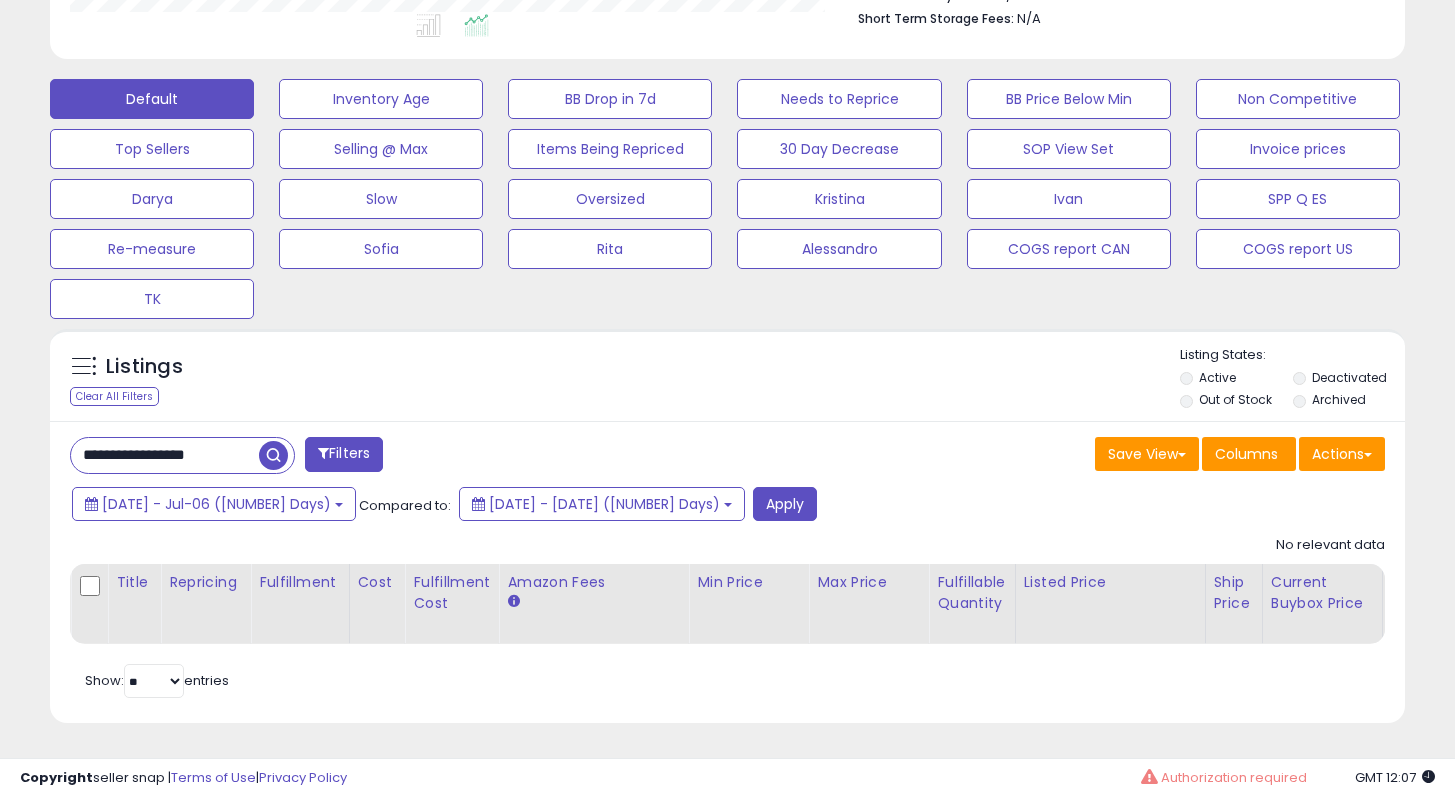 click on "[DATE] - Jul-06 ([NUMBER] Days)
Compared to:
[DATE] - [DATE] ([NUMBER] Days)
Apply" at bounding box center [560, 506] 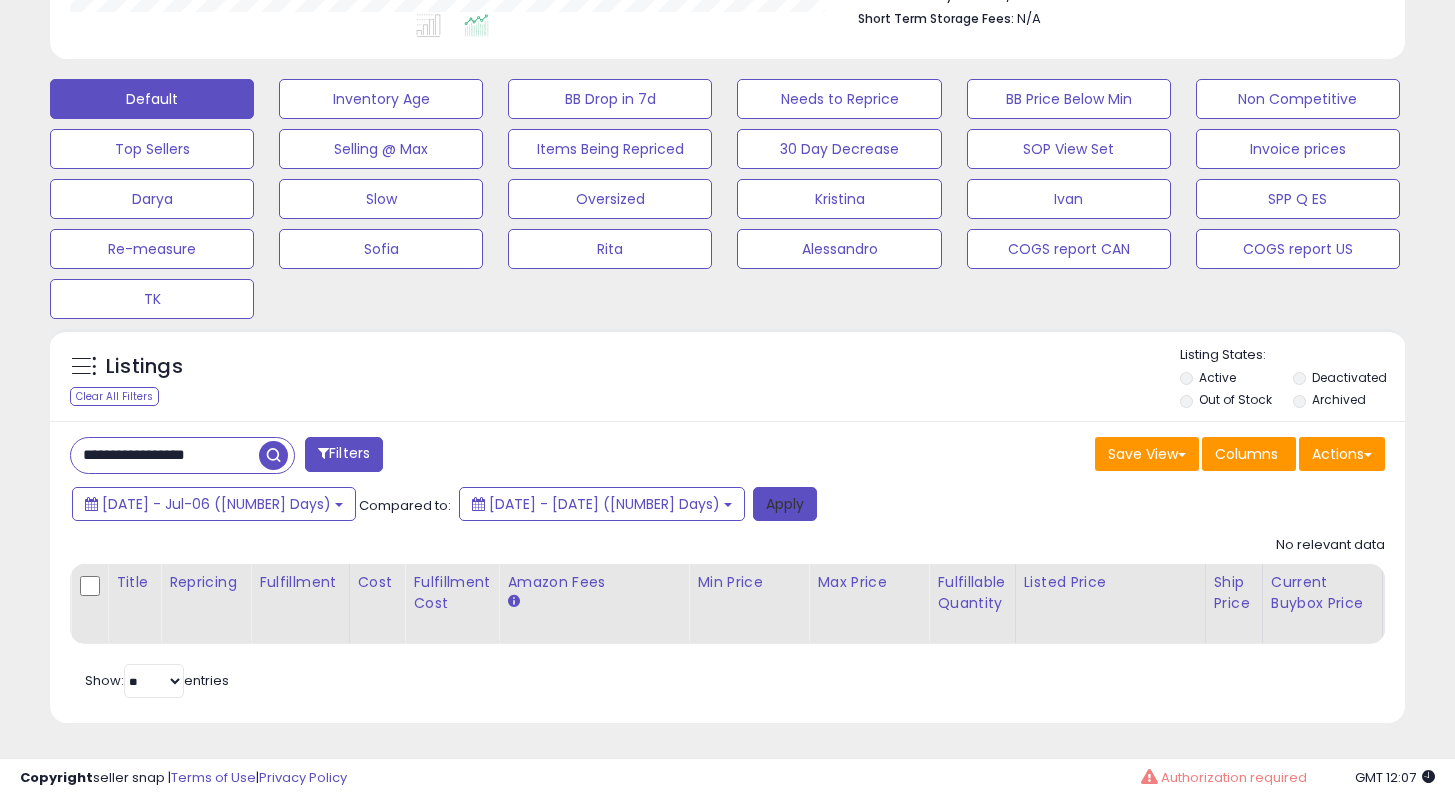 click on "Apply" at bounding box center [785, 504] 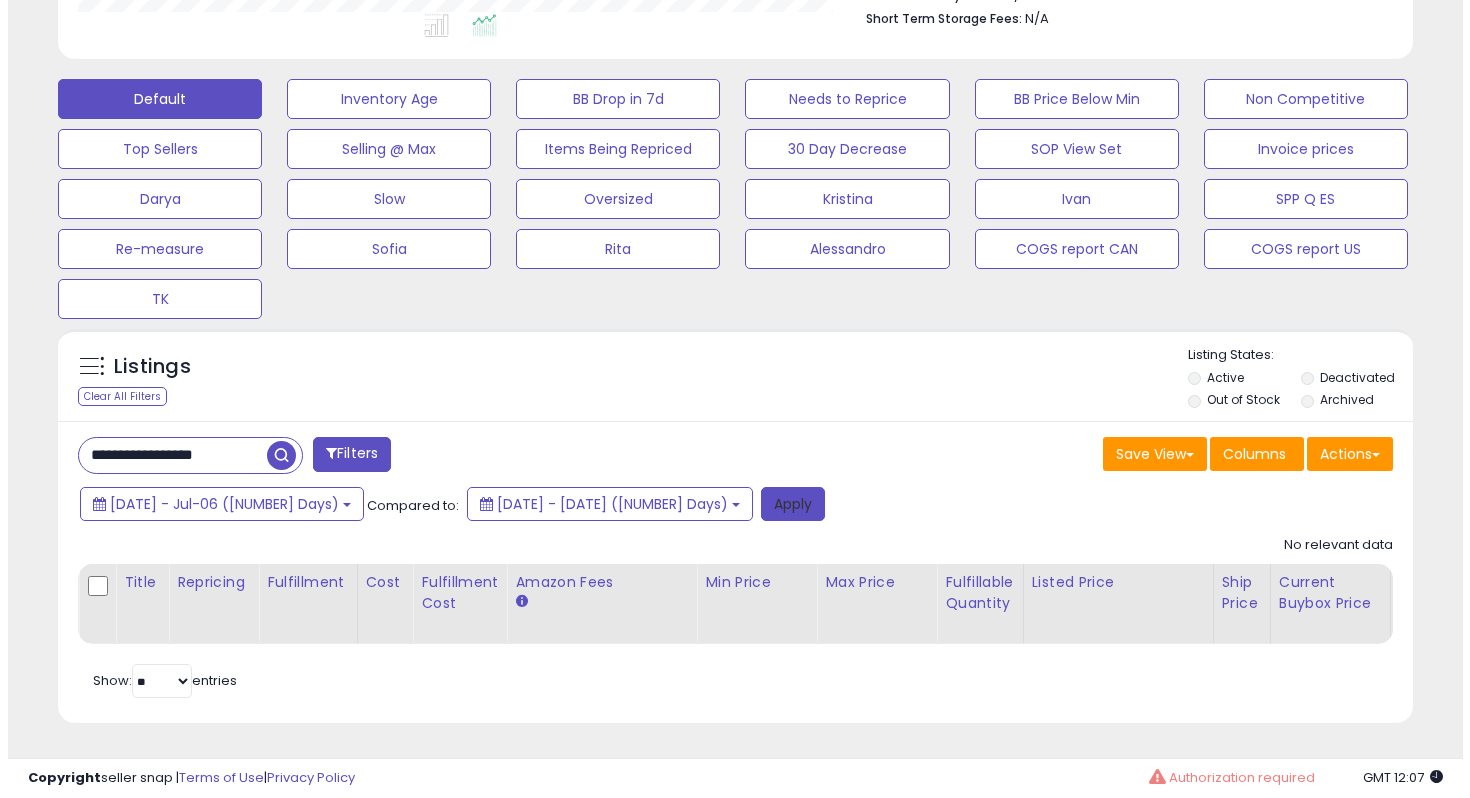 scroll, scrollTop: 999590, scrollLeft: 999206, axis: both 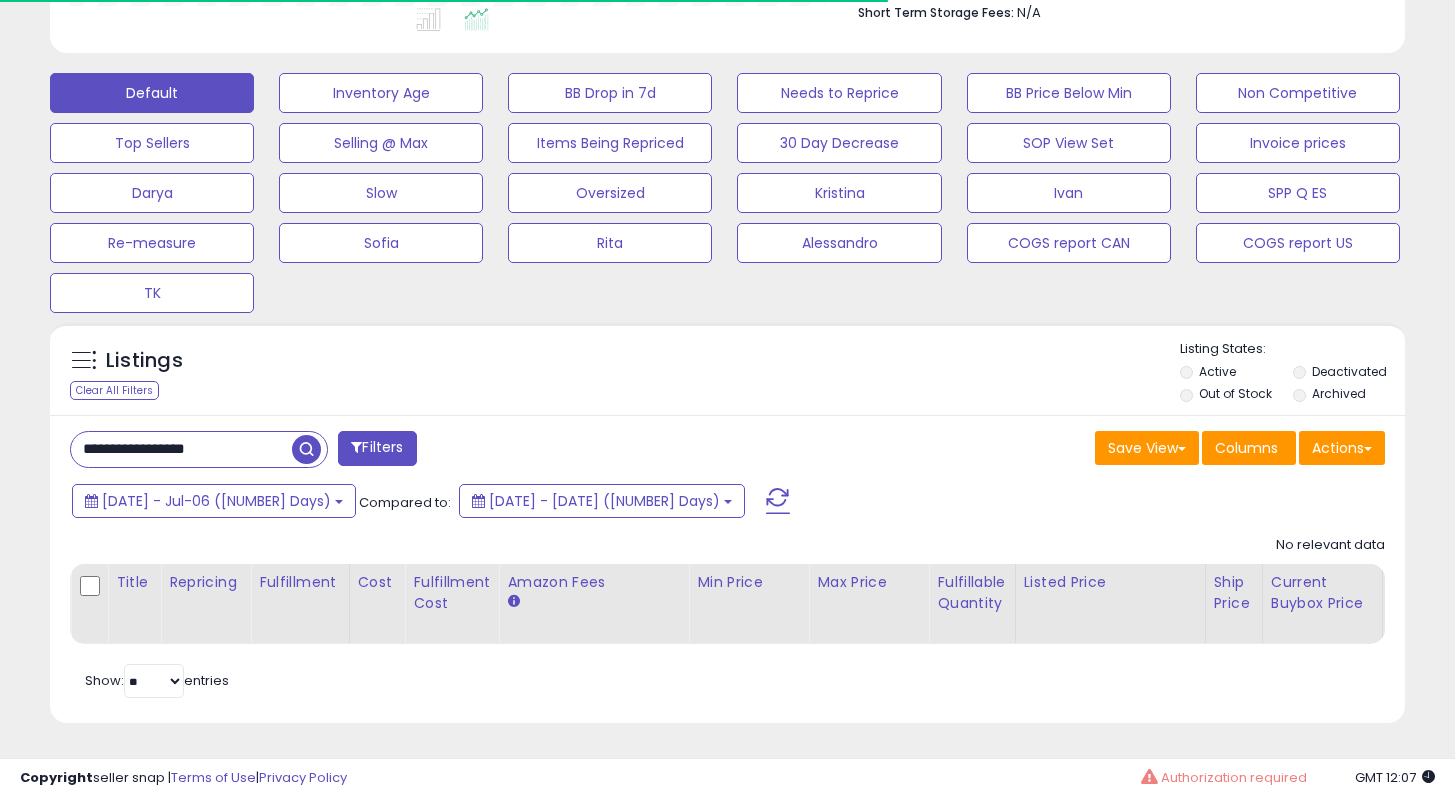 click on "**********" at bounding box center [181, 449] 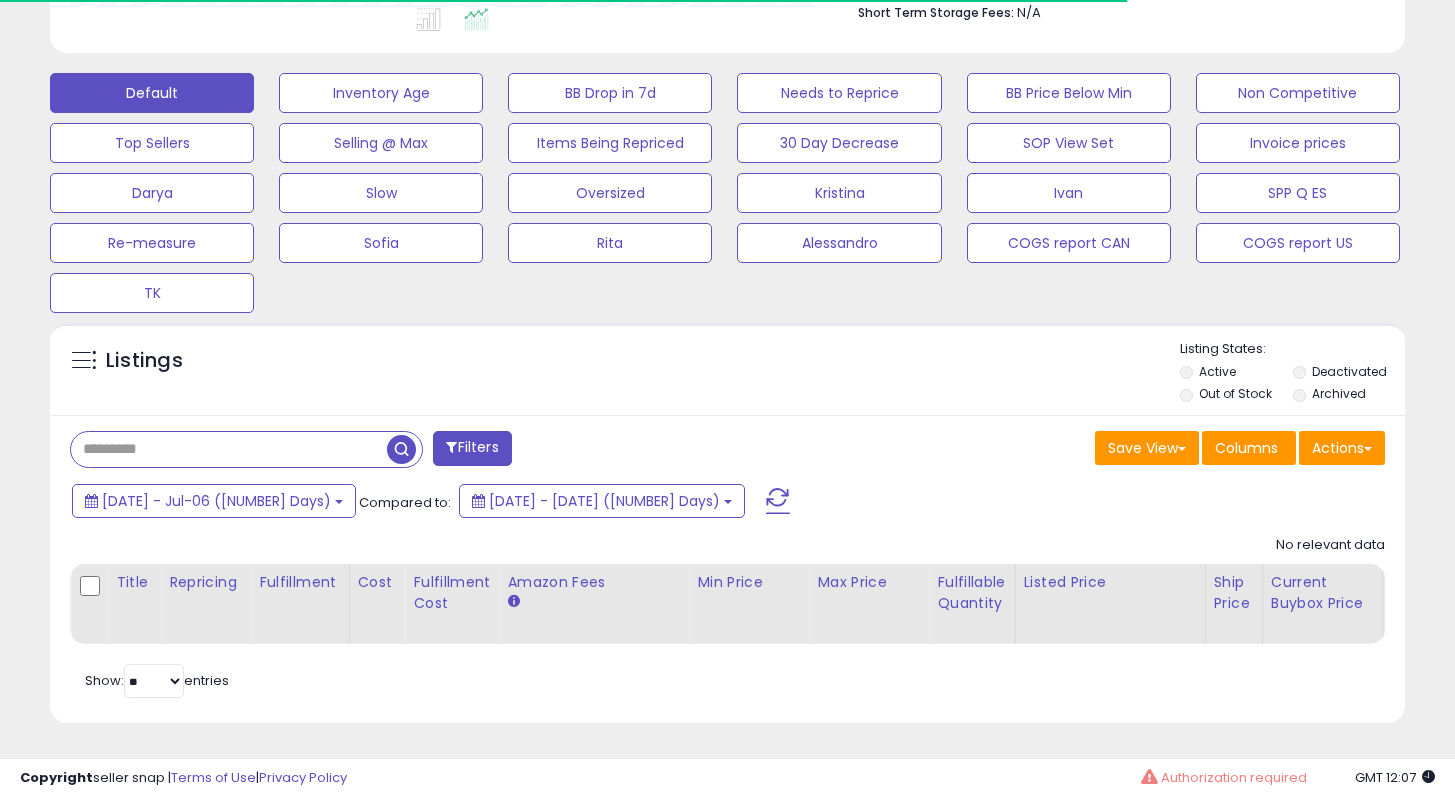 scroll, scrollTop: 999590, scrollLeft: 999215, axis: both 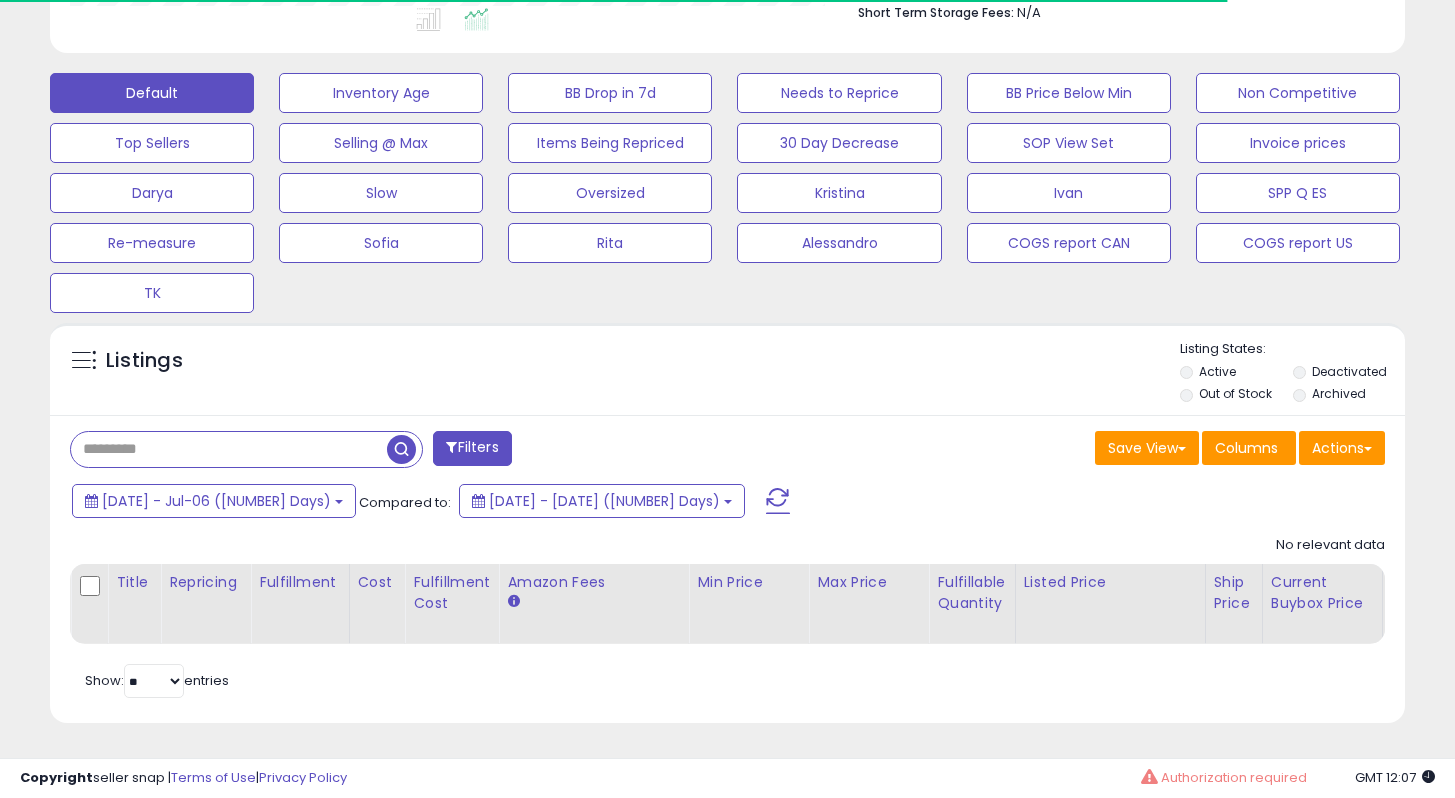 type 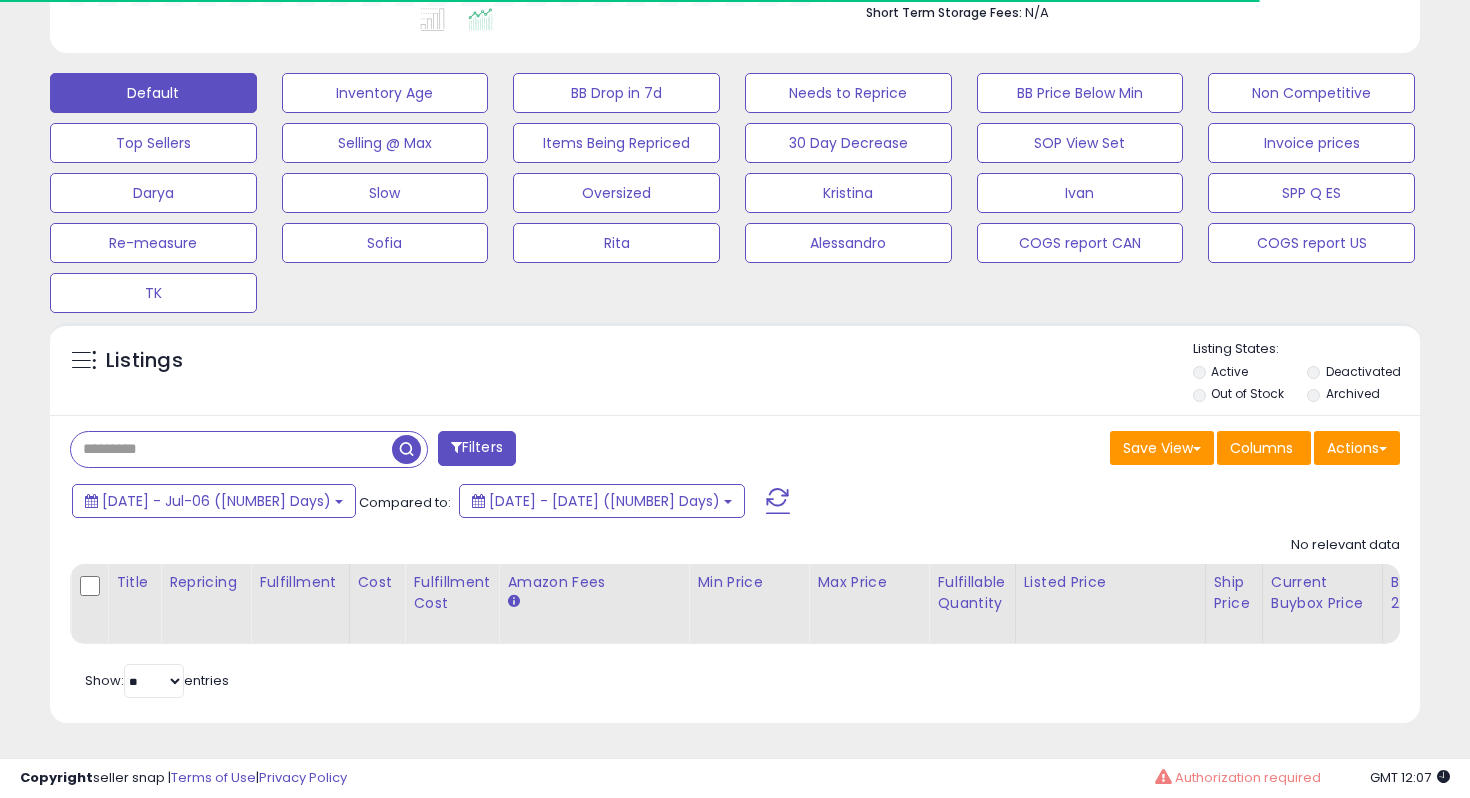 scroll, scrollTop: 999590, scrollLeft: 999206, axis: both 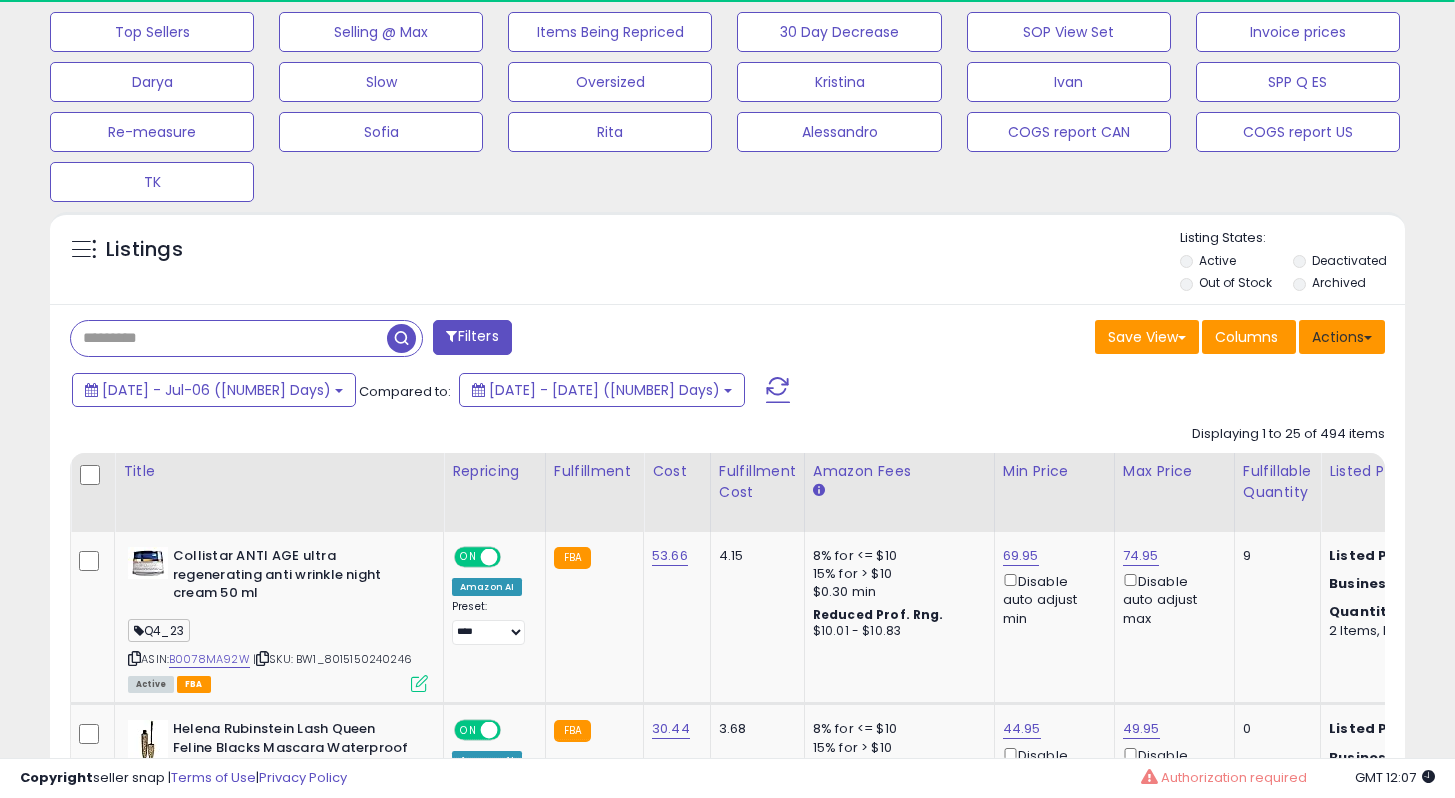 click on "Actions" at bounding box center (1342, 337) 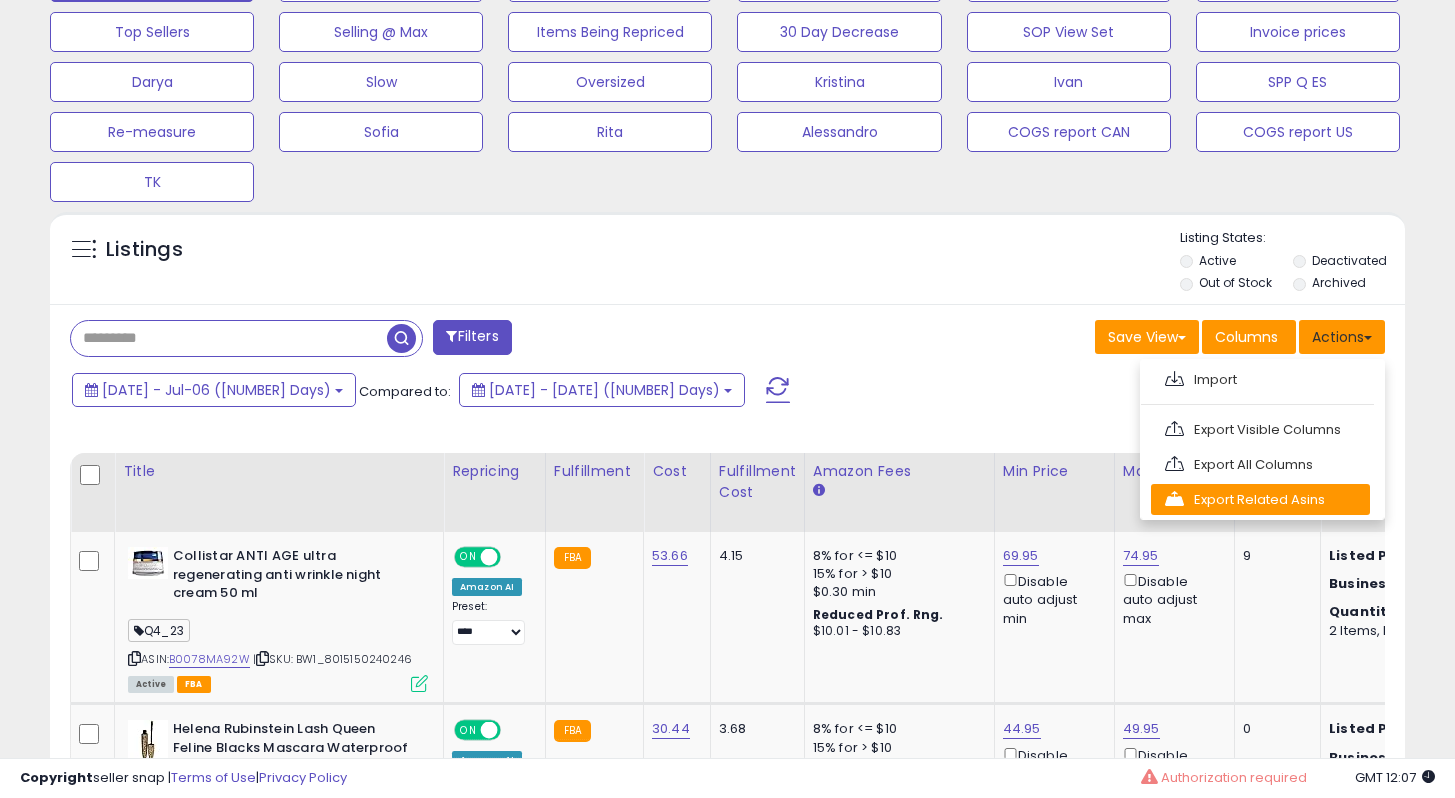 scroll, scrollTop: 999590, scrollLeft: 999215, axis: both 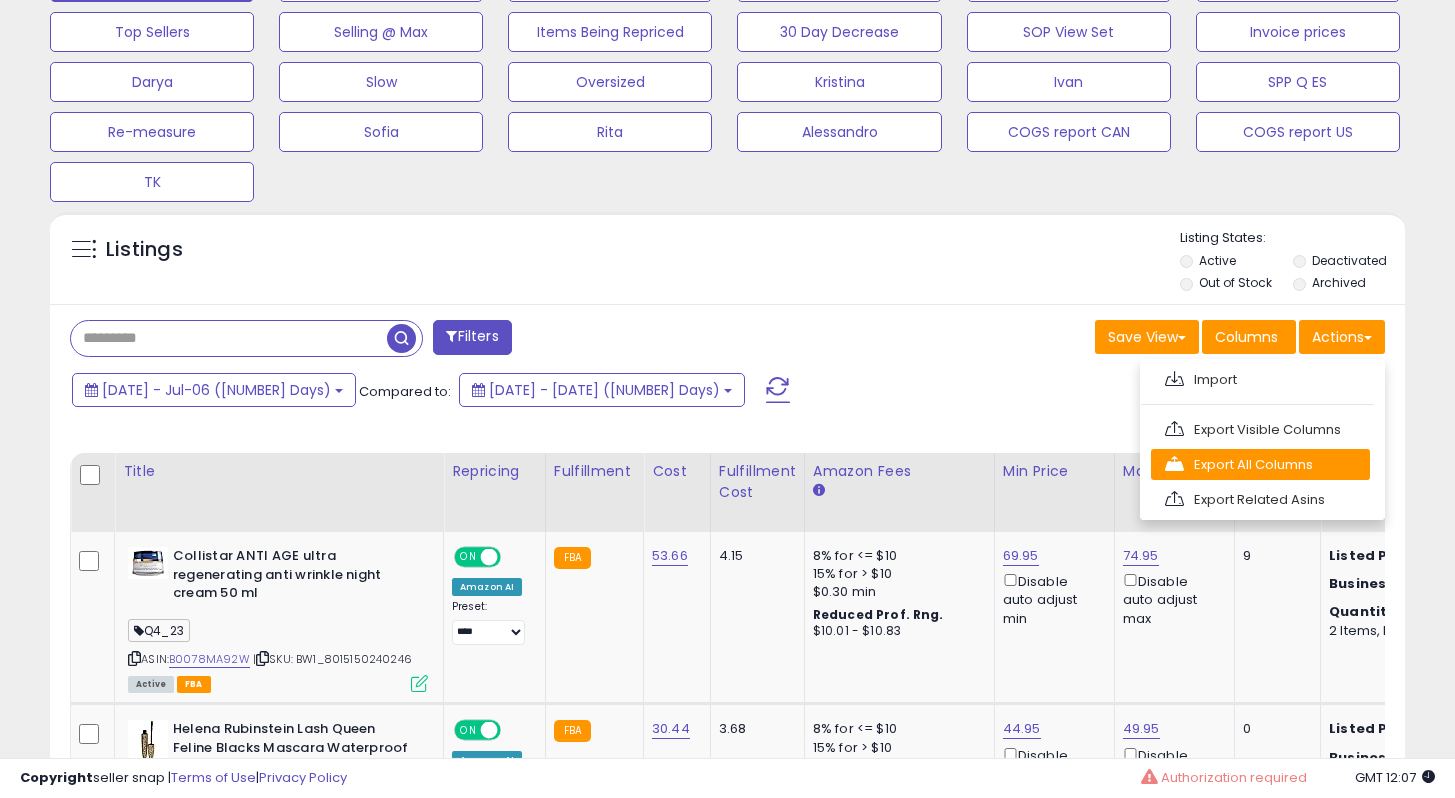 click on "Export All Columns" at bounding box center (1260, 379) 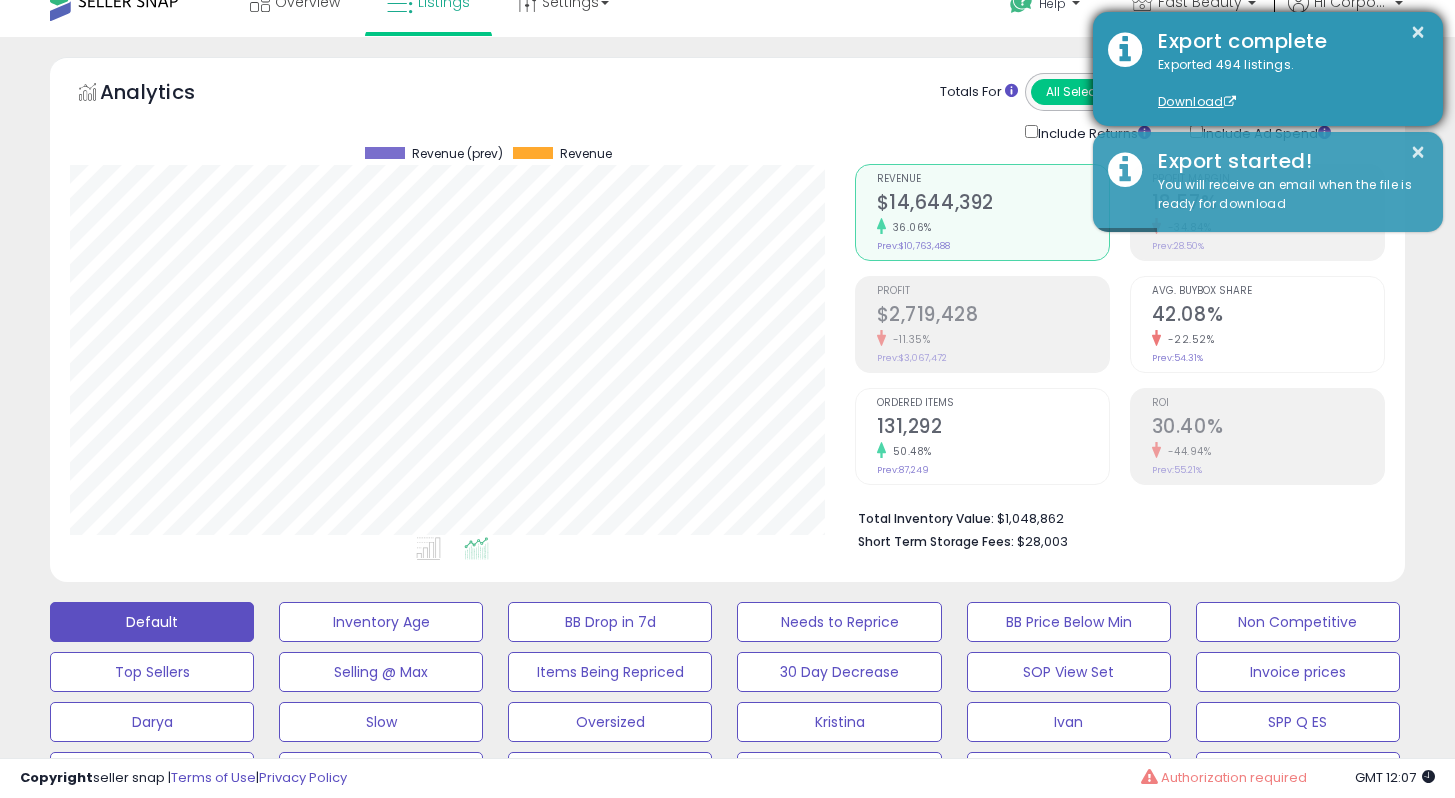 scroll, scrollTop: 0, scrollLeft: 0, axis: both 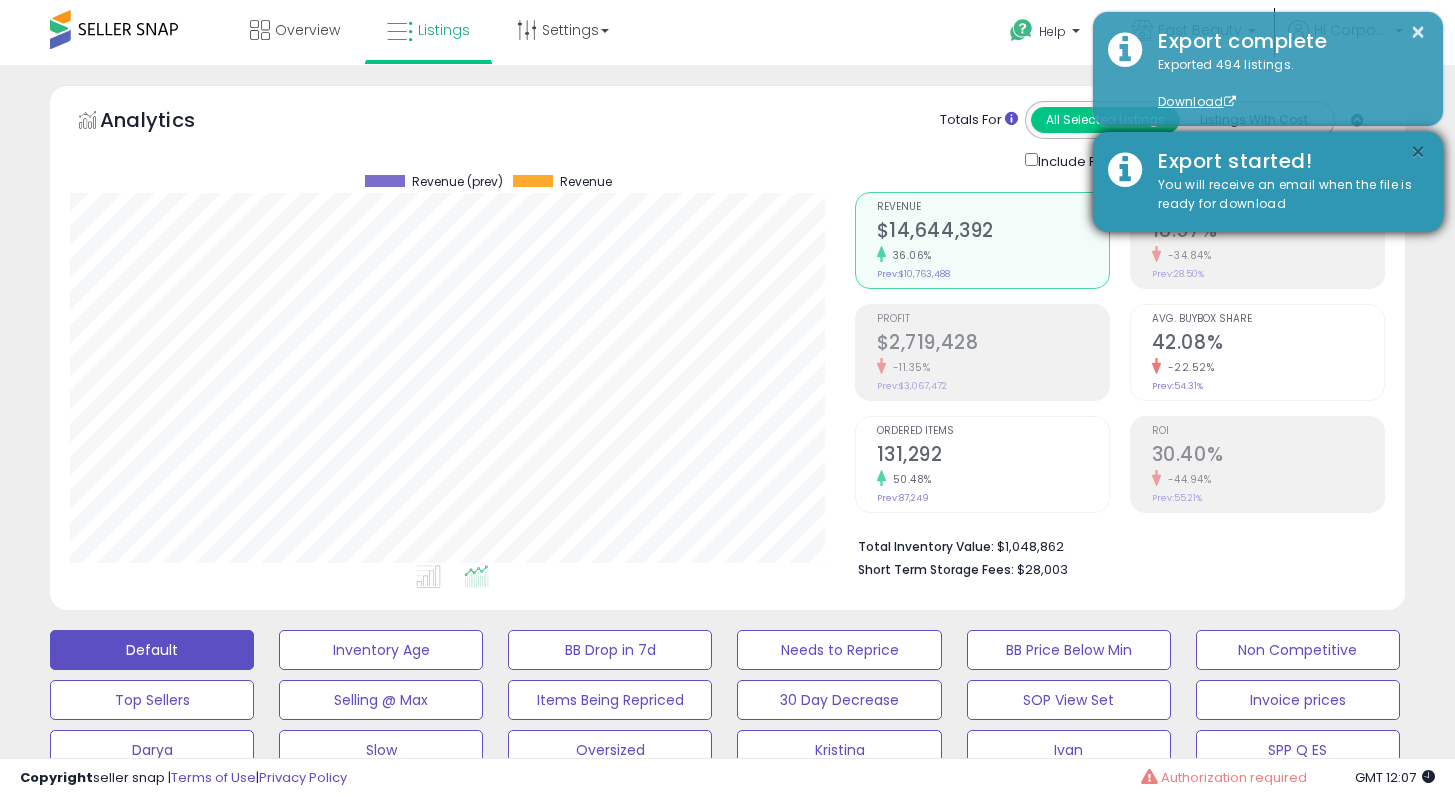 click on "×" at bounding box center (1418, 32) 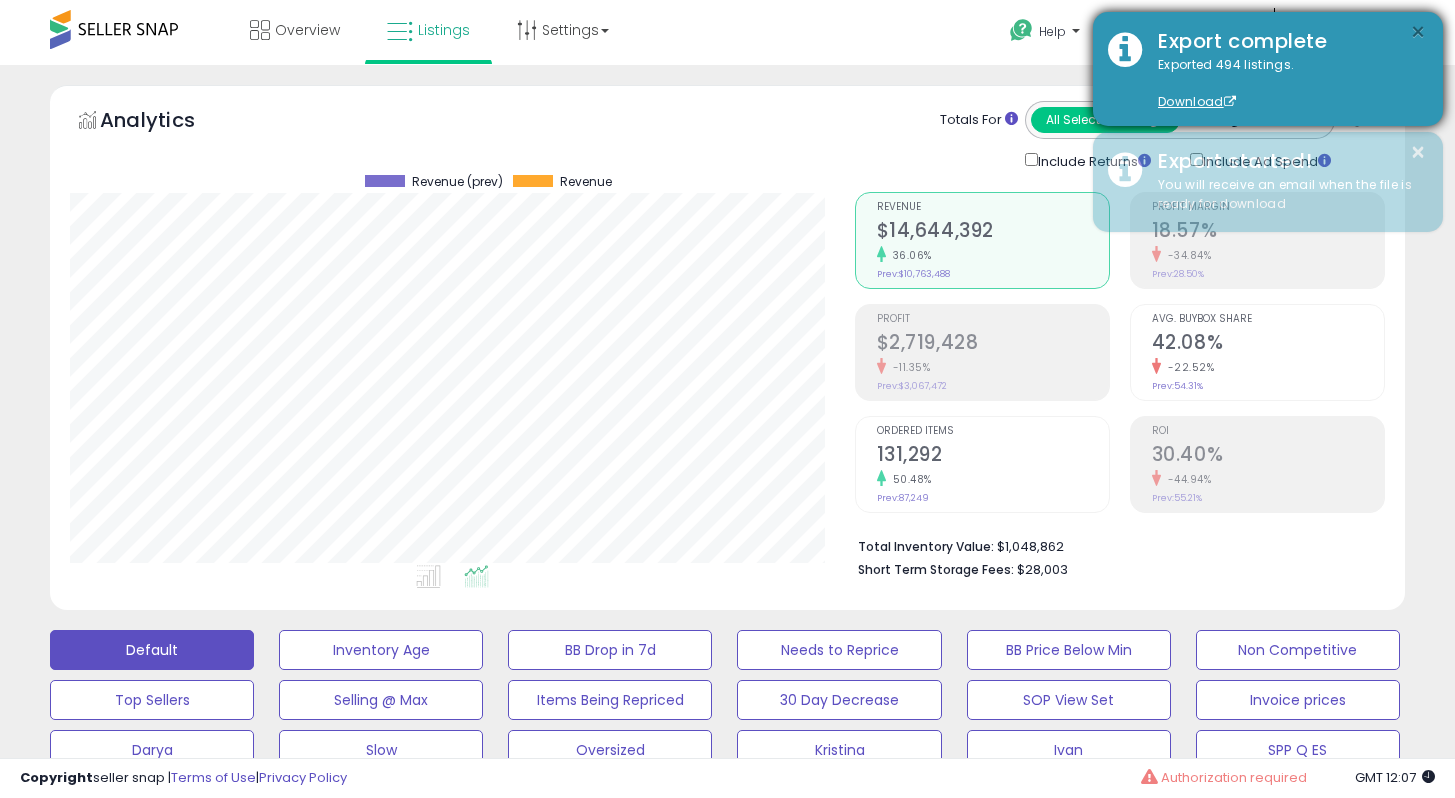 click on "×" at bounding box center [1418, 32] 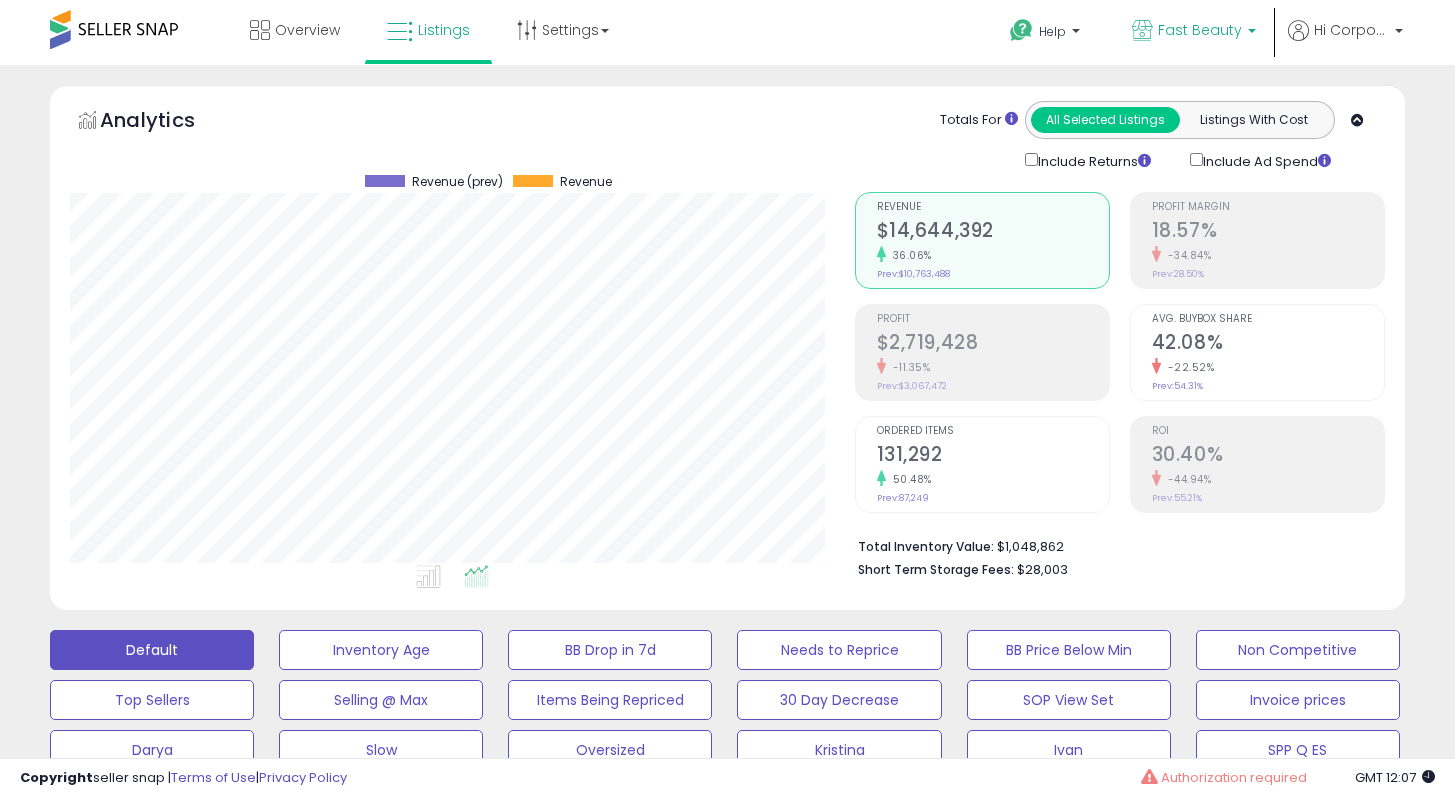 click on "Fast Beauty" at bounding box center (1200, 30) 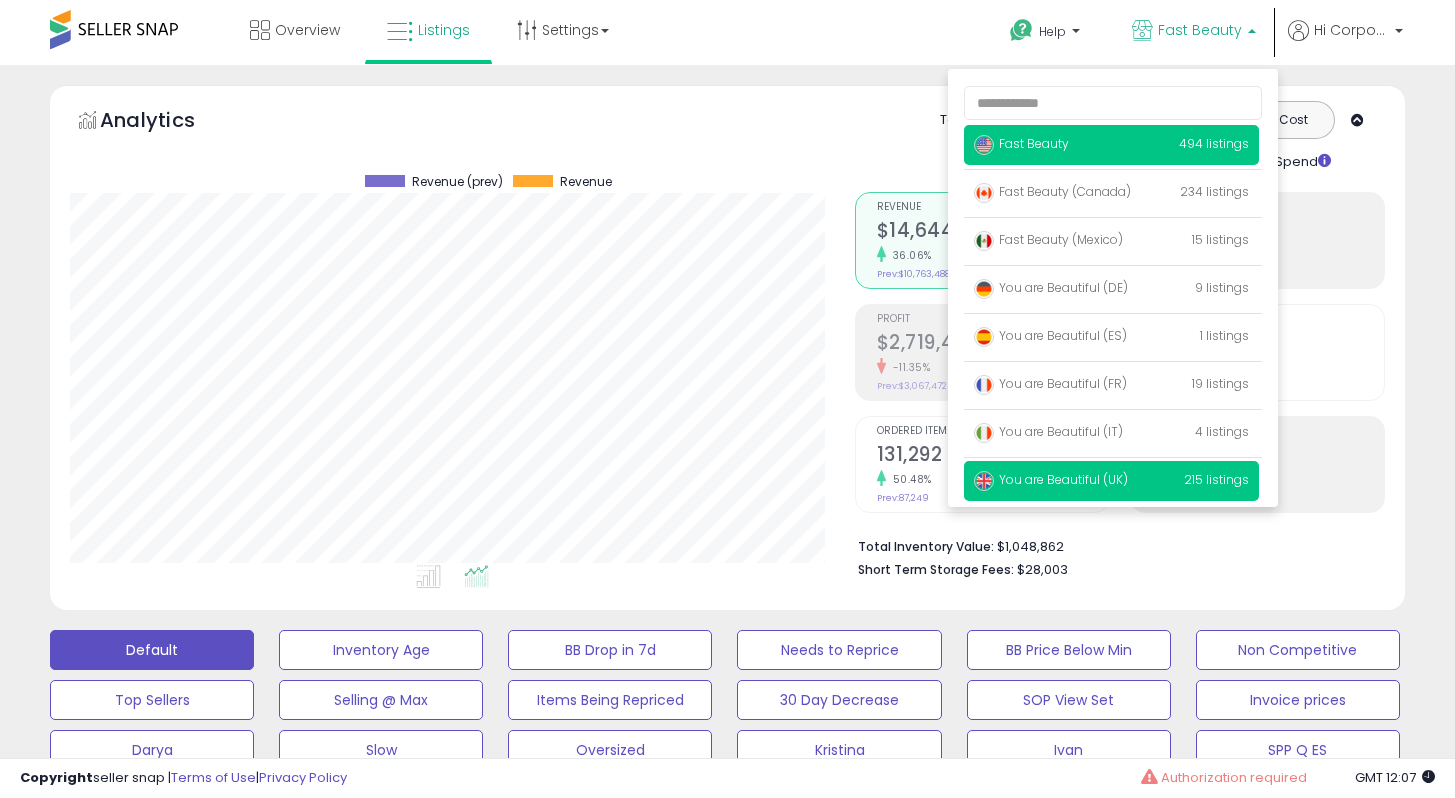click on "You are Beautiful (UK)" at bounding box center (1021, 143) 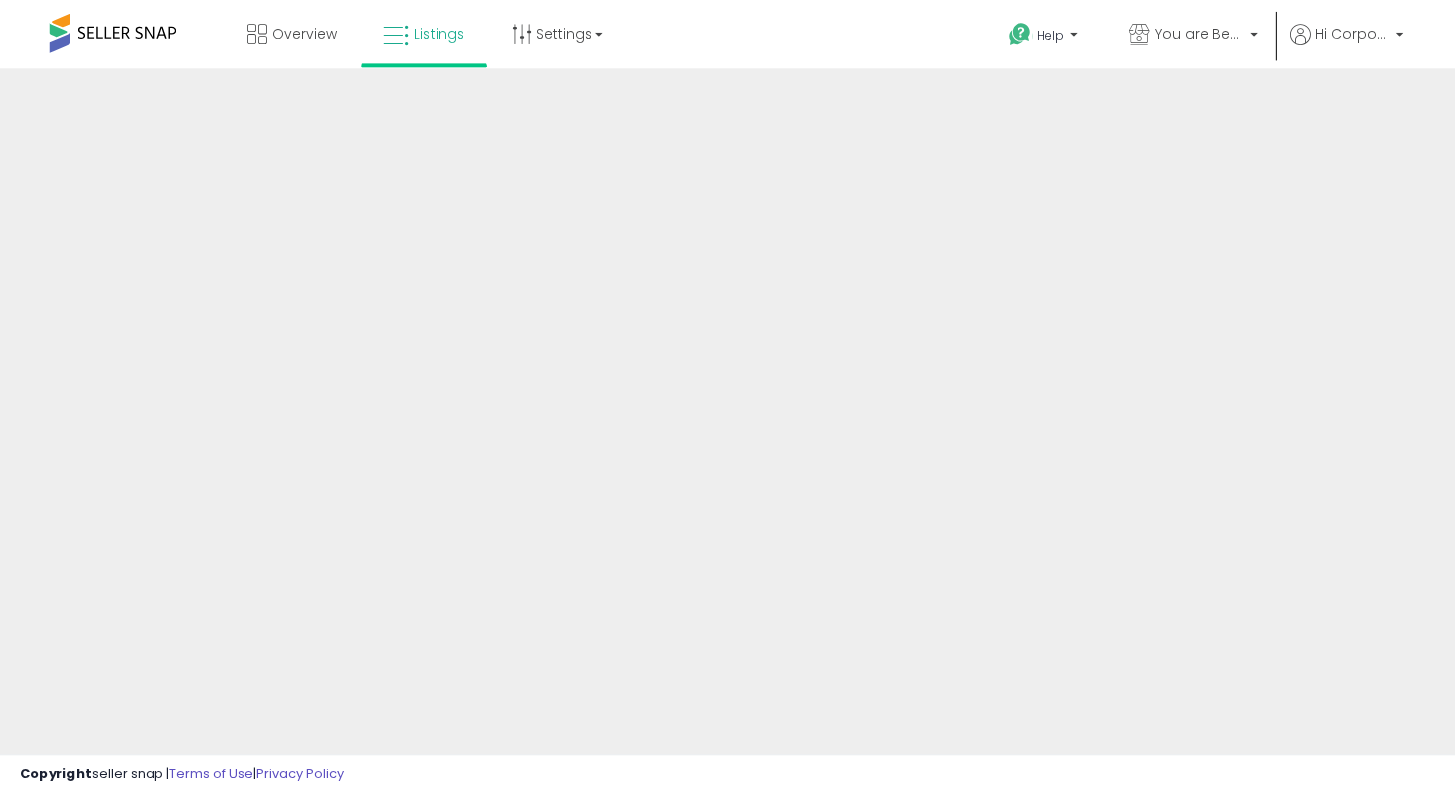 scroll, scrollTop: 0, scrollLeft: 0, axis: both 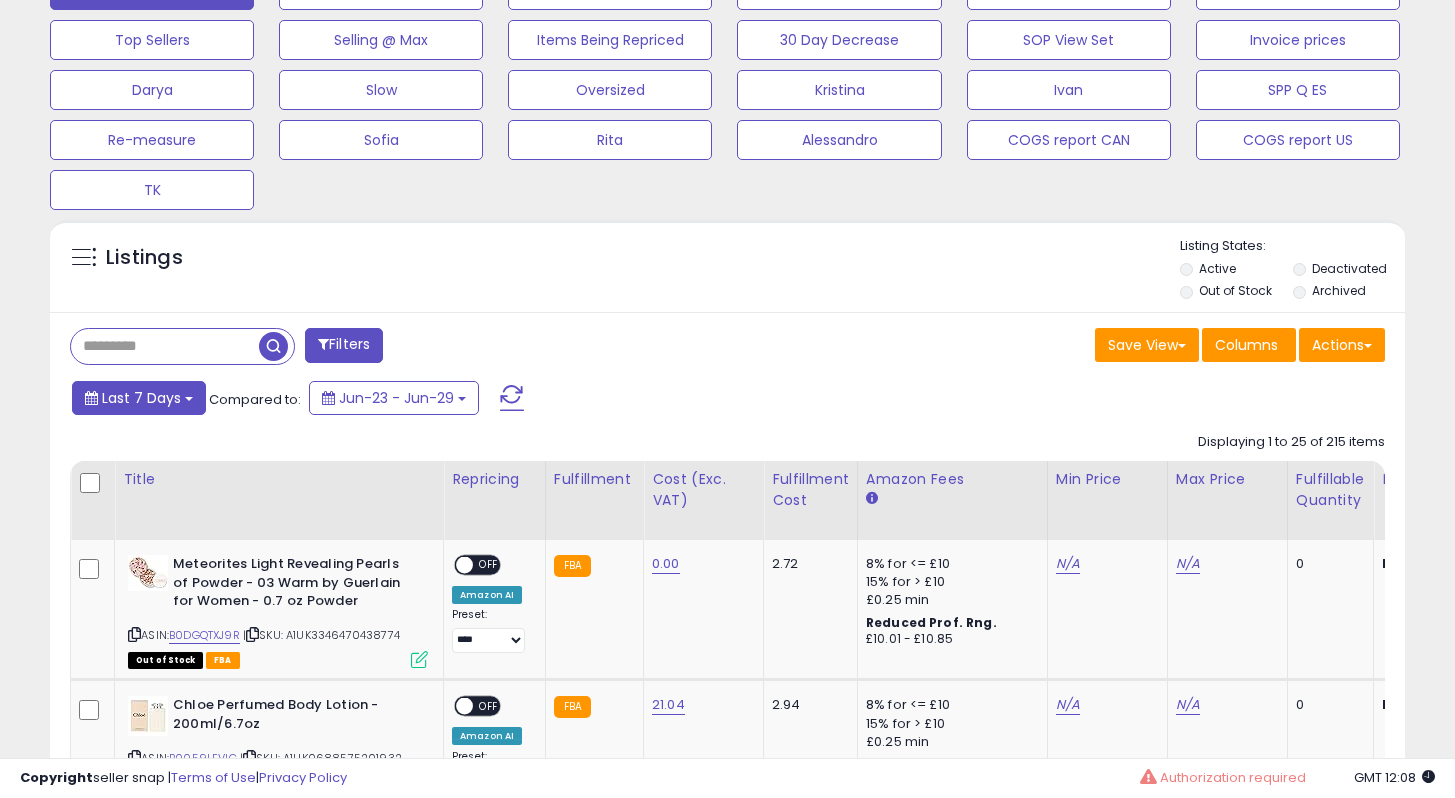 click on "Last 7 Days" at bounding box center (141, 398) 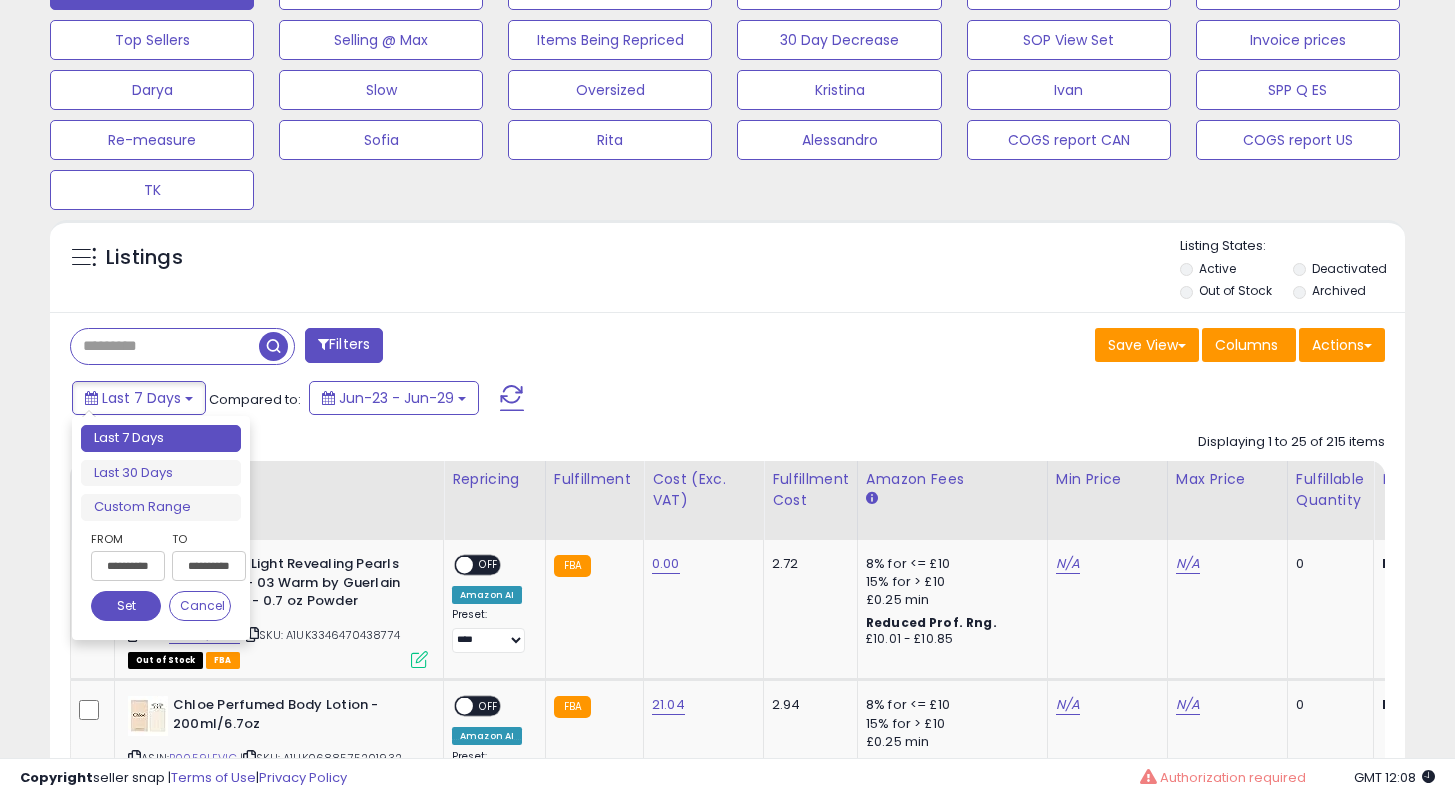 click on "Last 7 Days Last 30 Days Custom Range" at bounding box center [161, 473] 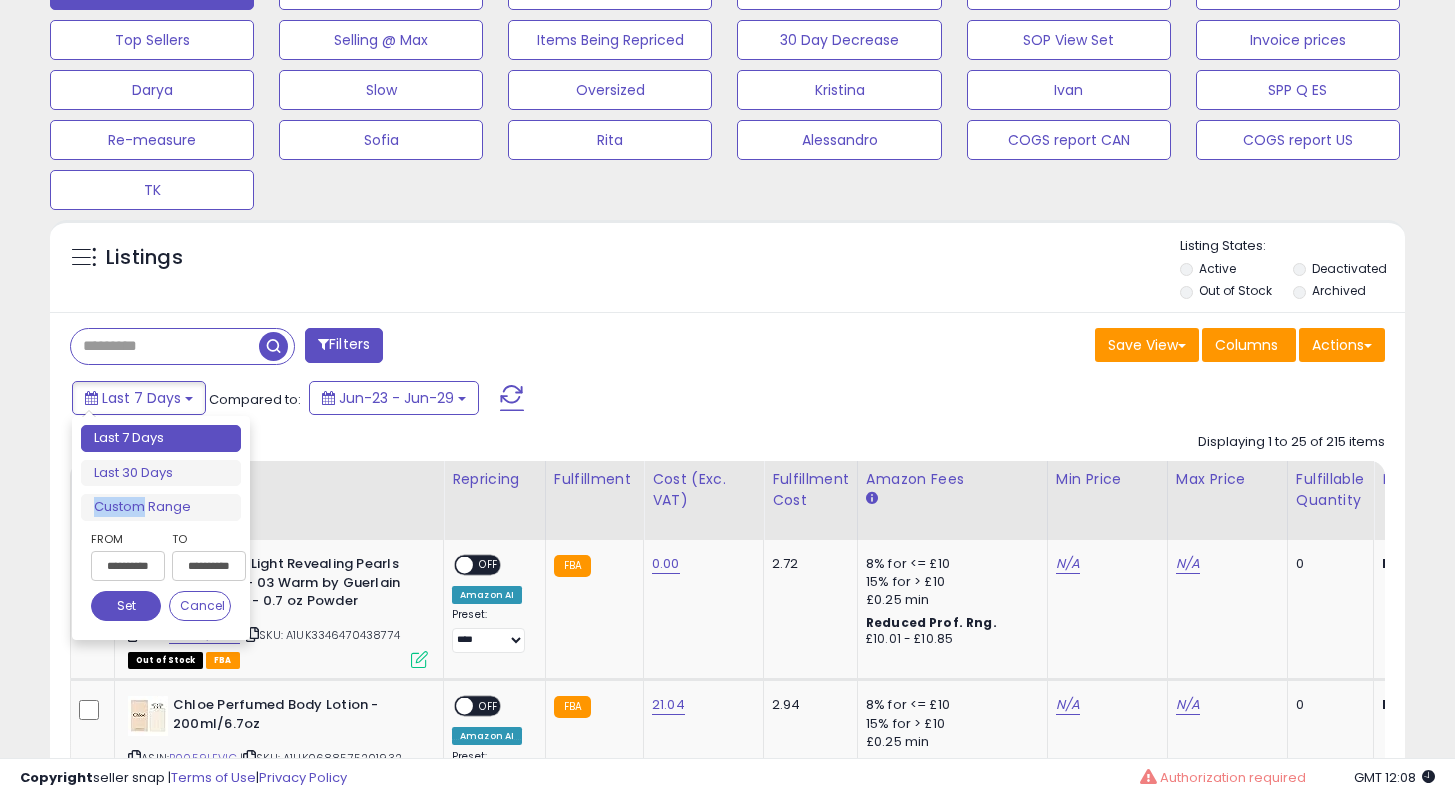 click on "Last 7 Days Last 30 Days Custom Range" at bounding box center [161, 473] 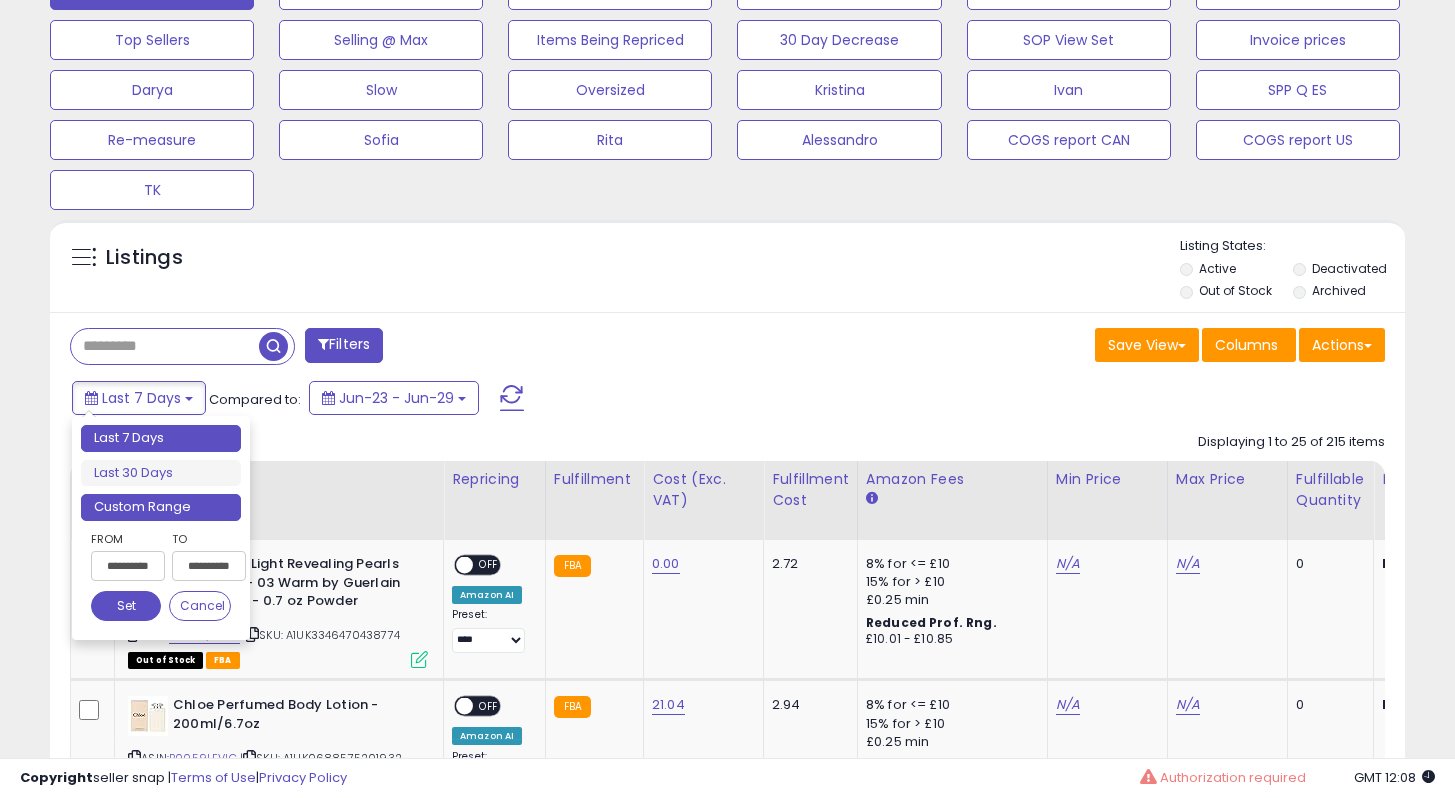 click on "Custom Range" at bounding box center [161, 507] 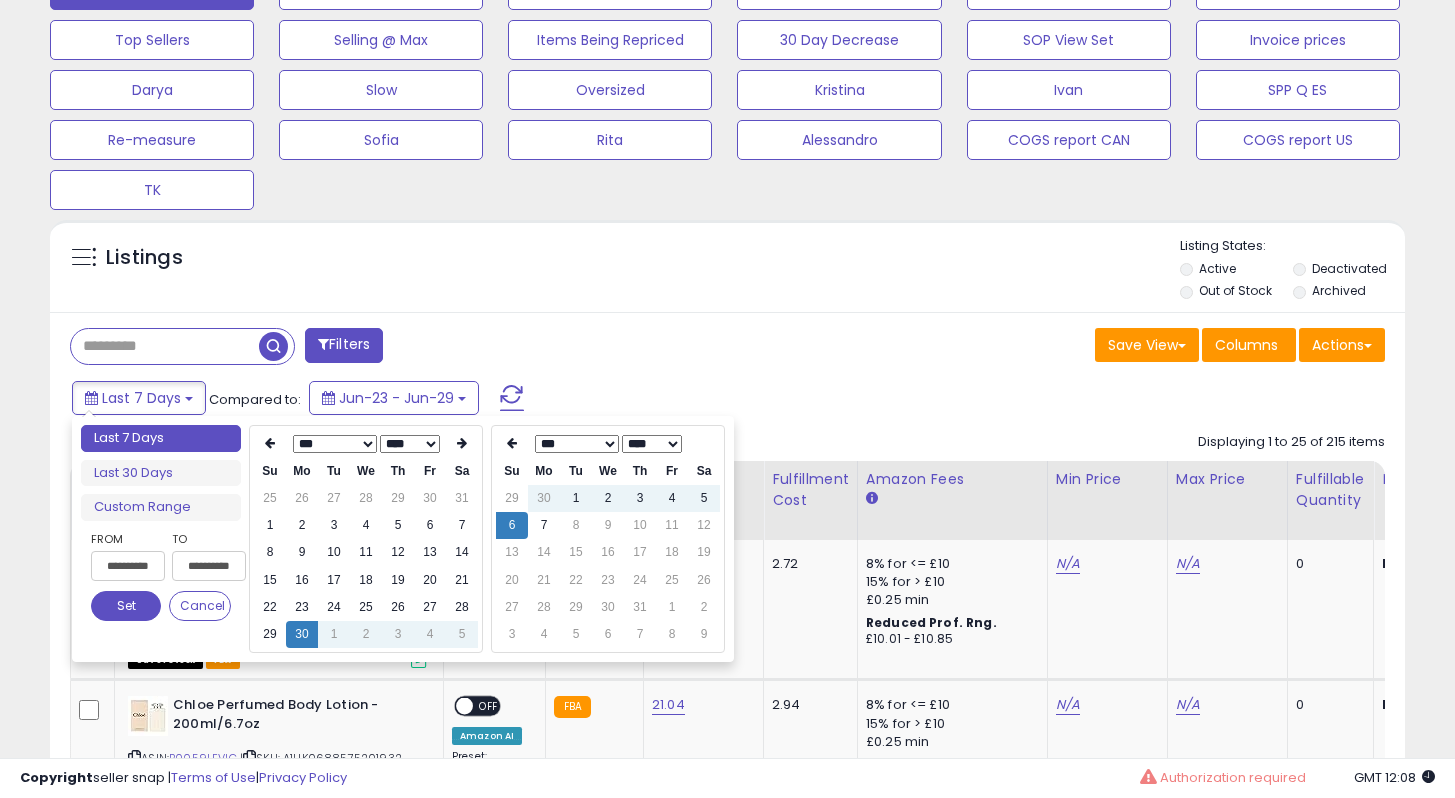 click on "**** **** **** **** **** **** **** **** **** **** **** **** **** **** **** **** **** **** **** **** **** **** **** **** **** **** **** **** **** **** **** **** **** **** **** **** **** **** **** **** **** **** **** **** **** **** **** **** **** **** ****" at bounding box center [410, 444] 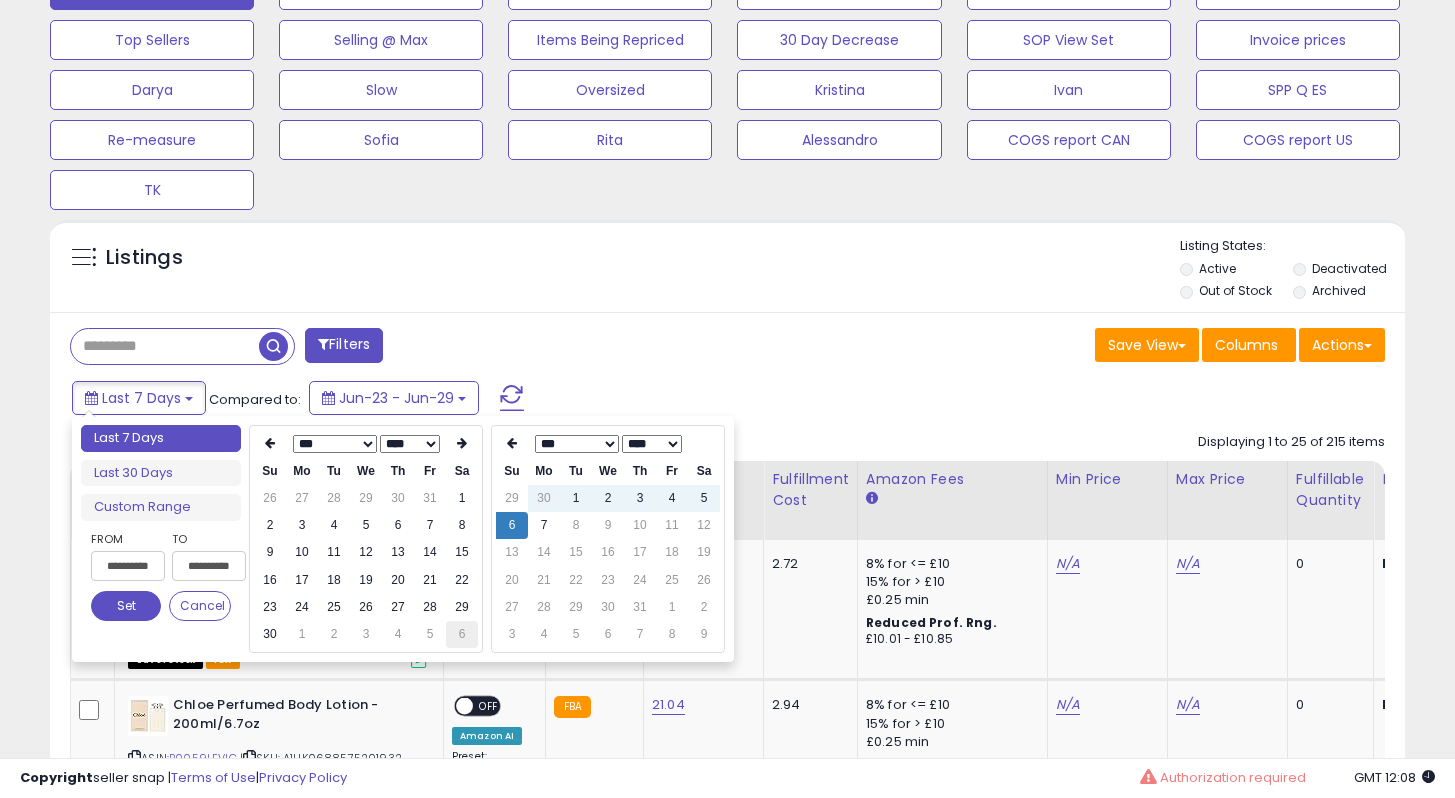 click on "6" at bounding box center (462, 634) 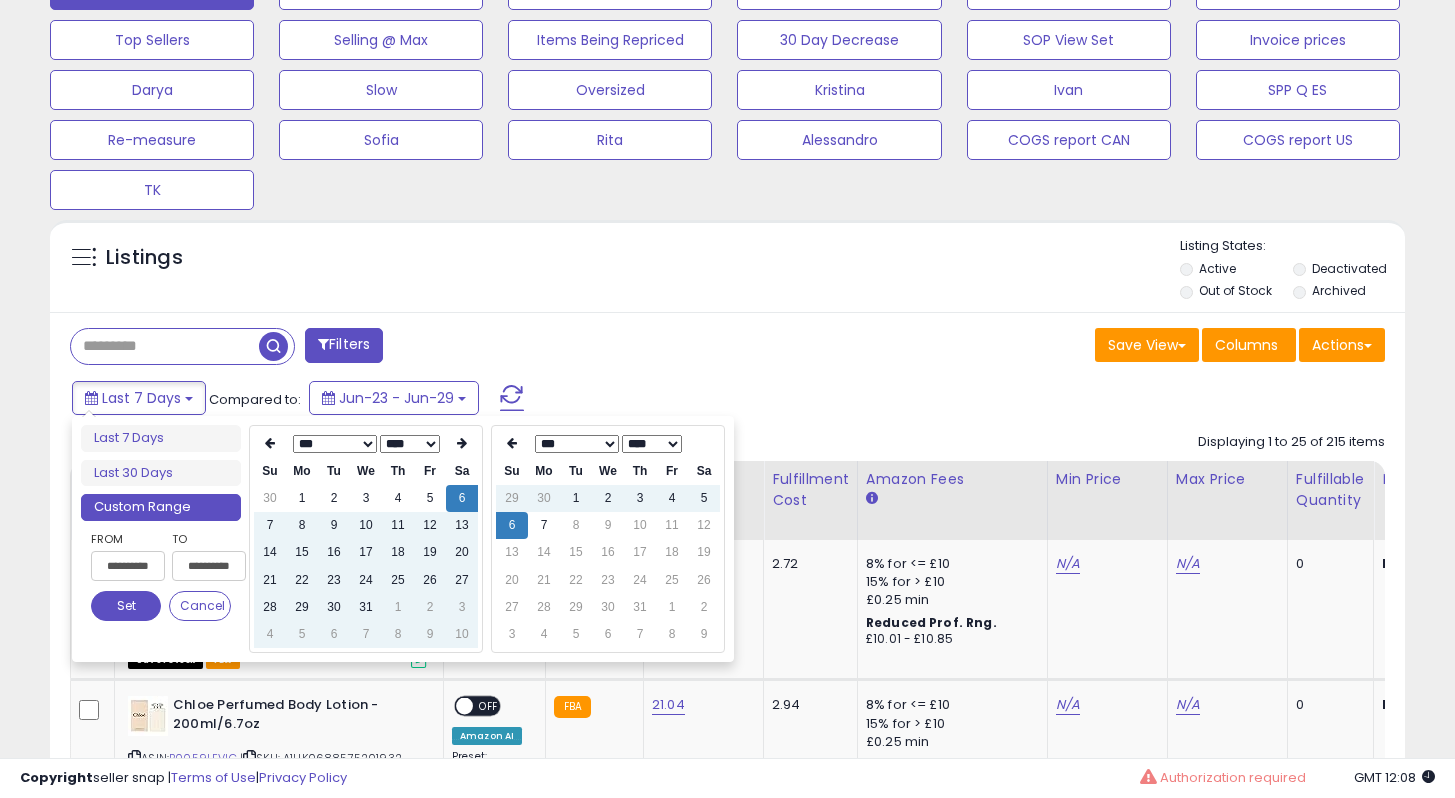 click on "Set" at bounding box center (126, 606) 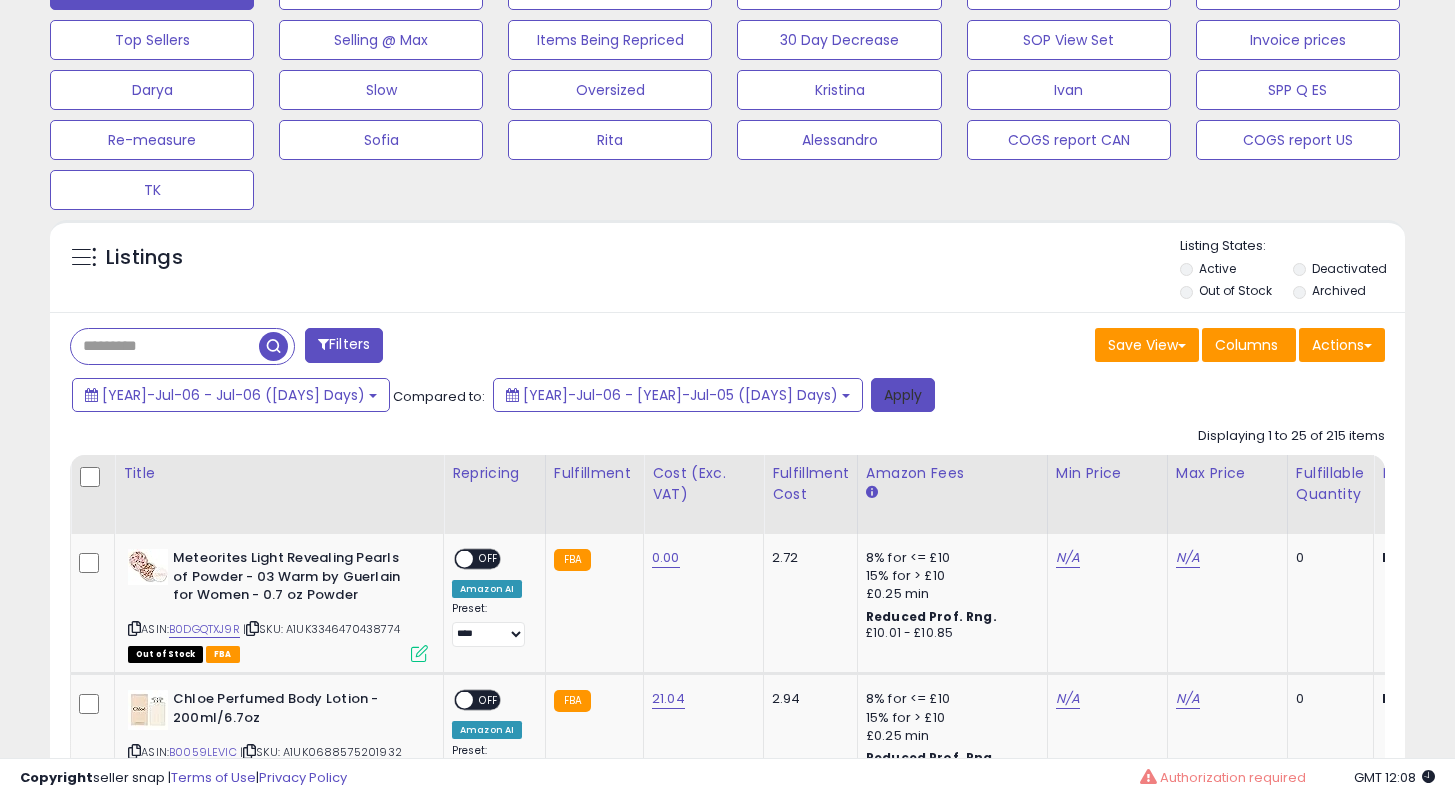 click on "Apply" at bounding box center [903, 395] 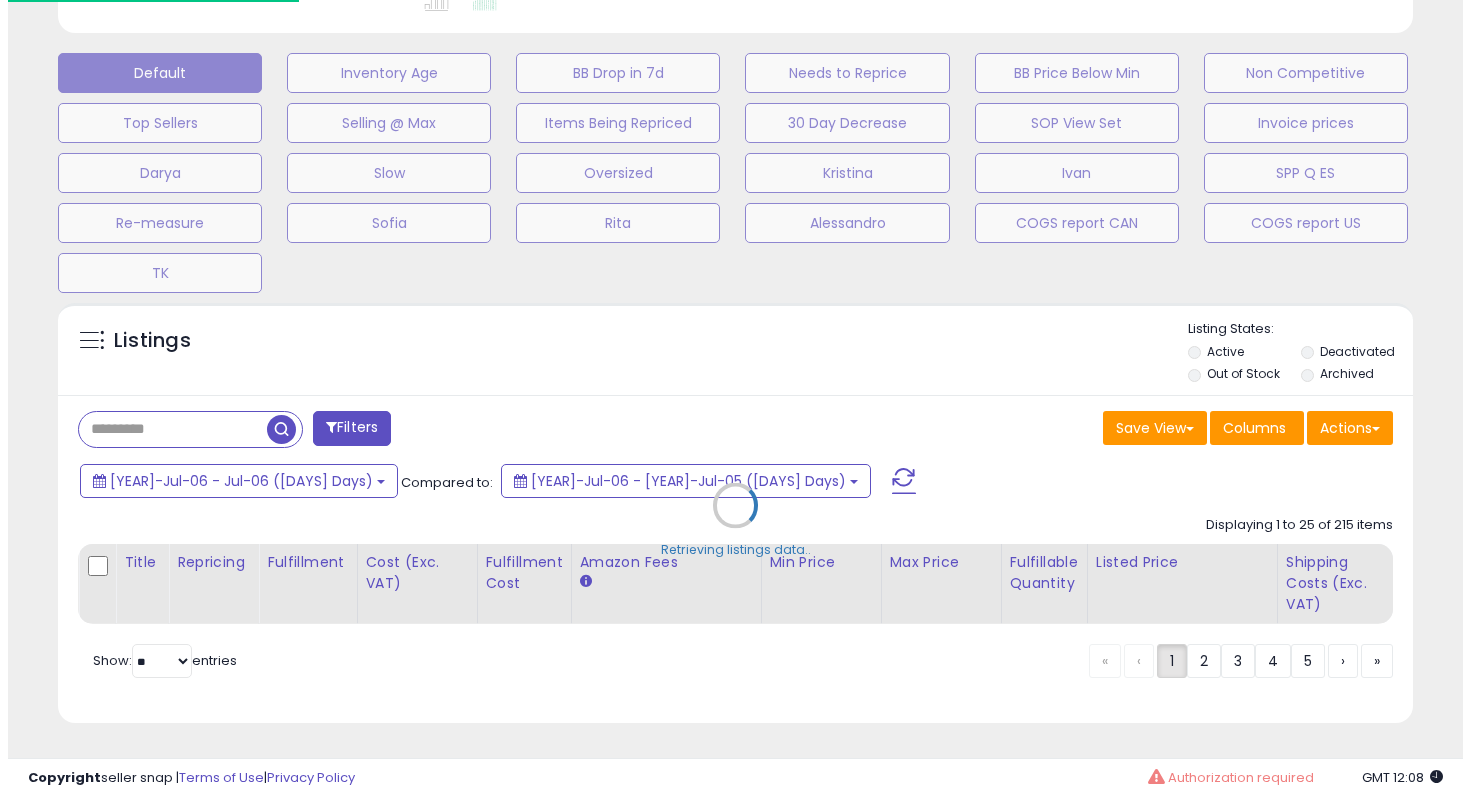 scroll, scrollTop: 592, scrollLeft: 0, axis: vertical 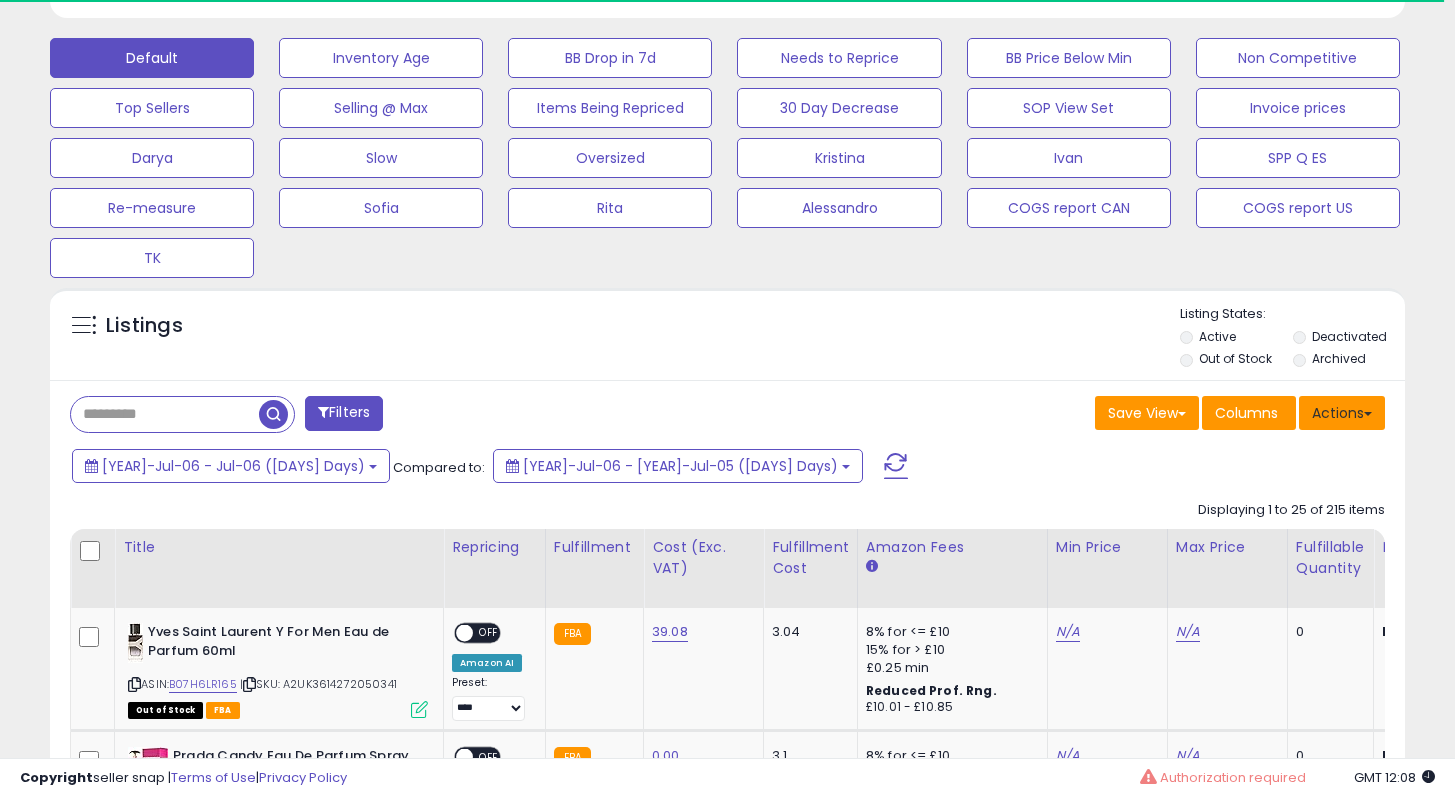 click on "Actions" at bounding box center (1342, 413) 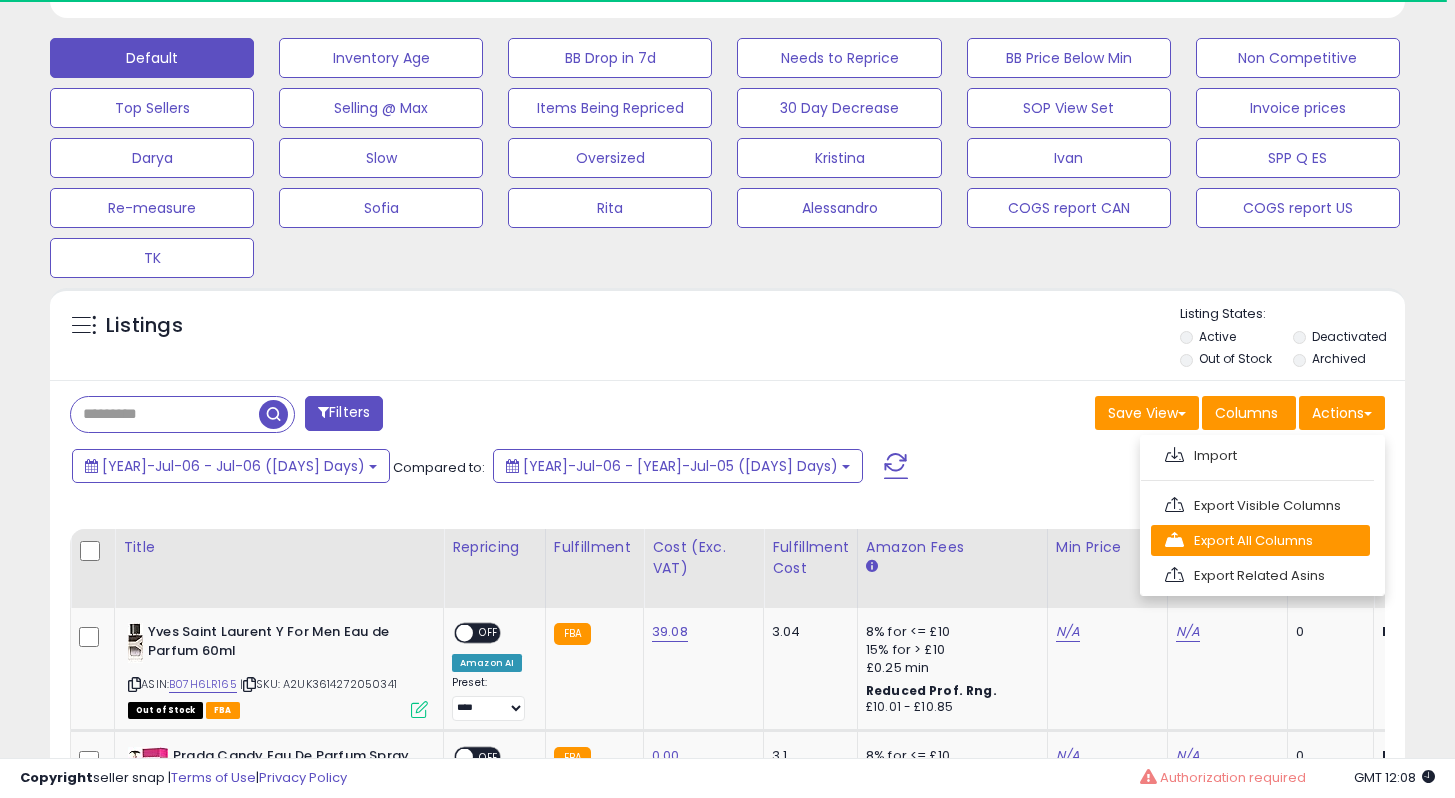 click on "Export All Columns" at bounding box center [1260, 455] 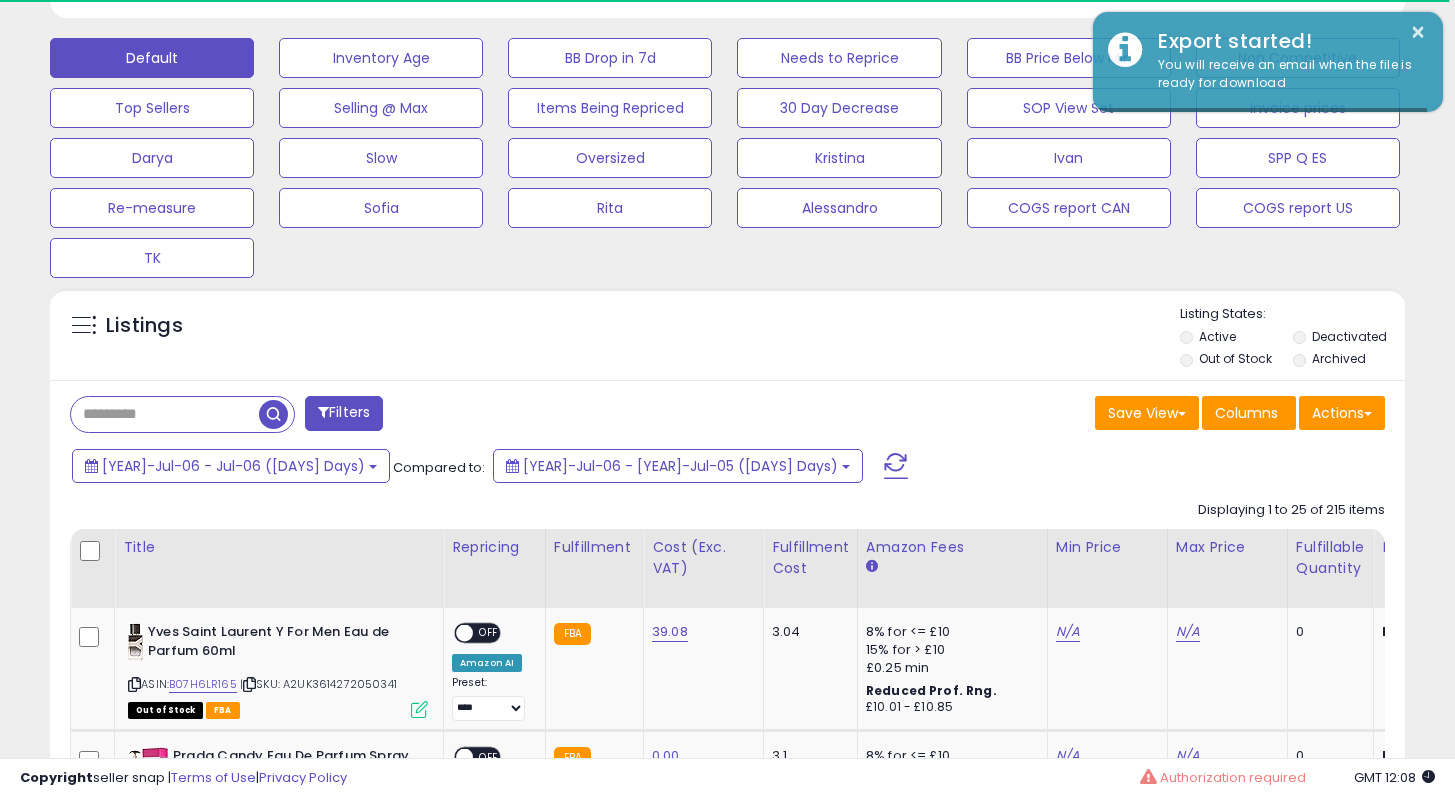 scroll, scrollTop: 999590, scrollLeft: 999215, axis: both 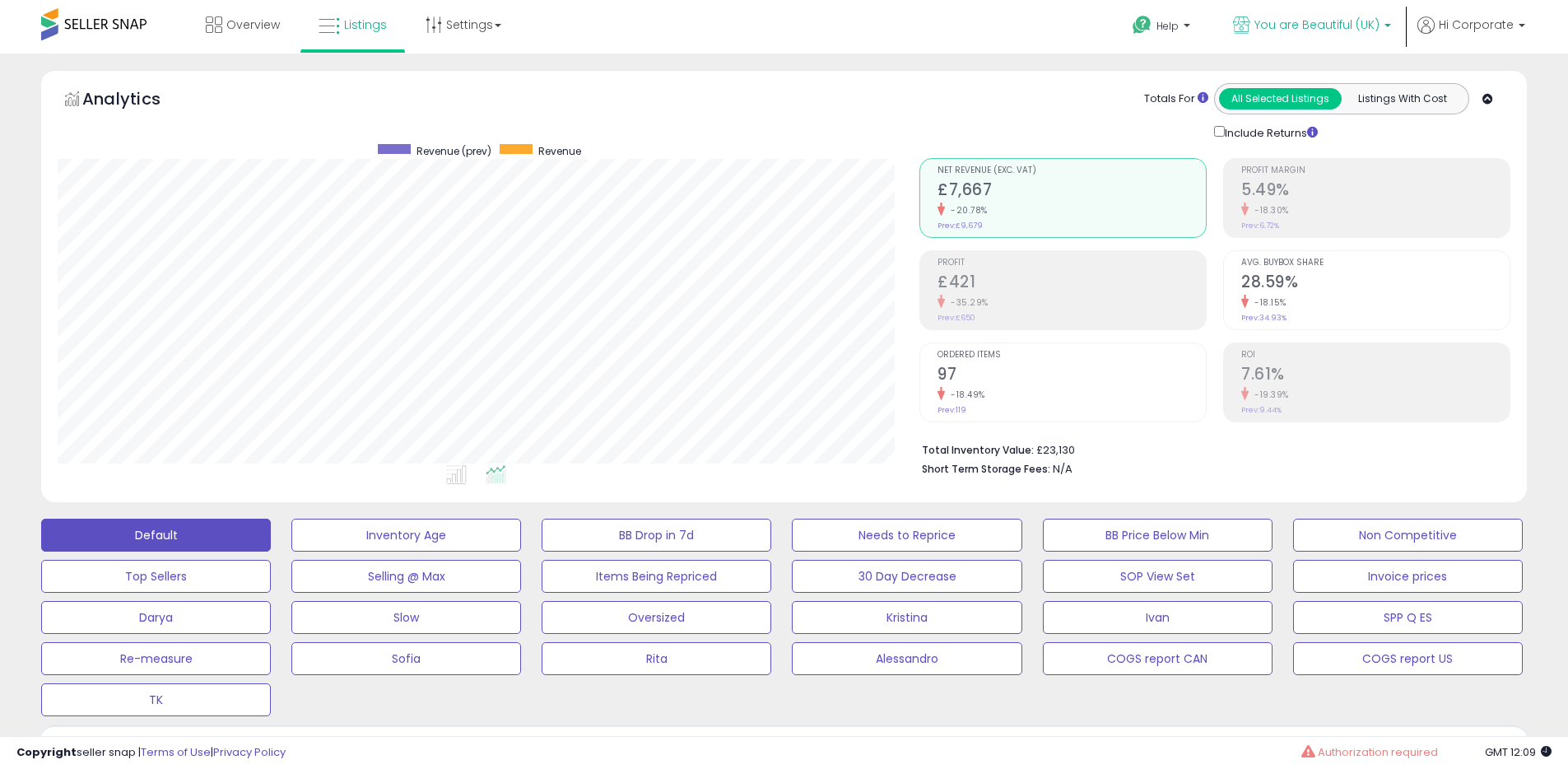 click on "You are Beautiful (UK)" at bounding box center (1317, 25) 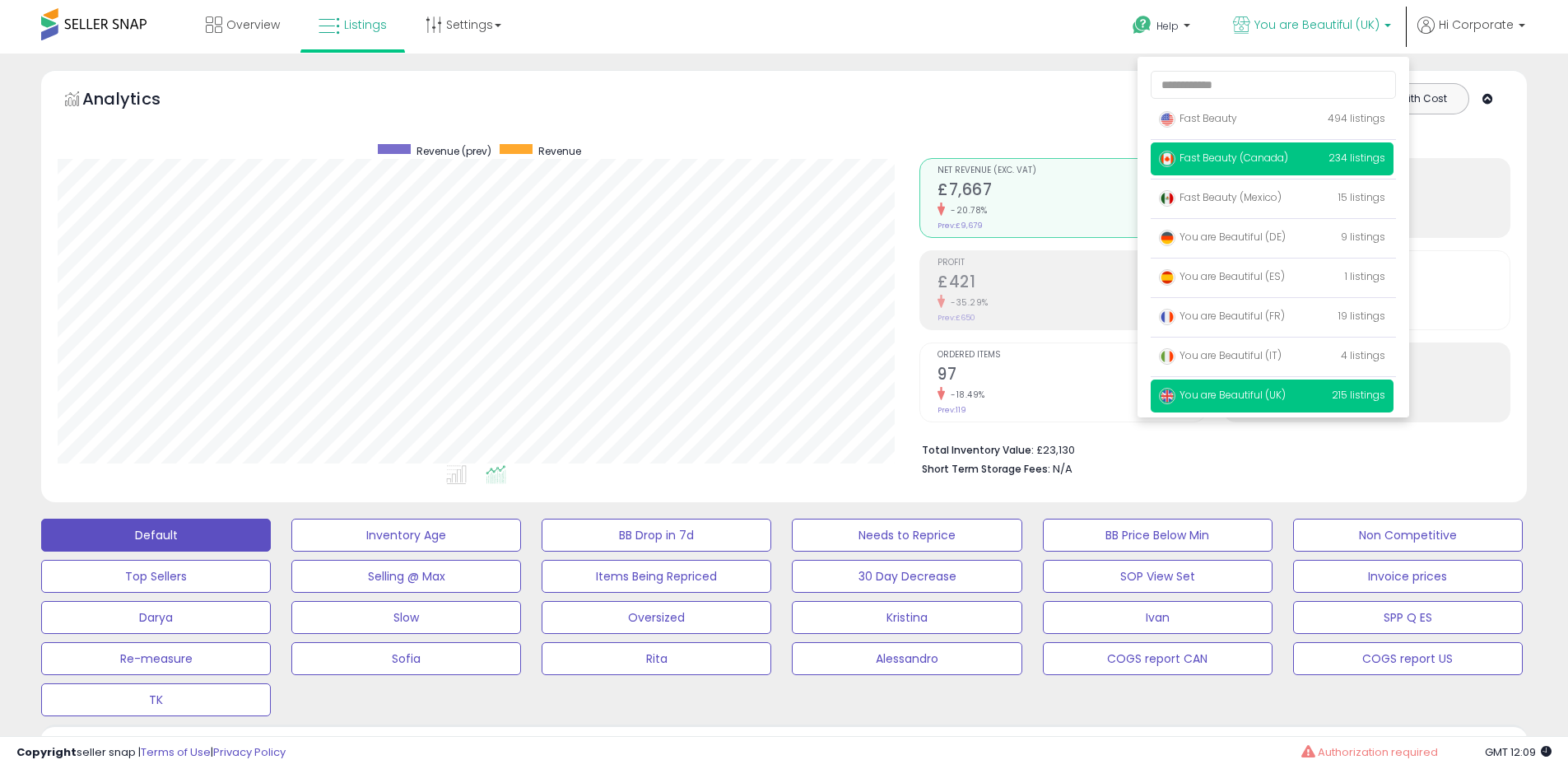 click on "Fast Beauty (Canada)" at bounding box center [1198, 118] 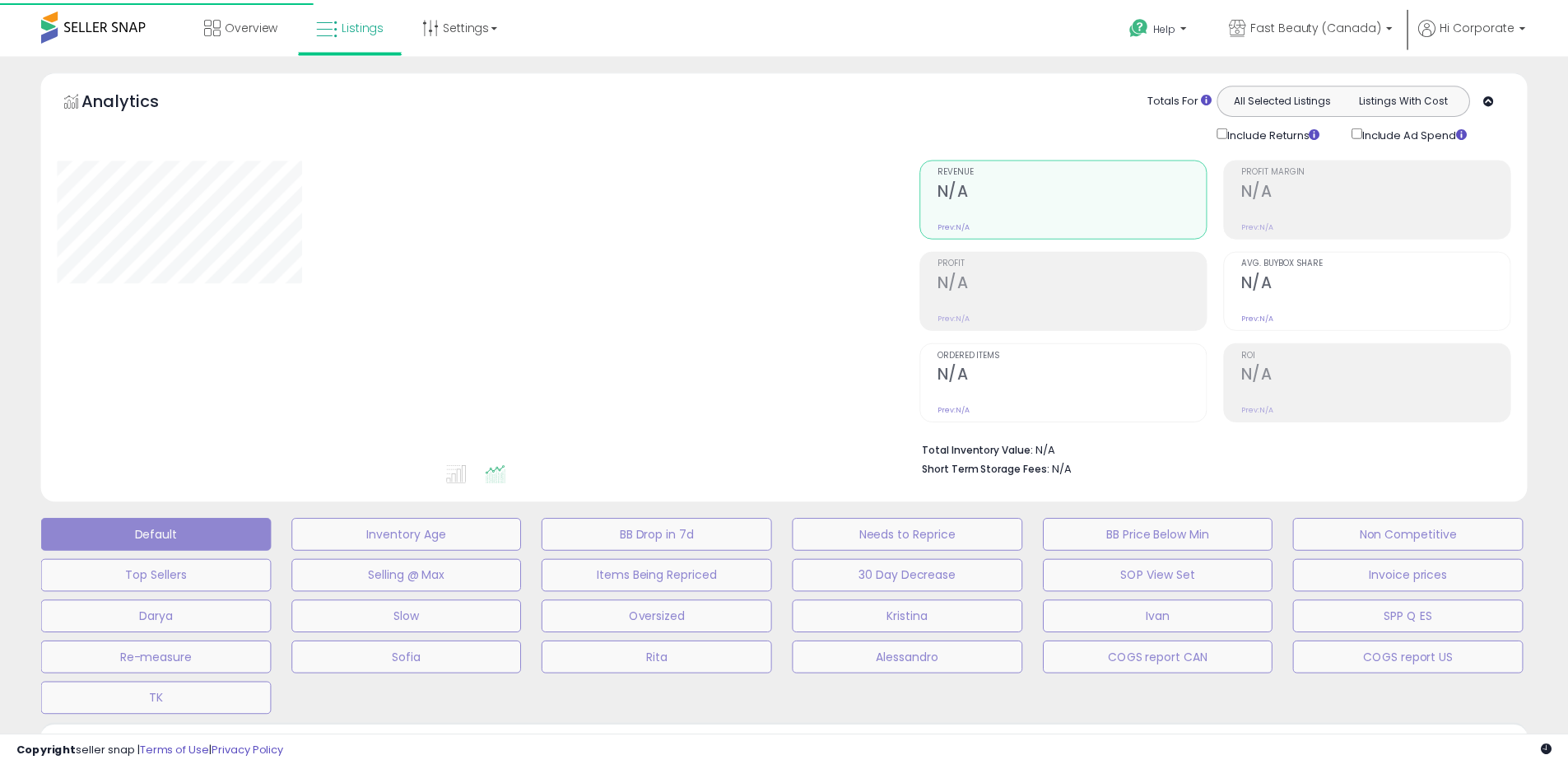 scroll, scrollTop: 0, scrollLeft: 0, axis: both 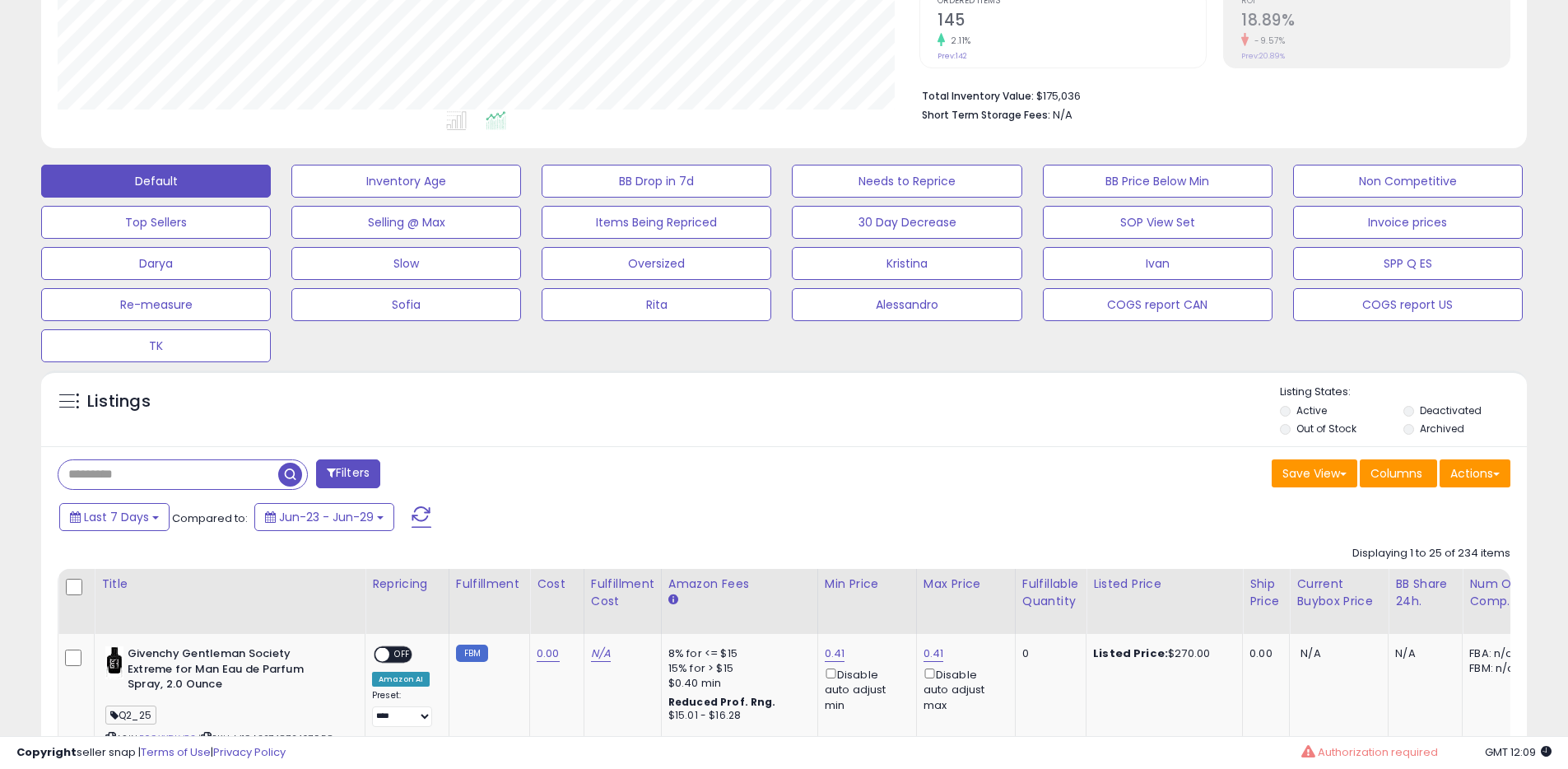 click on "Deactivated" at bounding box center [1450, 410] 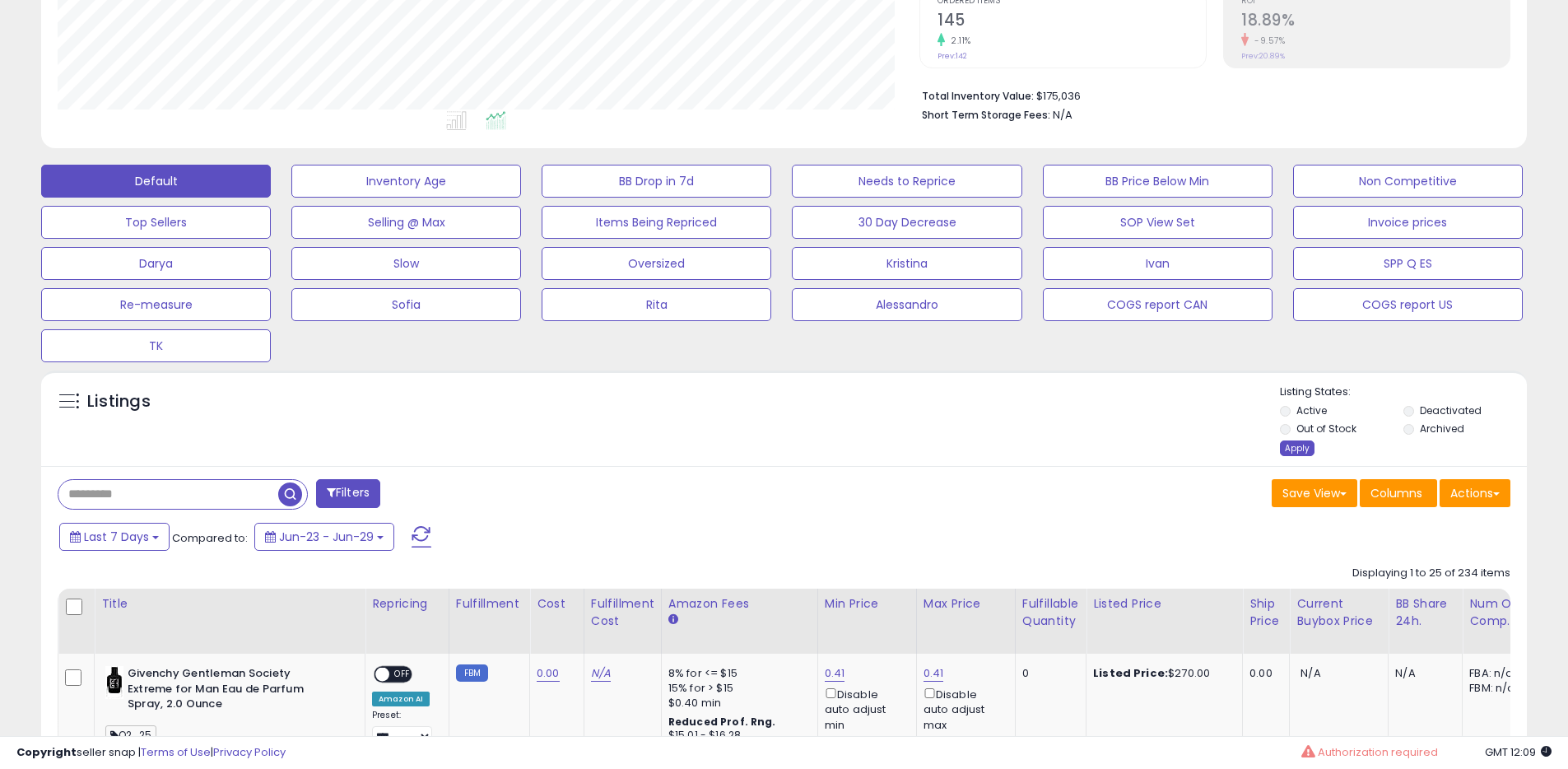 click on "Apply" at bounding box center (1297, 448) 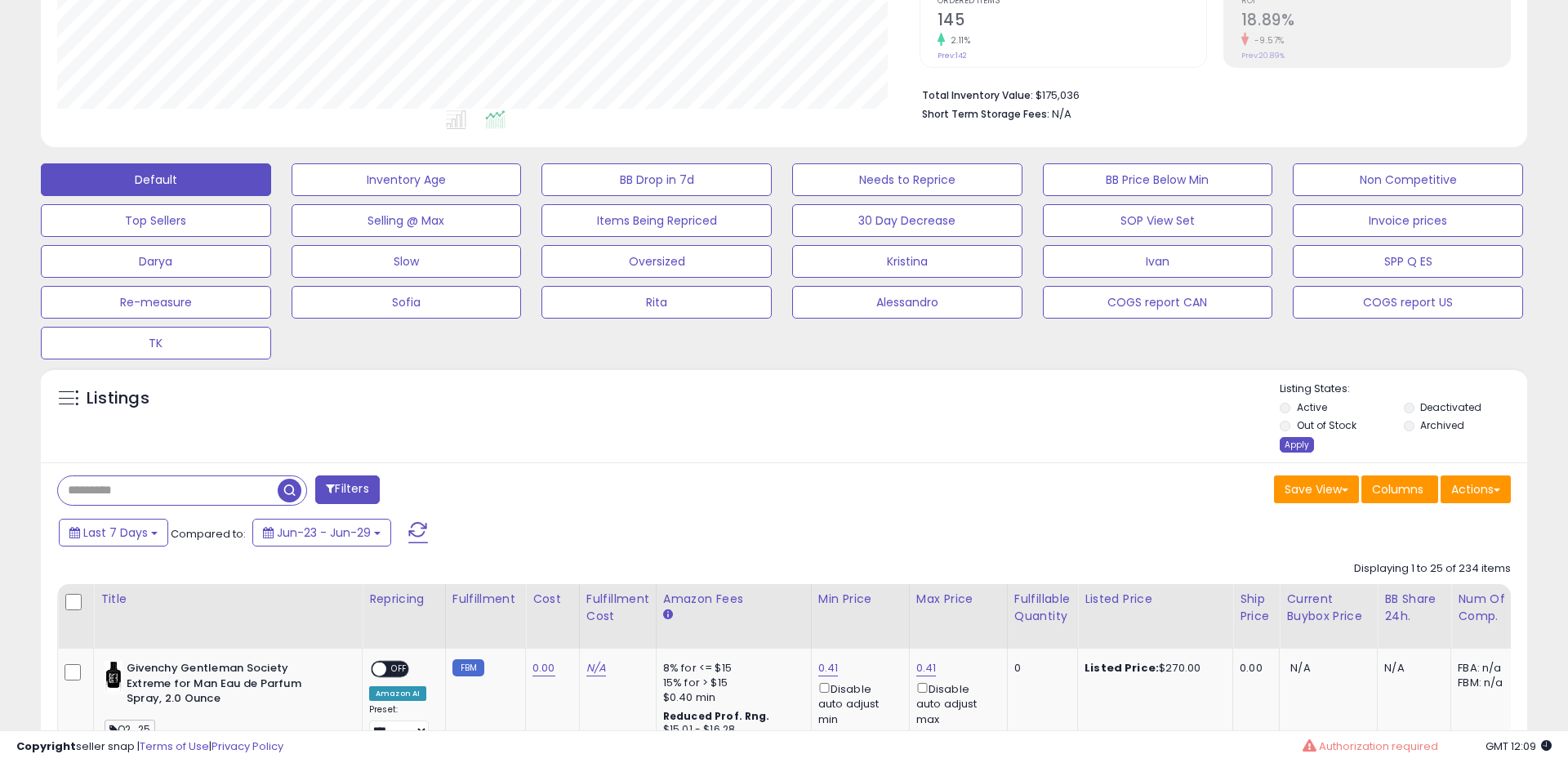 scroll, scrollTop: 816582, scrollLeft: 815804, axis: both 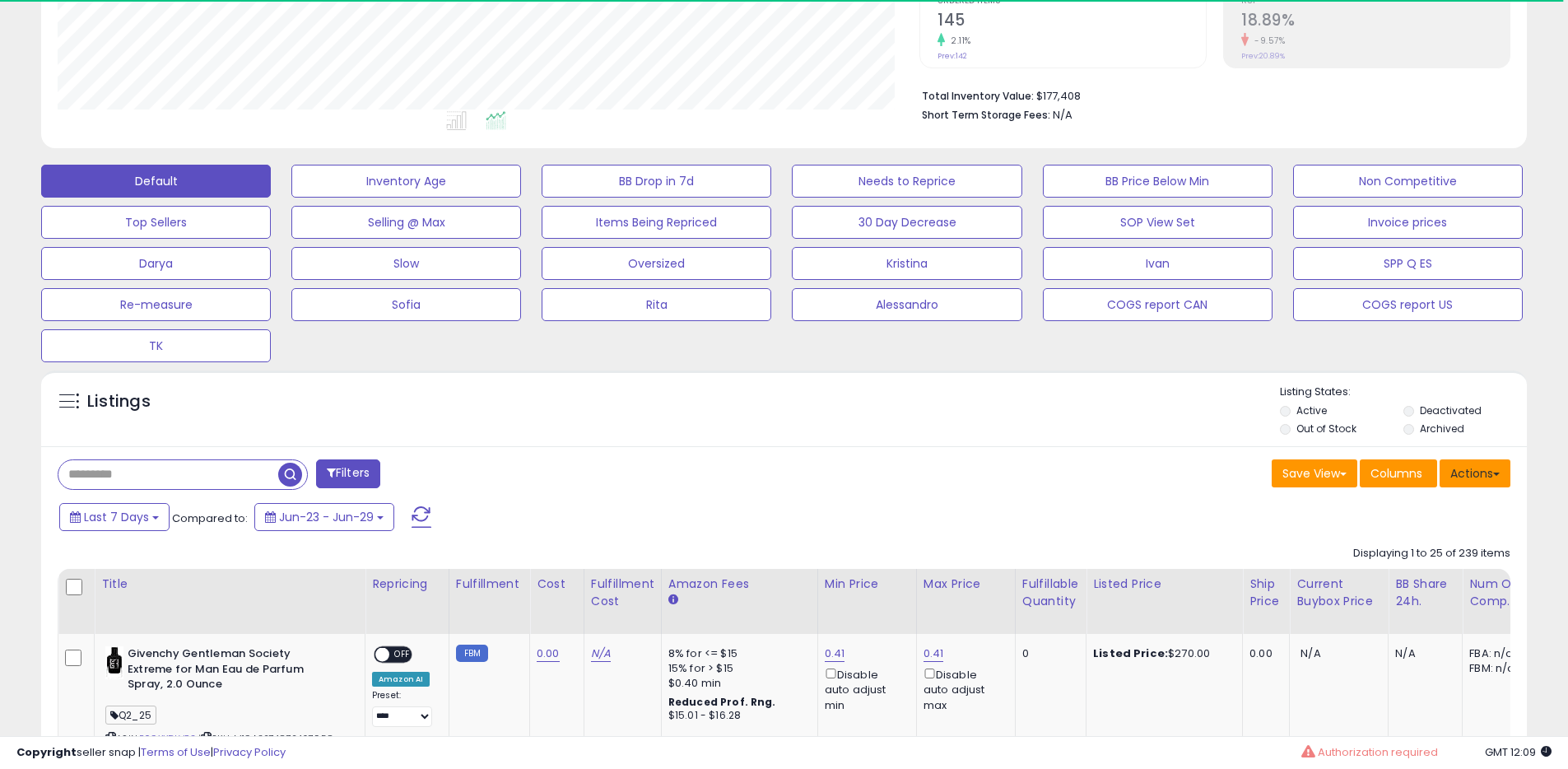 click on "Actions" at bounding box center [1475, 473] 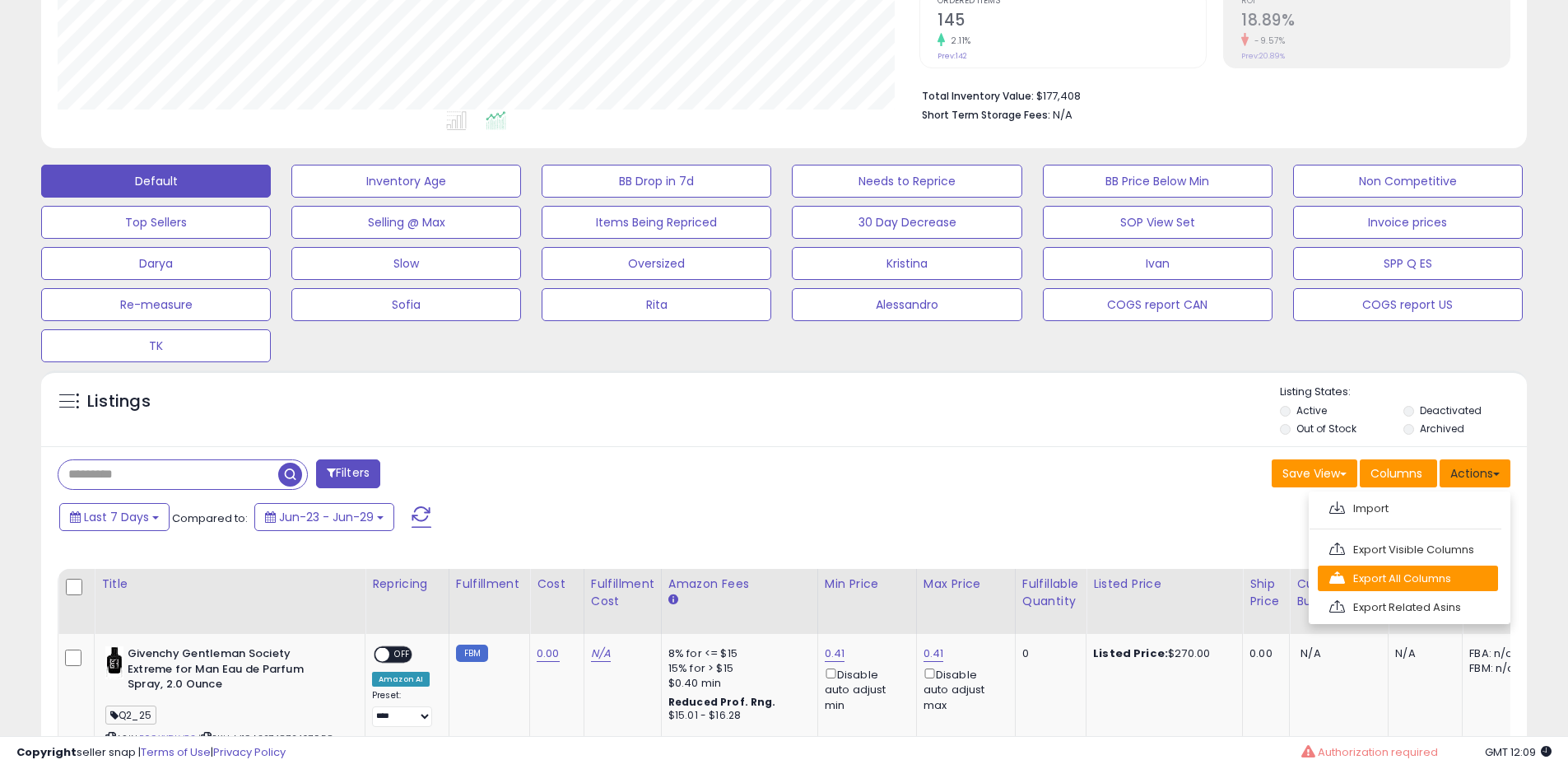 scroll, scrollTop: 823003, scrollLeft: 822235, axis: both 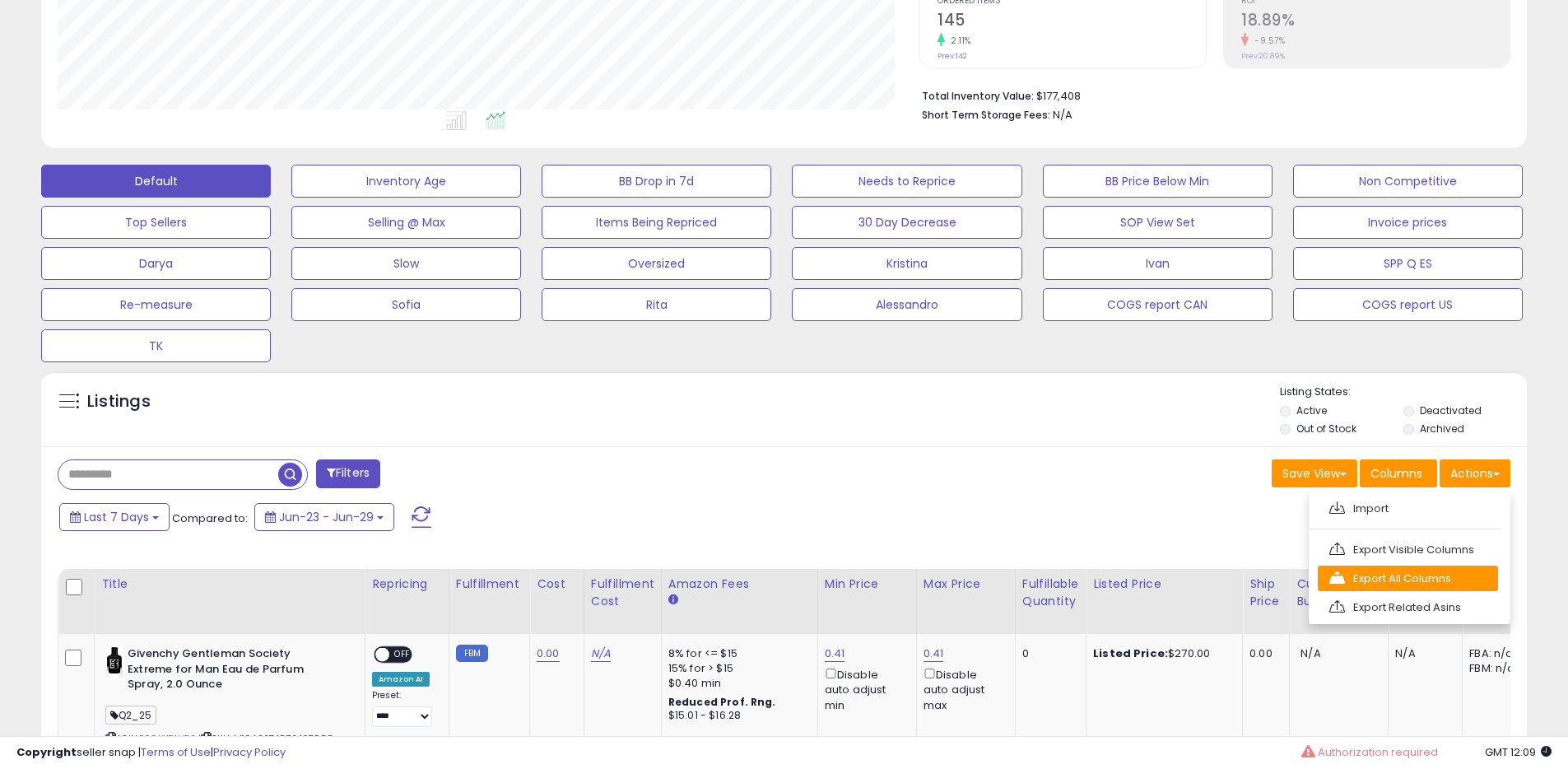 click on "Export All Columns" at bounding box center [1407, 508] 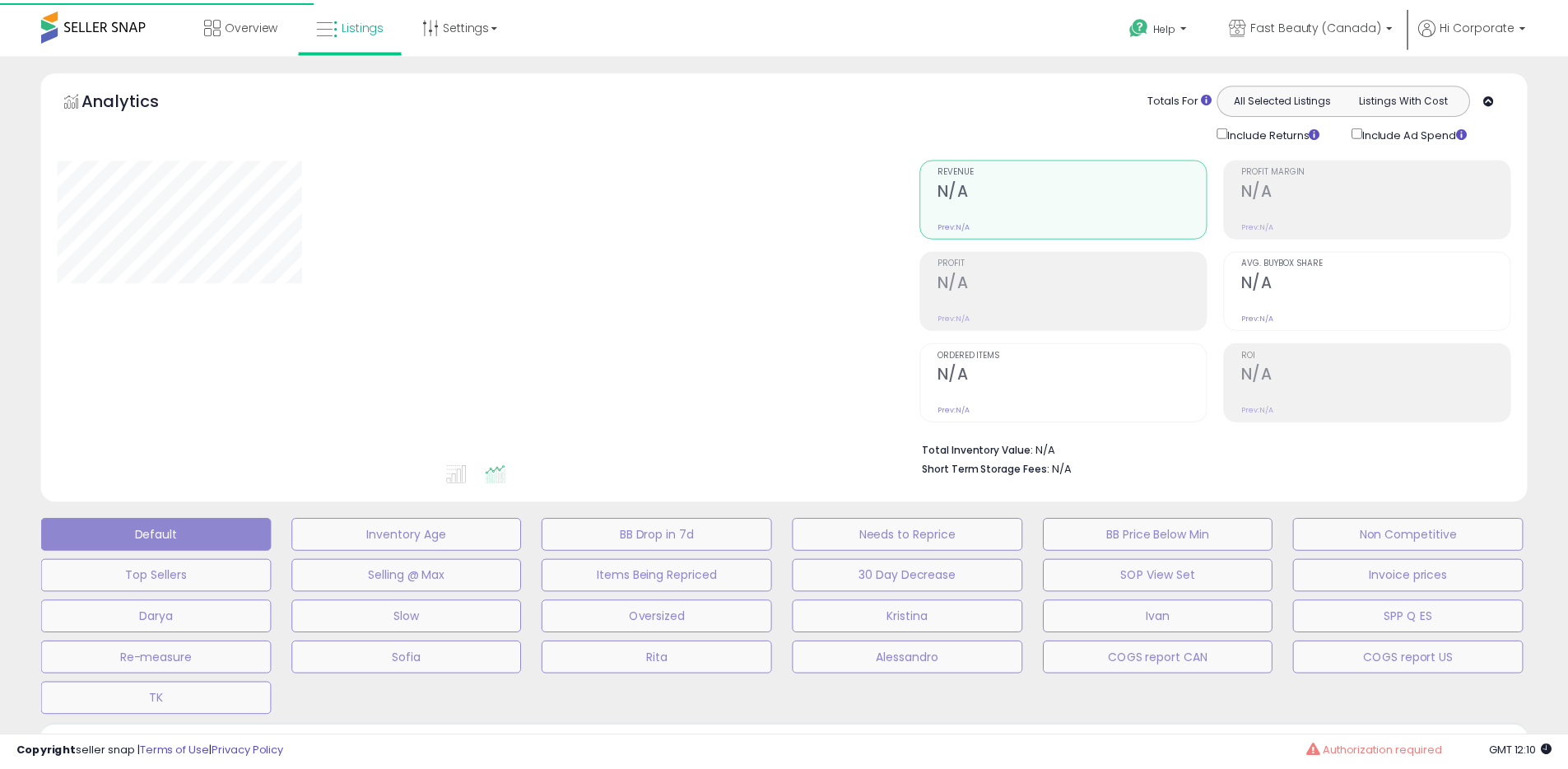 scroll, scrollTop: 0, scrollLeft: 0, axis: both 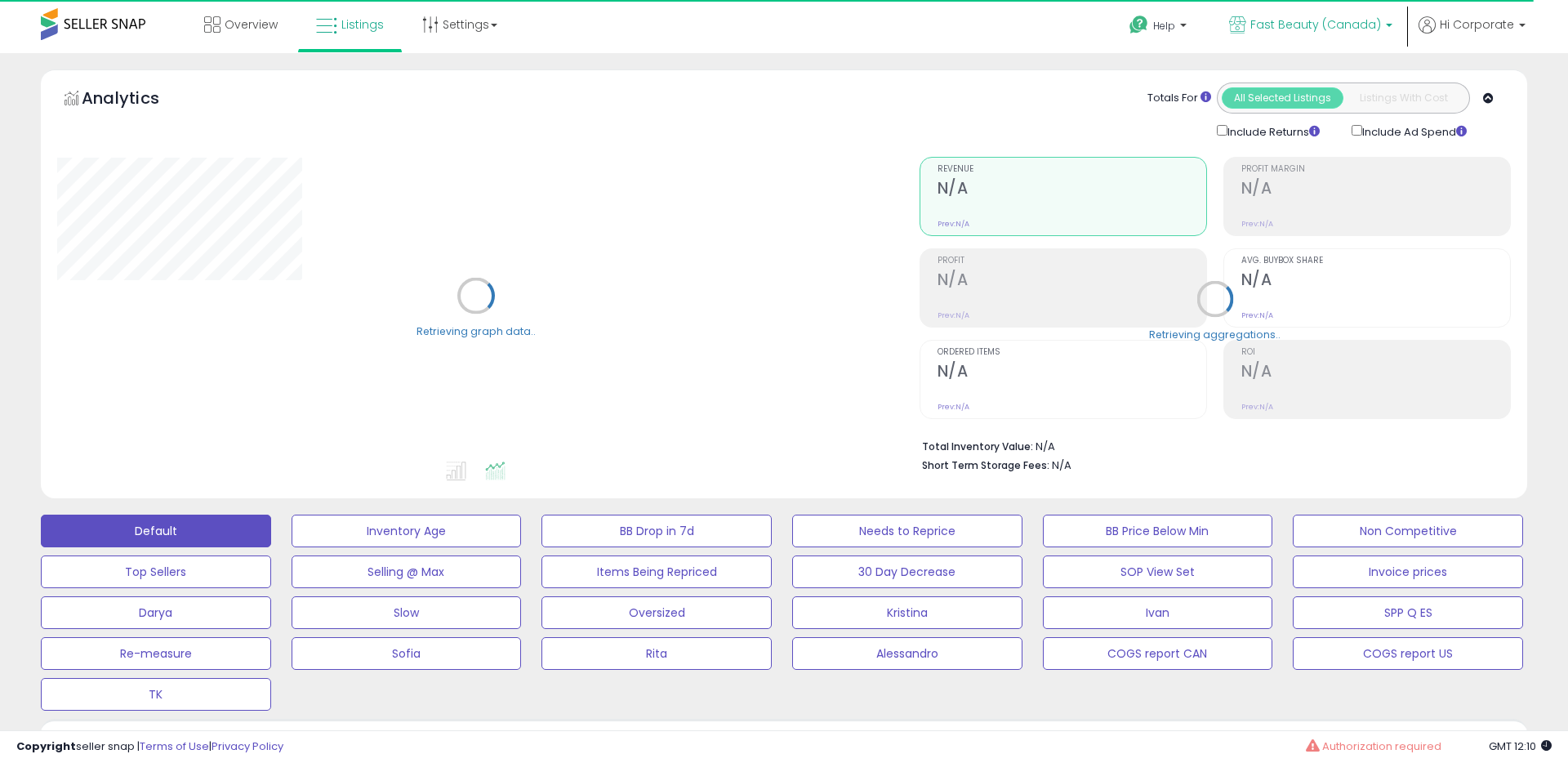 click on "Fast Beauty (Canada)" at bounding box center [1316, 25] 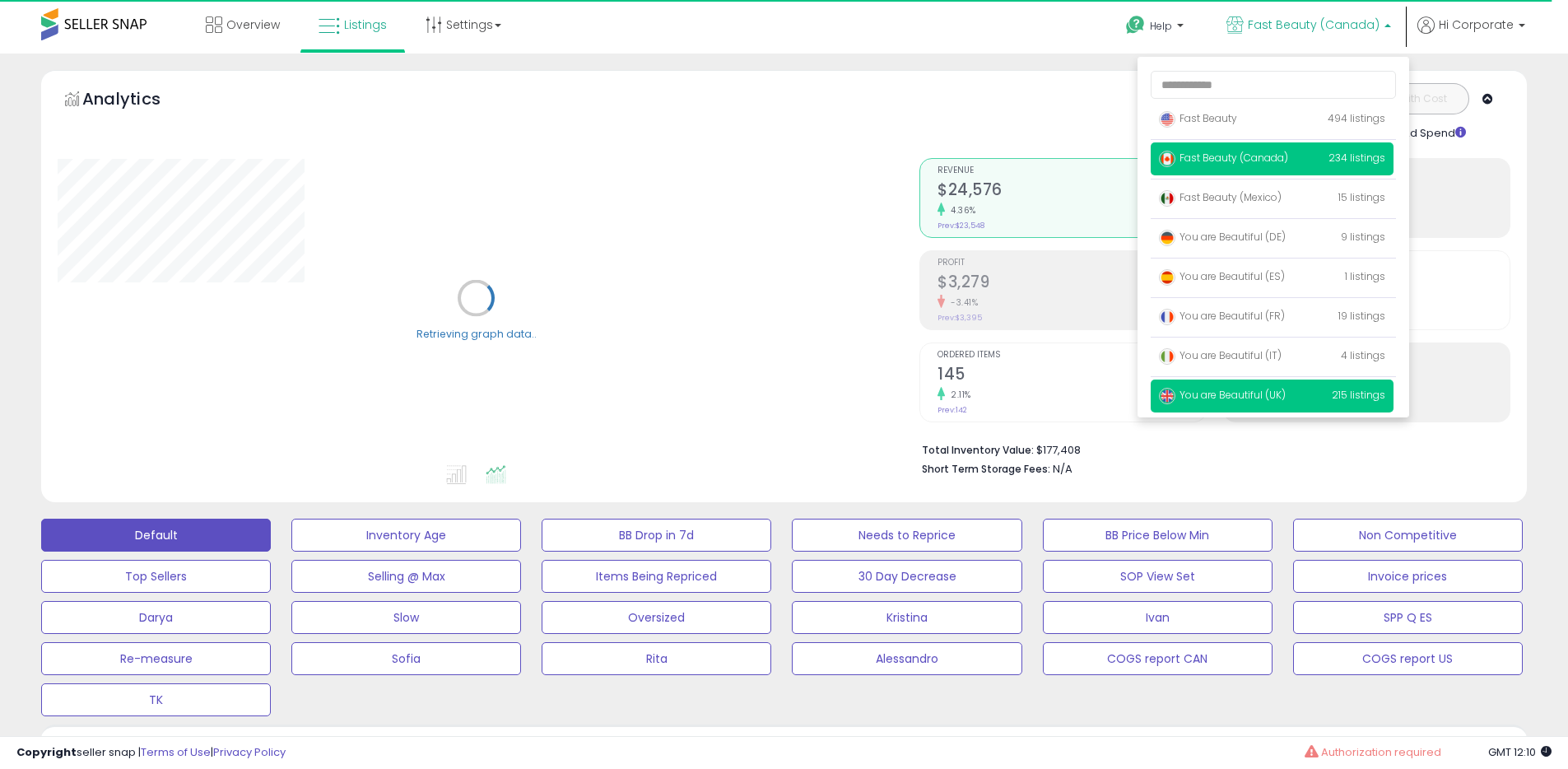 click on "You are Beautiful (UK)" at bounding box center [1198, 118] 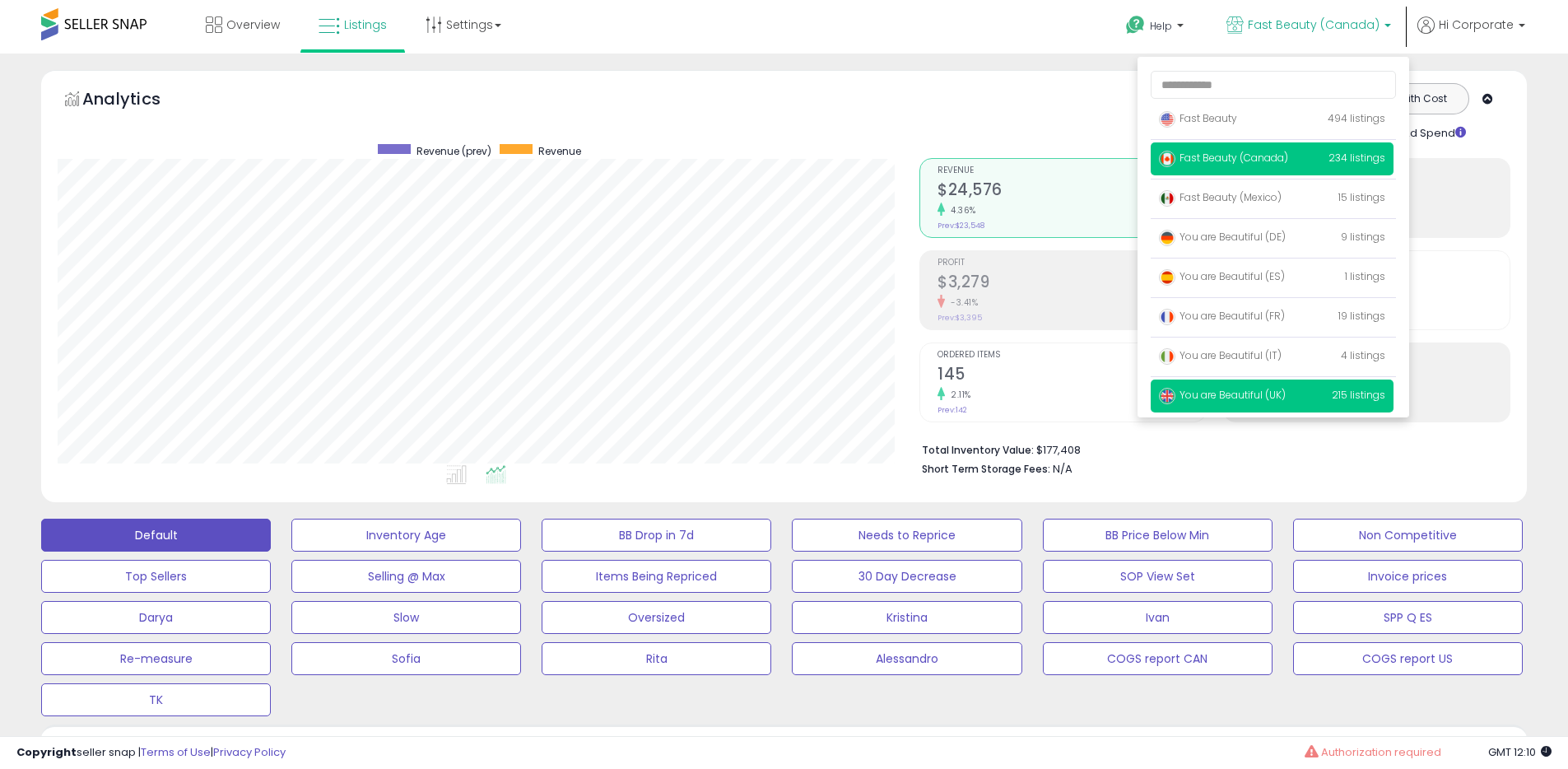 scroll, scrollTop: 823003, scrollLeft: 822235, axis: both 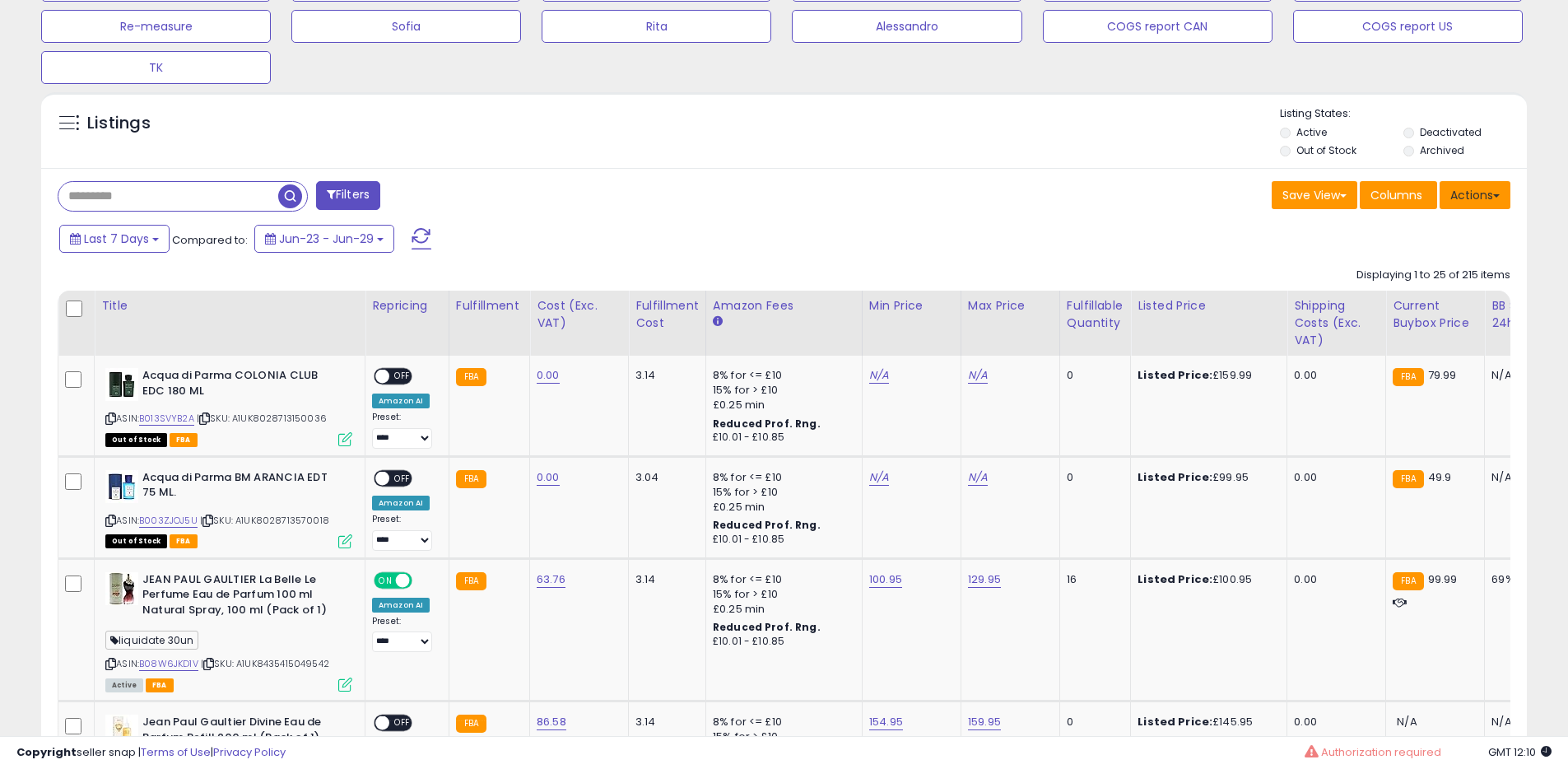drag, startPoint x: 1480, startPoint y: 203, endPoint x: 1476, endPoint y: 217, distance: 14.56022 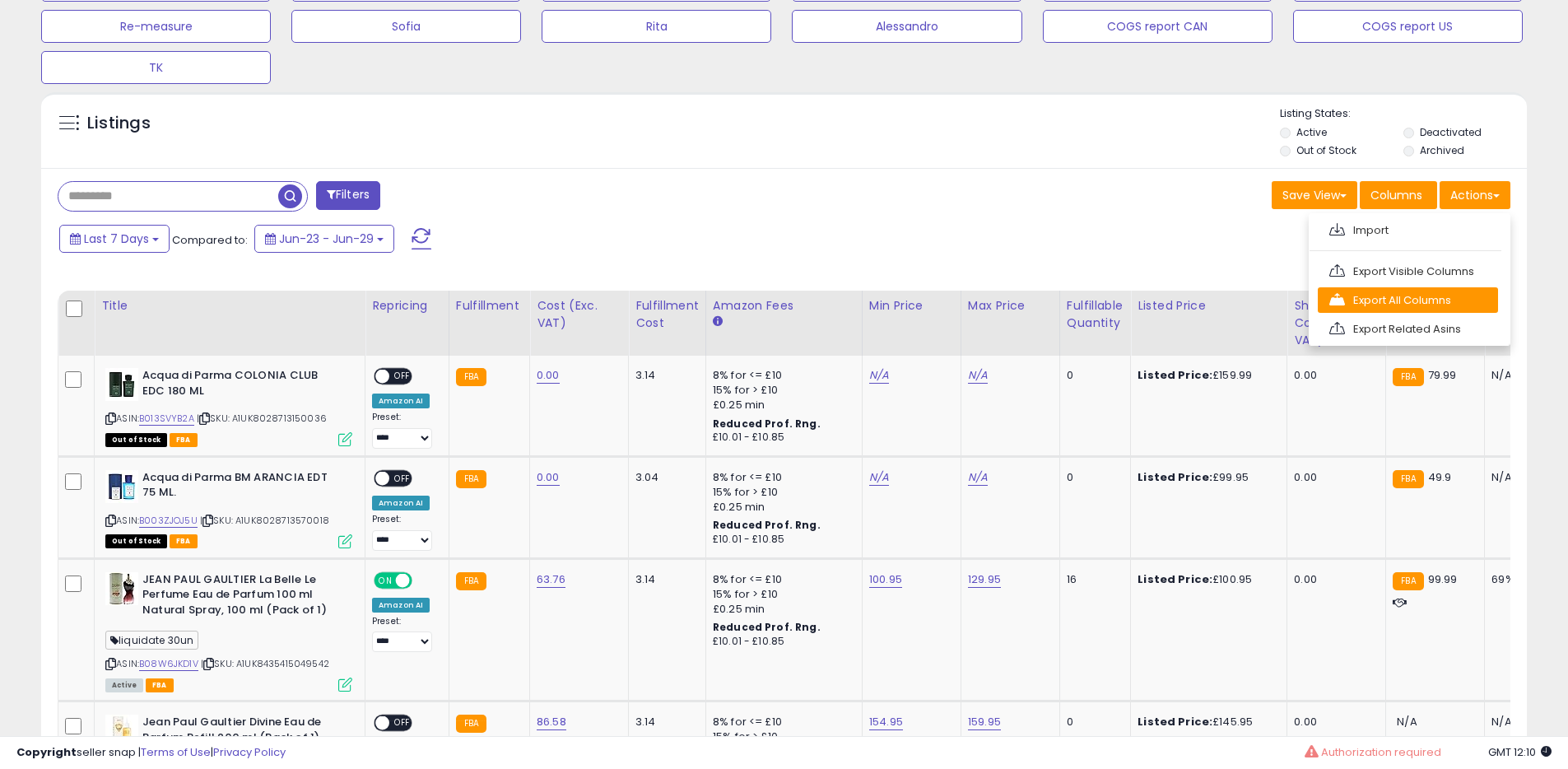 click on "Export All Columns" at bounding box center [1407, 230] 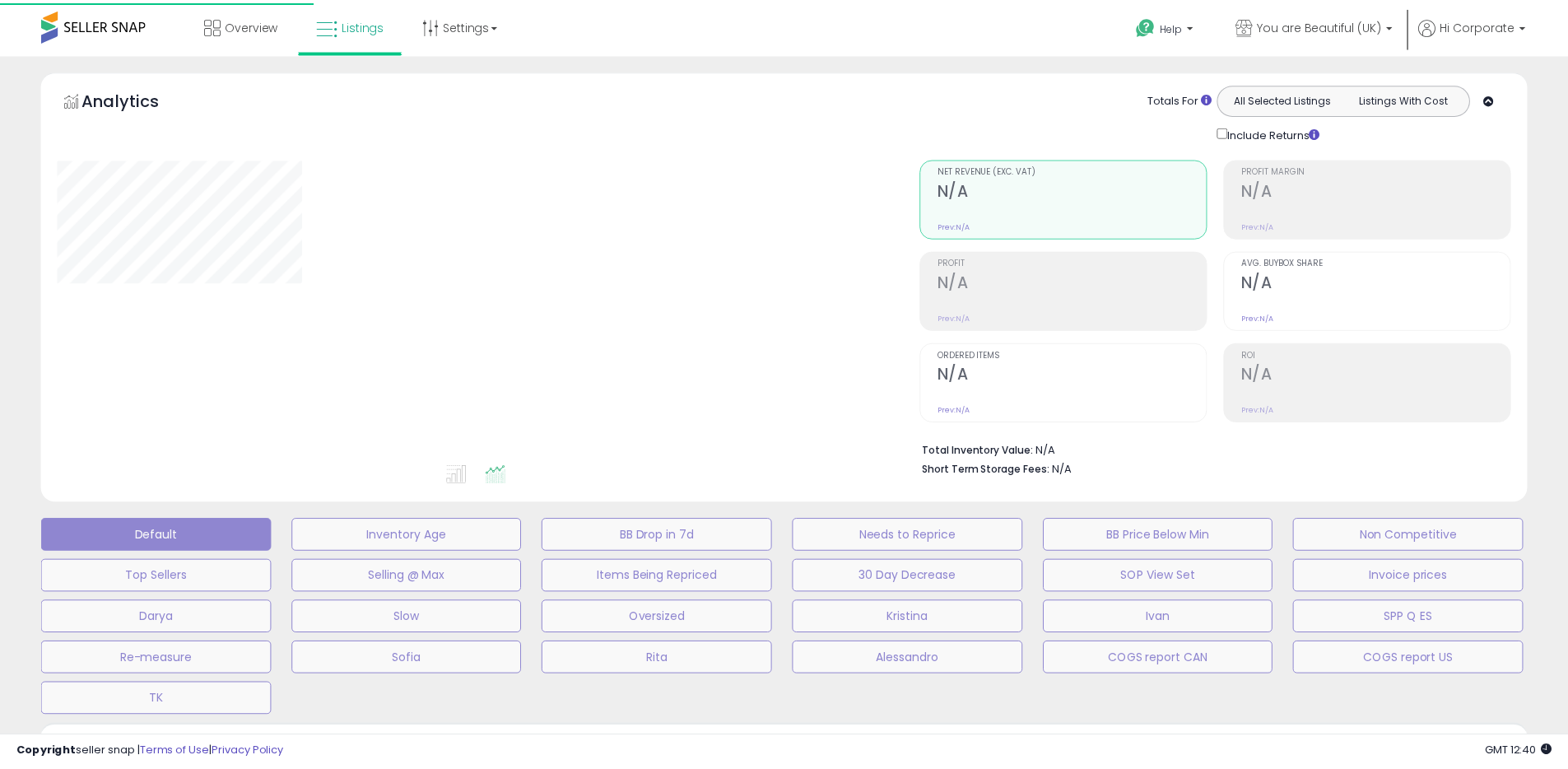 scroll, scrollTop: 0, scrollLeft: 0, axis: both 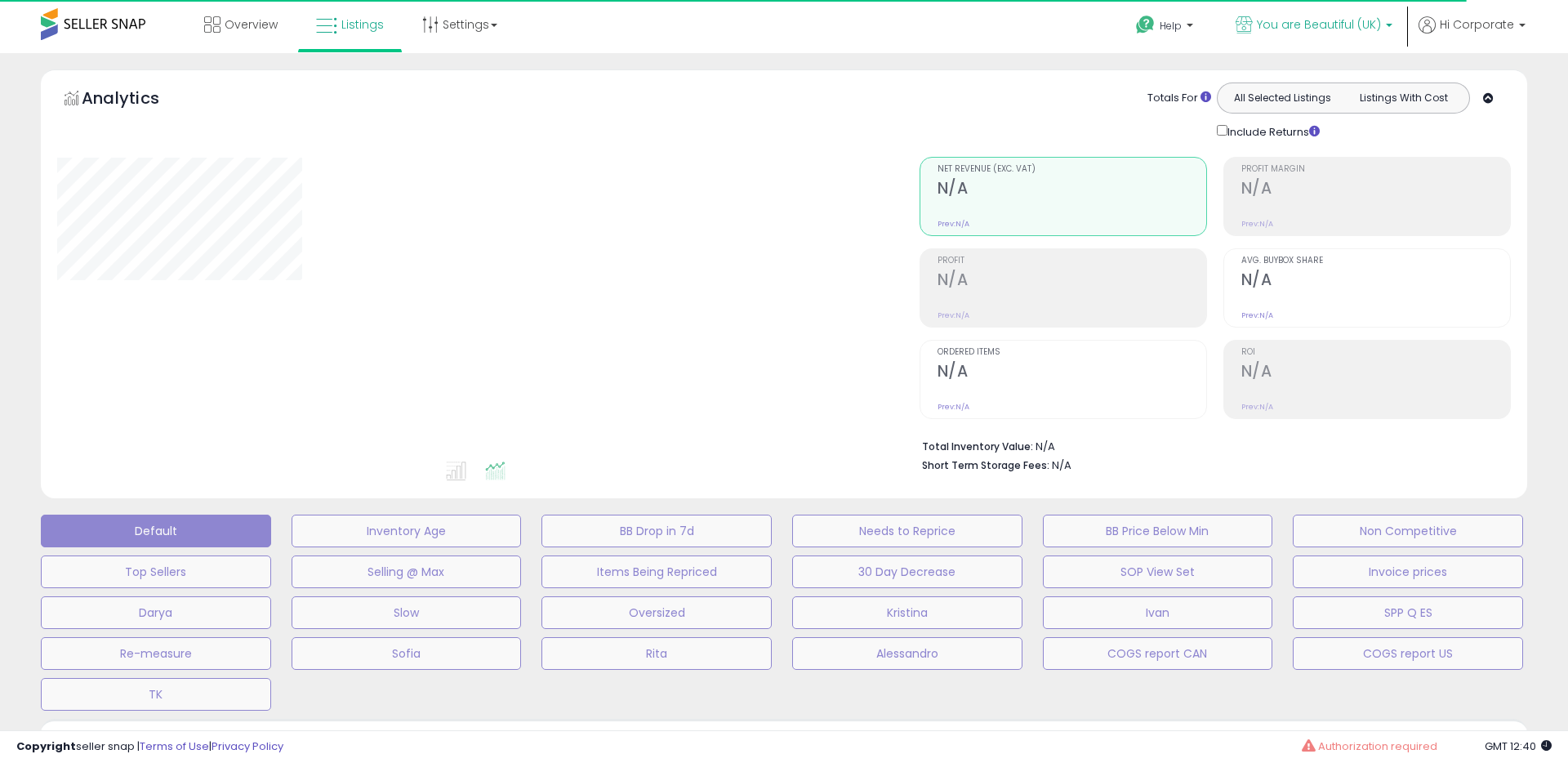 click on "You are Beautiful (UK)" at bounding box center [1314, 26] 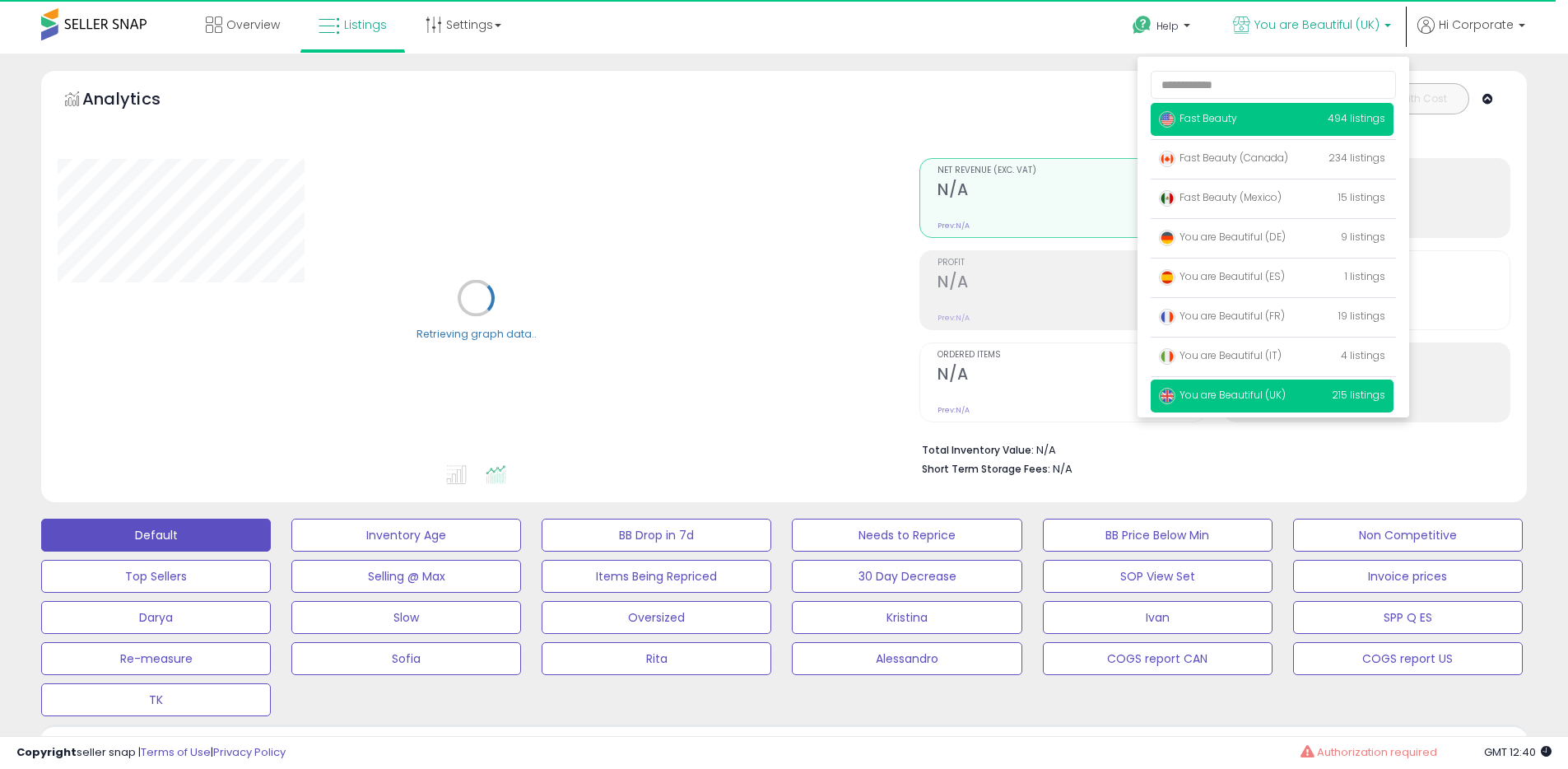 click on "Fast Beauty" at bounding box center [1198, 118] 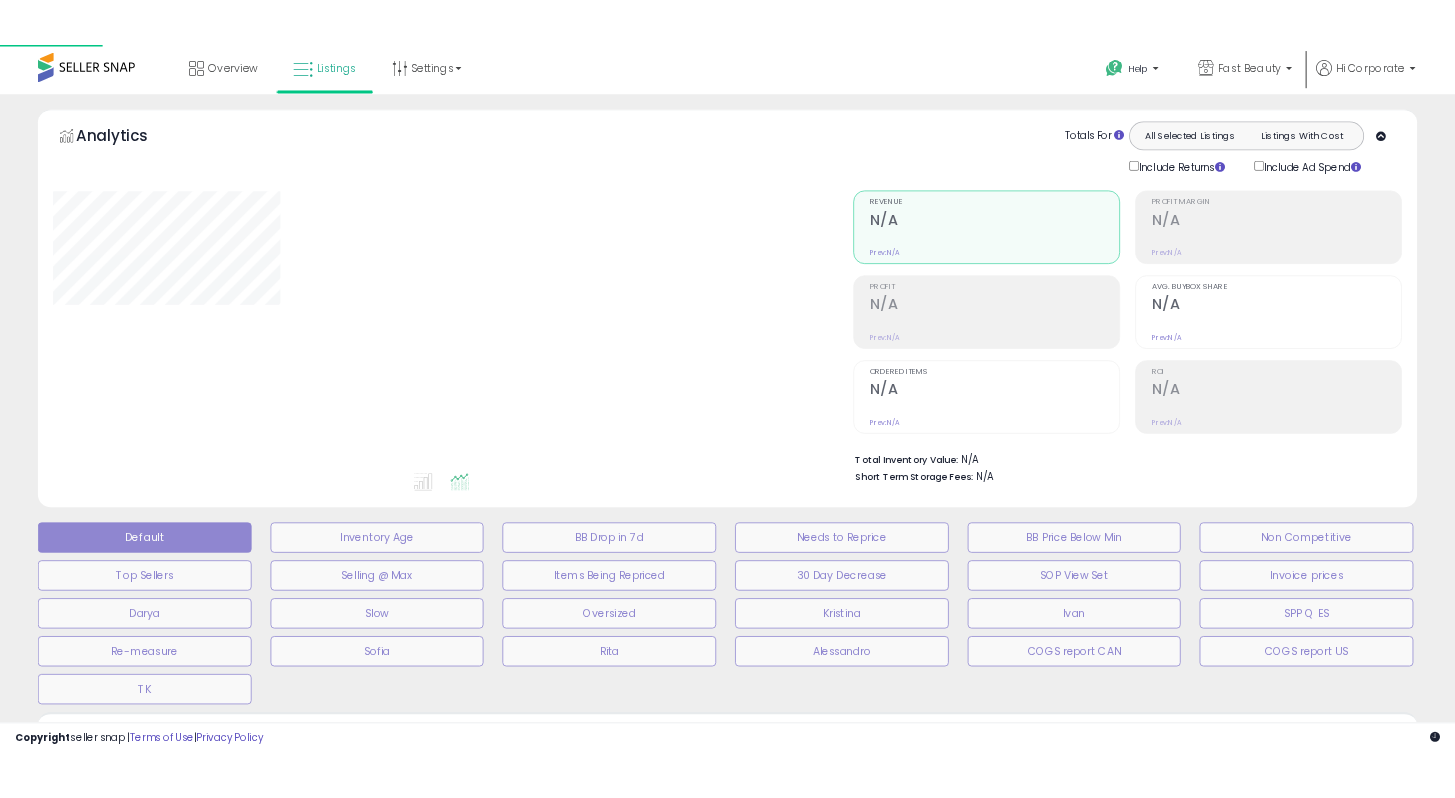 scroll, scrollTop: 0, scrollLeft: 0, axis: both 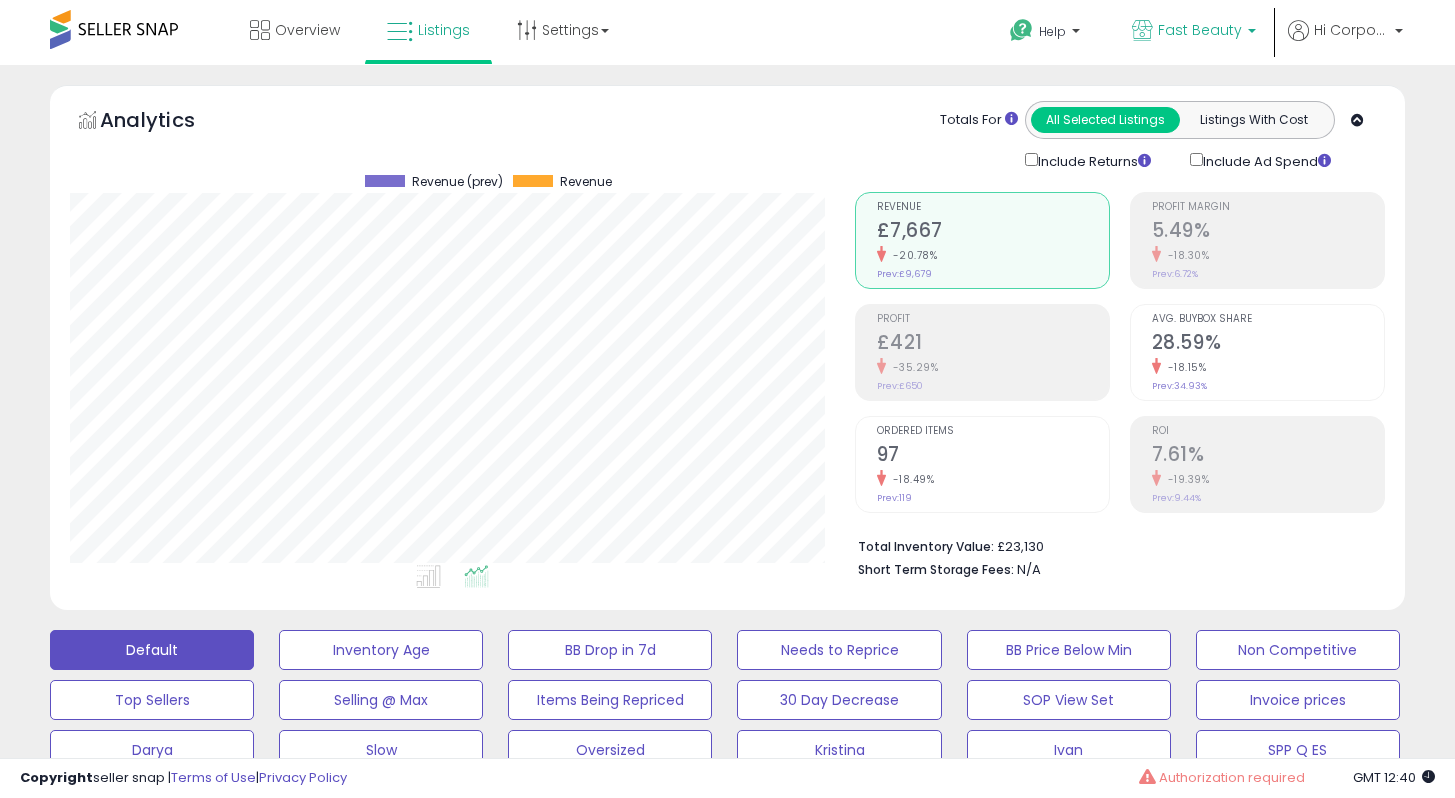 click on "Fast Beauty" at bounding box center (1194, 32) 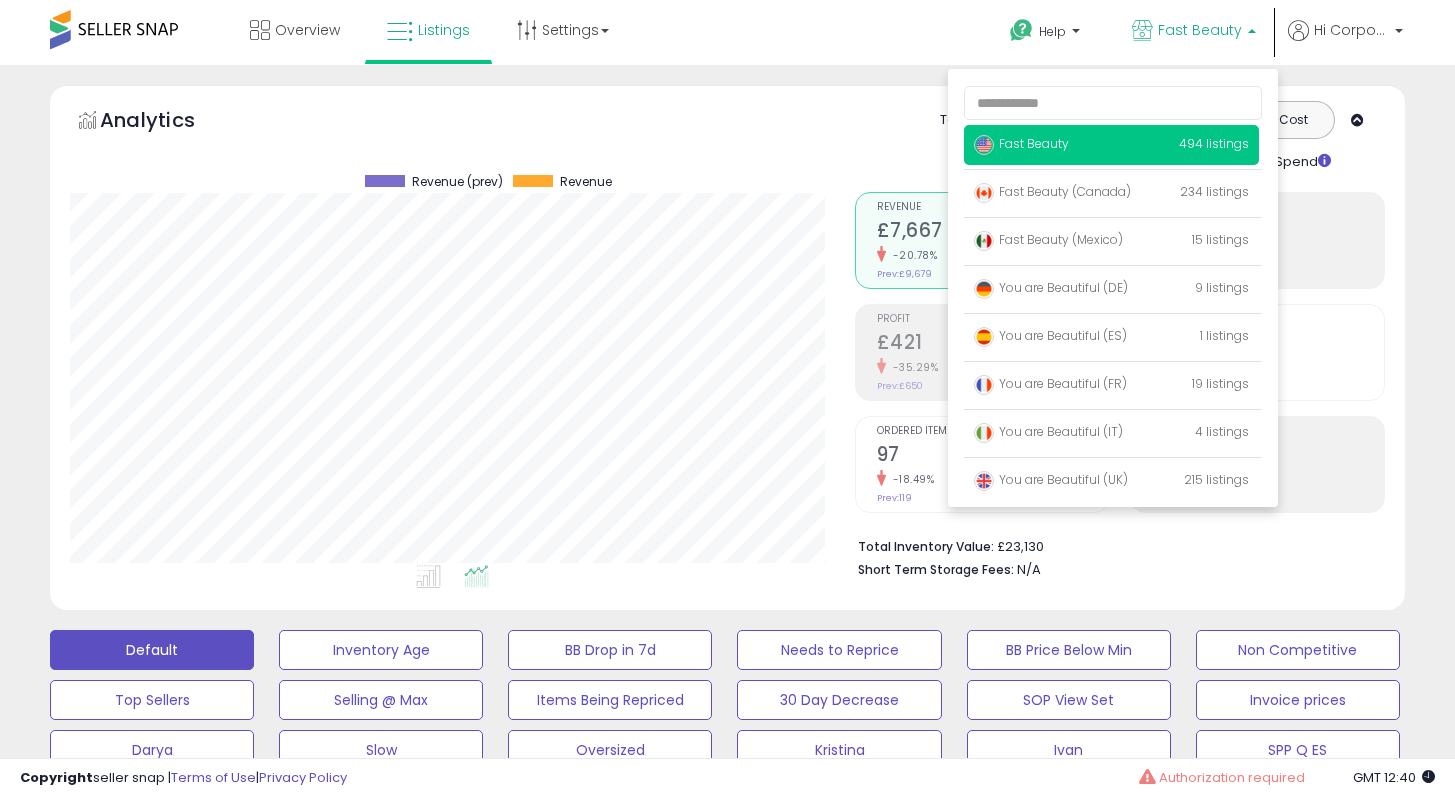 click on "Fast Beauty
494
listings" at bounding box center [1111, 145] 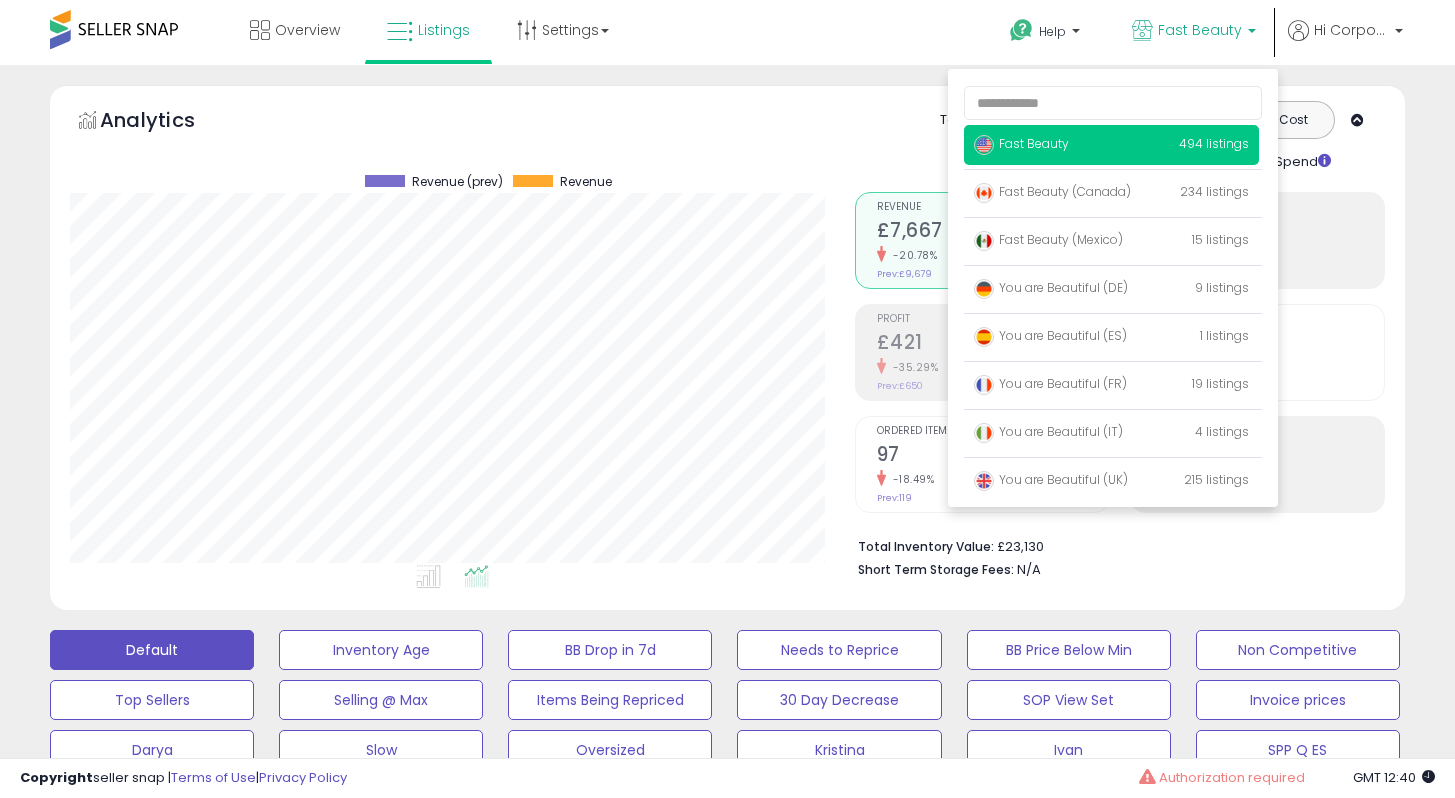 click on "Fast Beauty" at bounding box center (1021, 143) 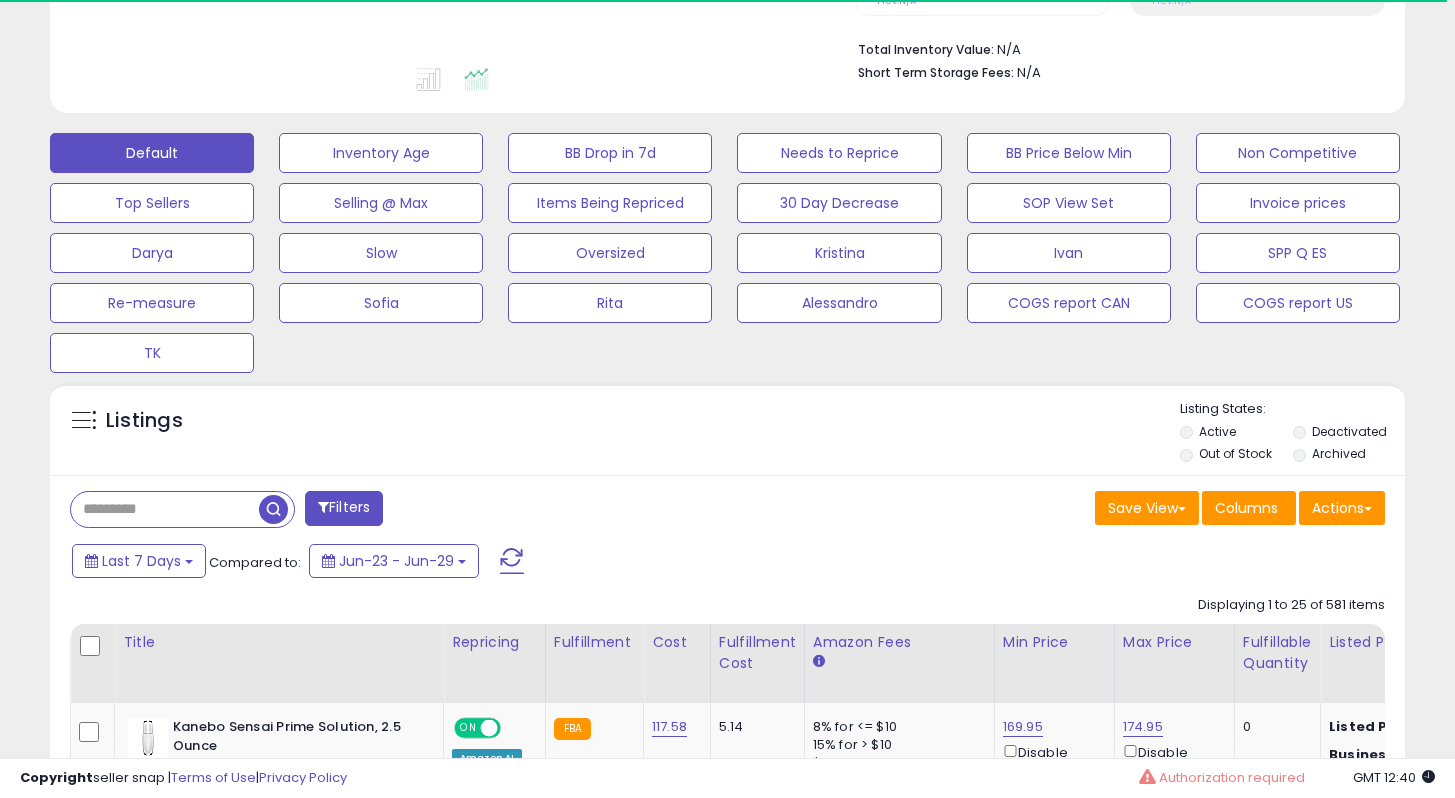 scroll, scrollTop: 507, scrollLeft: 0, axis: vertical 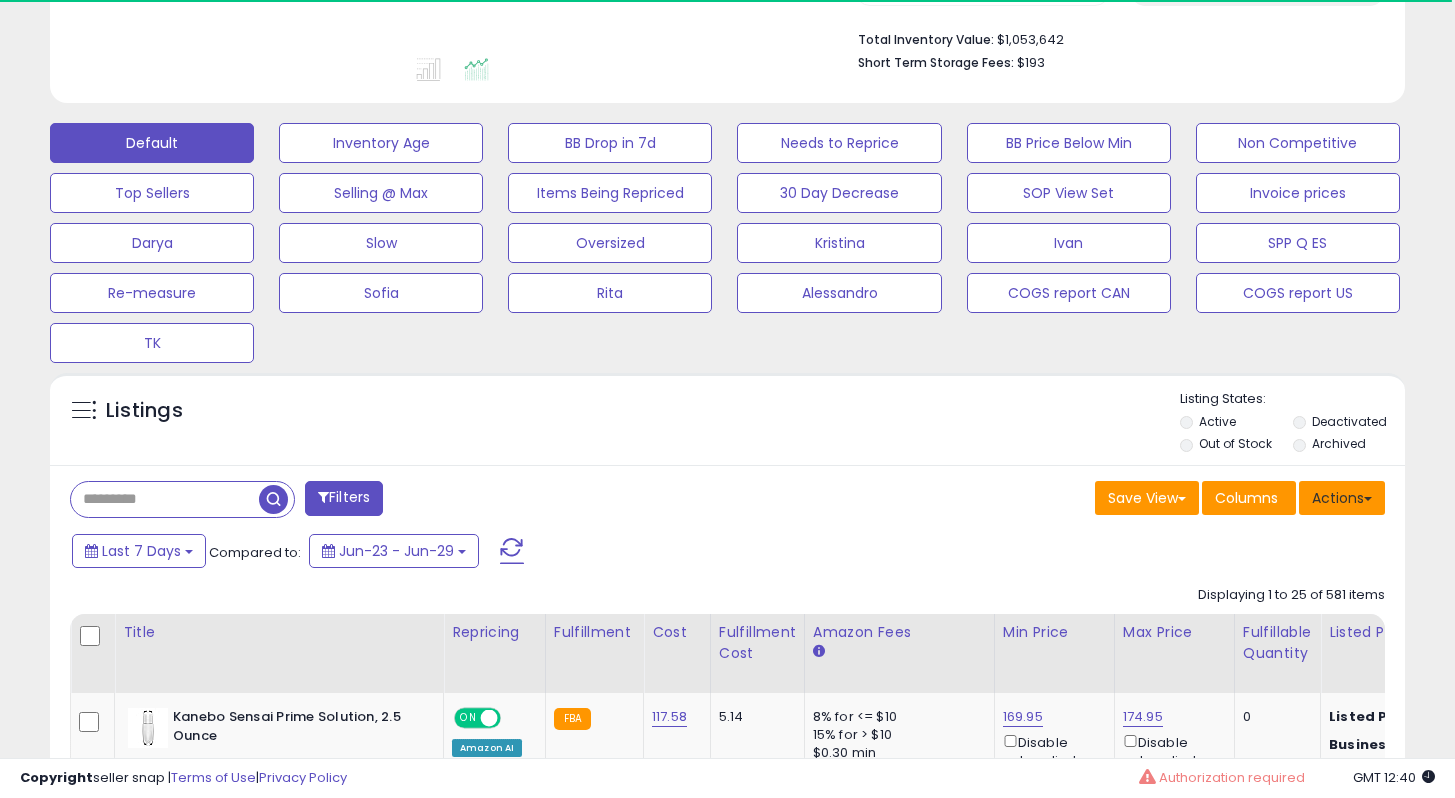 click on "Actions" at bounding box center [1342, 498] 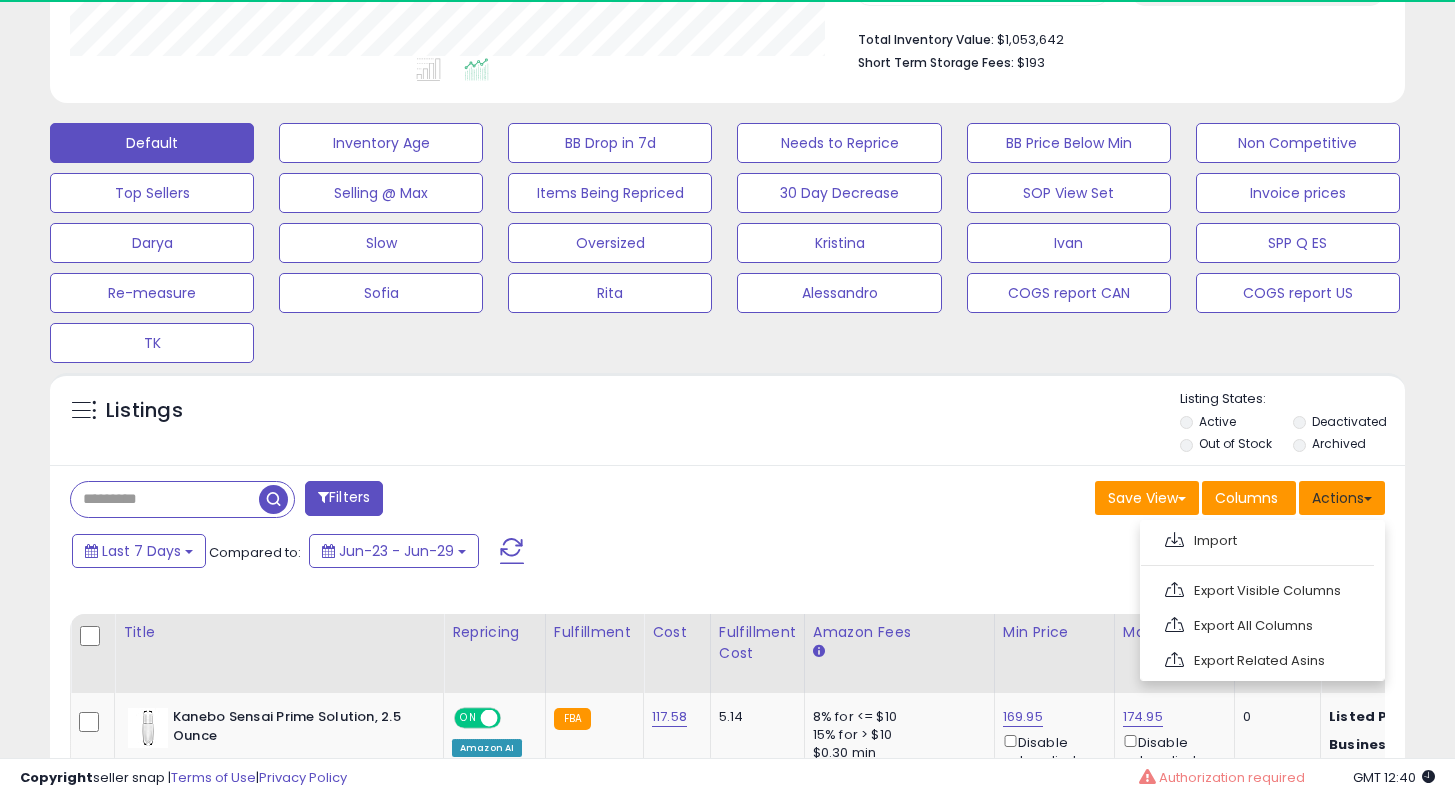 scroll, scrollTop: 999590, scrollLeft: 999215, axis: both 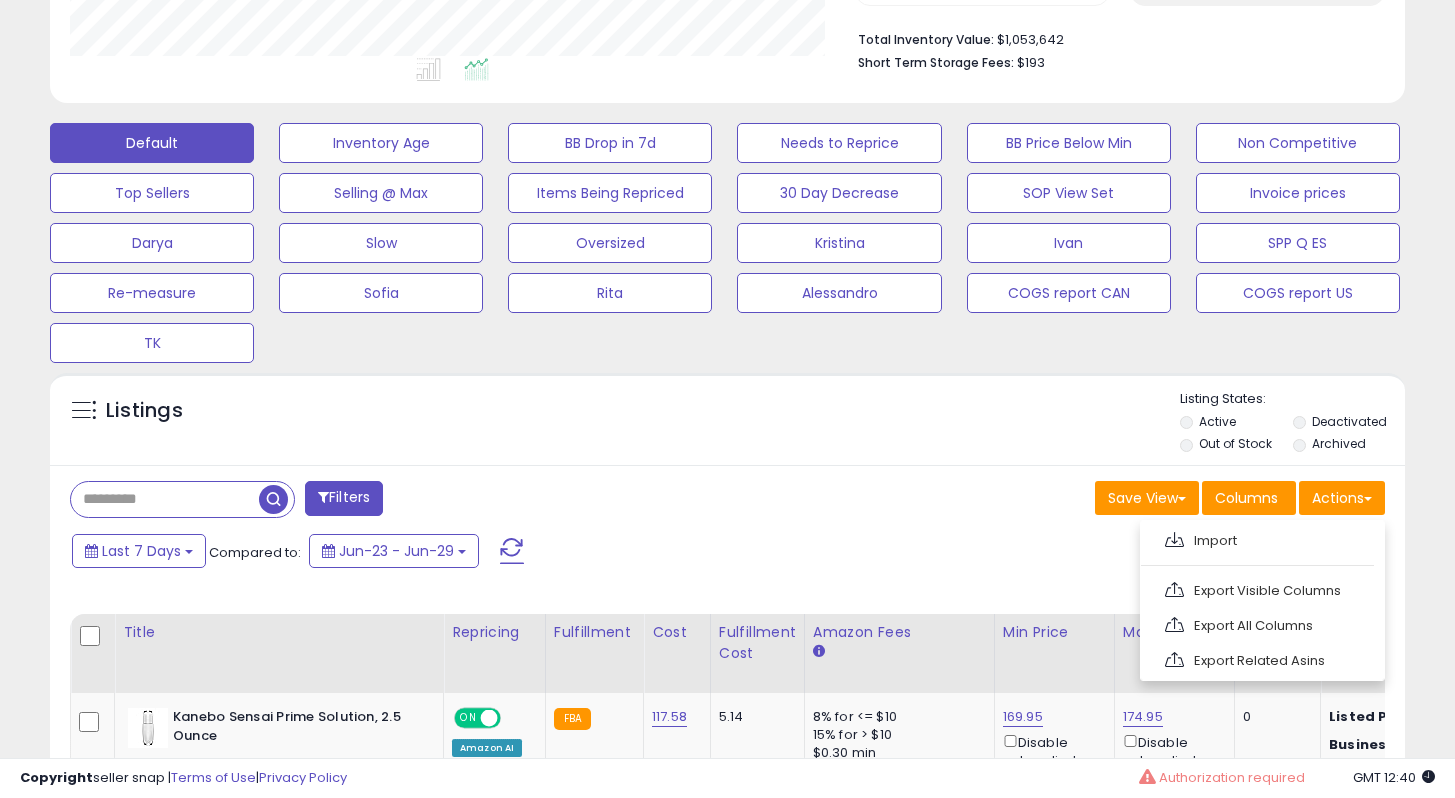 click on "Filters
Save View
Save As New View
Update Current View
Columns" at bounding box center (727, 2668) 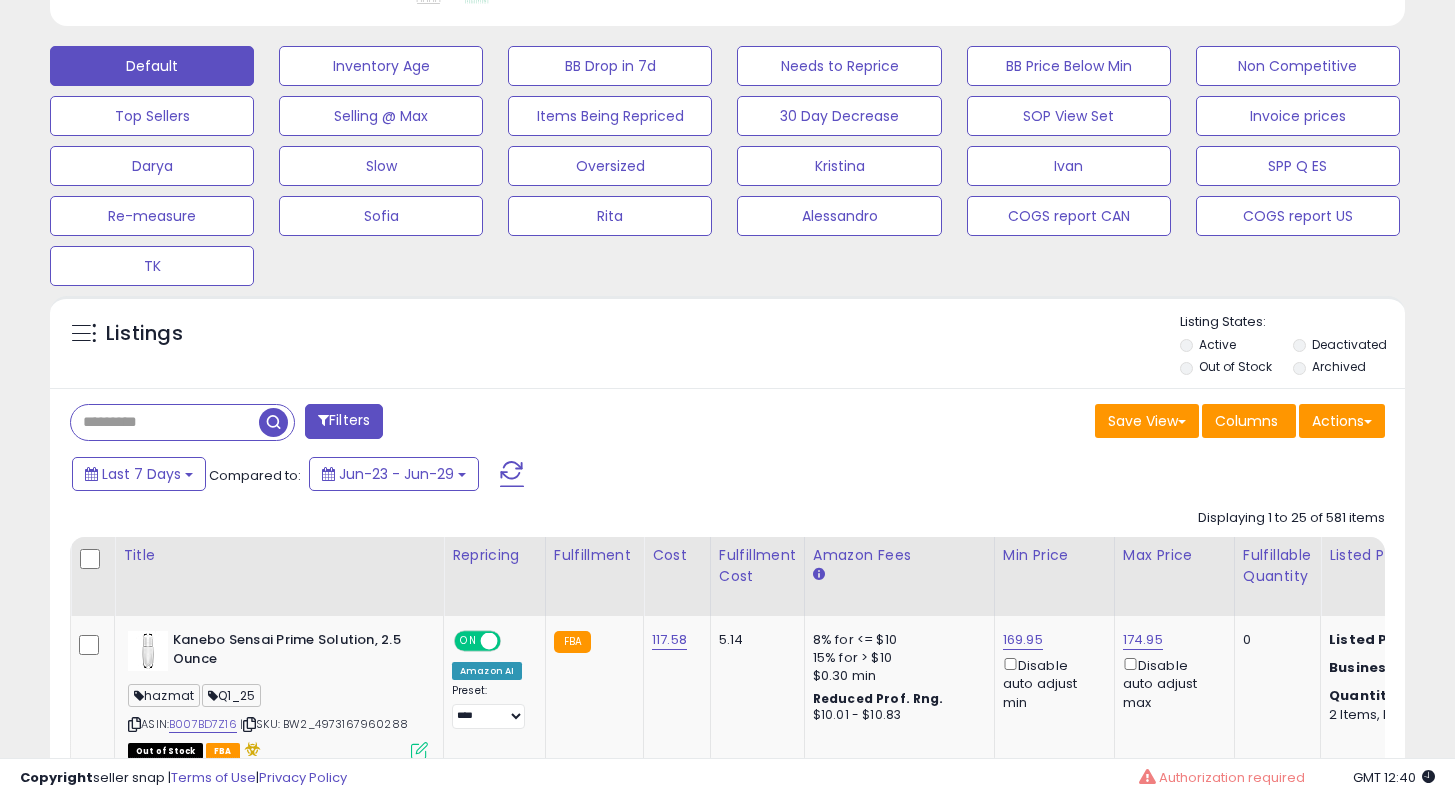 scroll, scrollTop: 590, scrollLeft: 0, axis: vertical 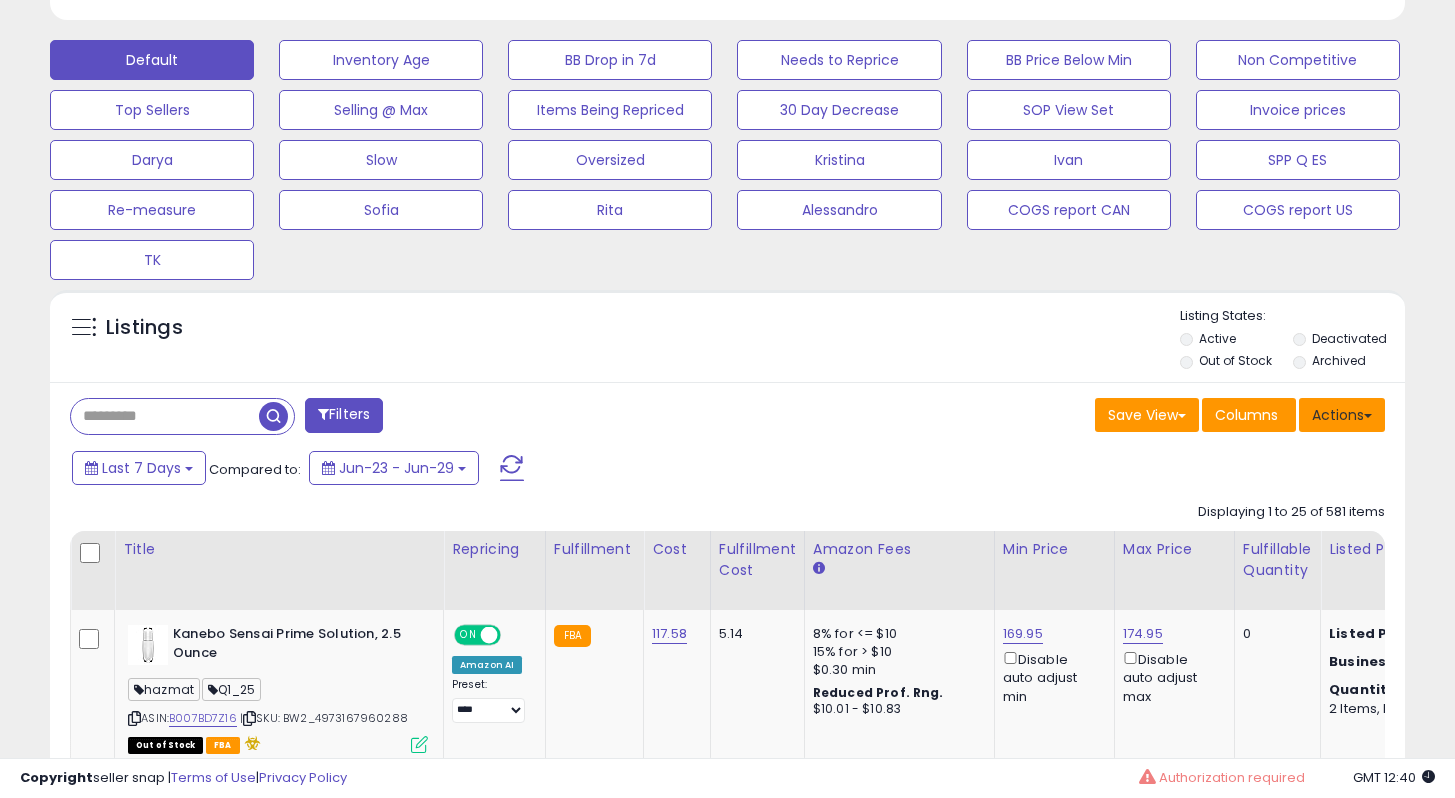click on "Actions" at bounding box center (1342, 415) 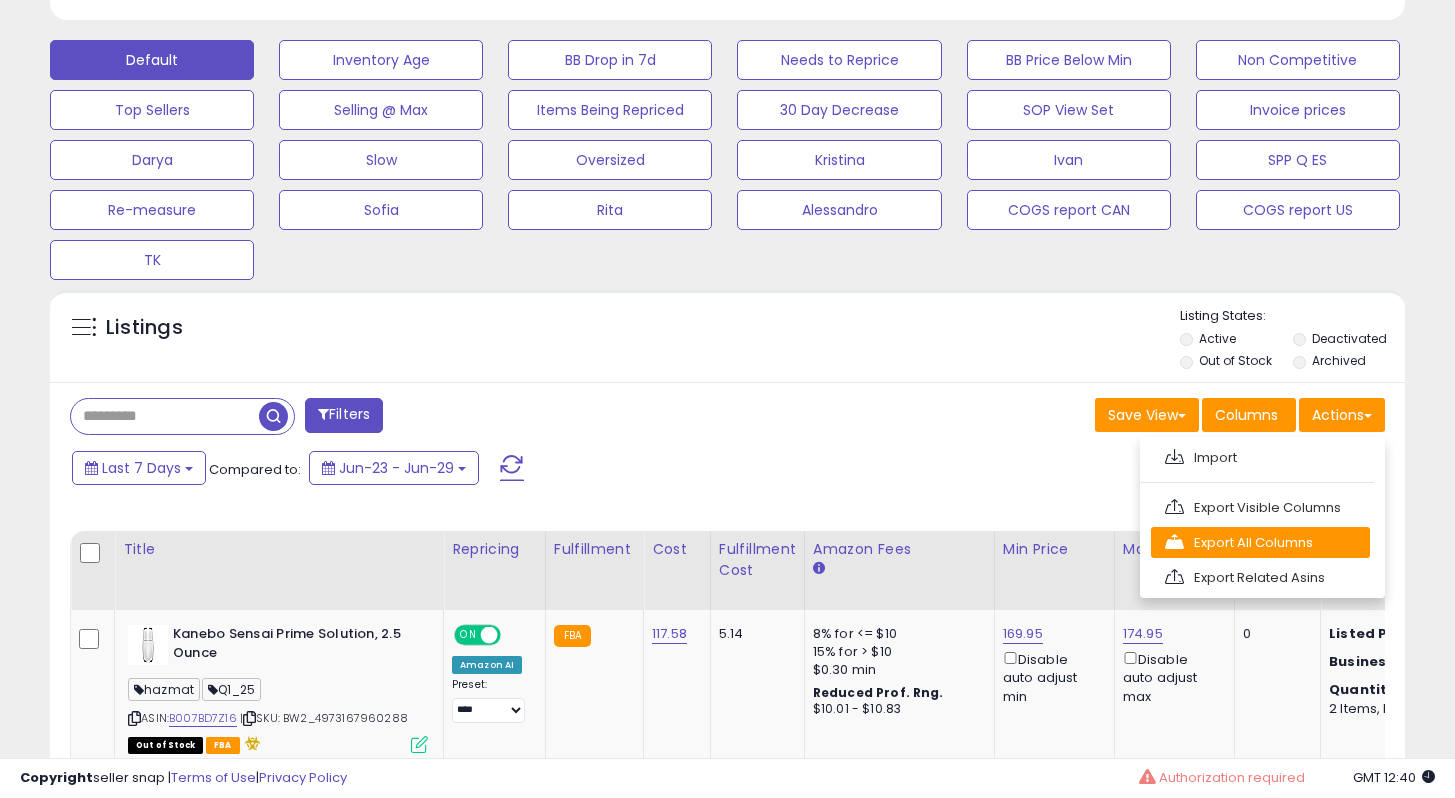 click on "Export All Columns" at bounding box center [1260, 457] 